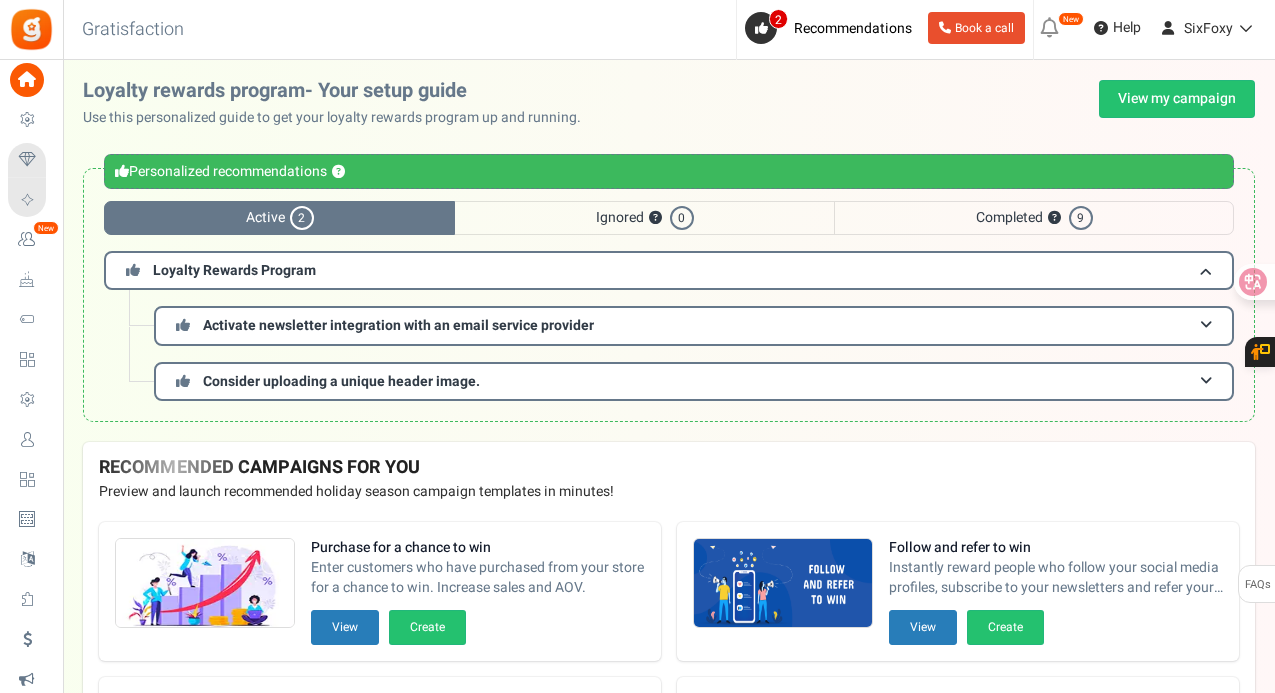 scroll, scrollTop: 0, scrollLeft: 0, axis: both 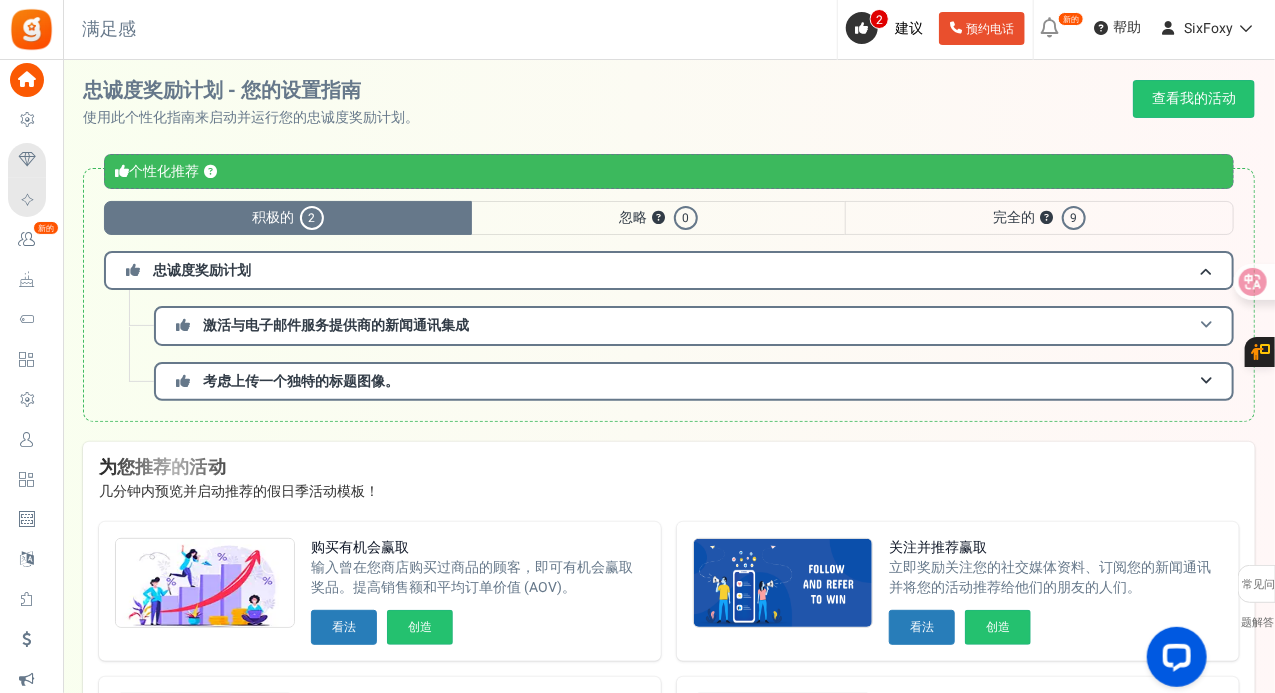 click on "激活与电子邮件服务提供商的新闻通讯集成" at bounding box center (694, 325) 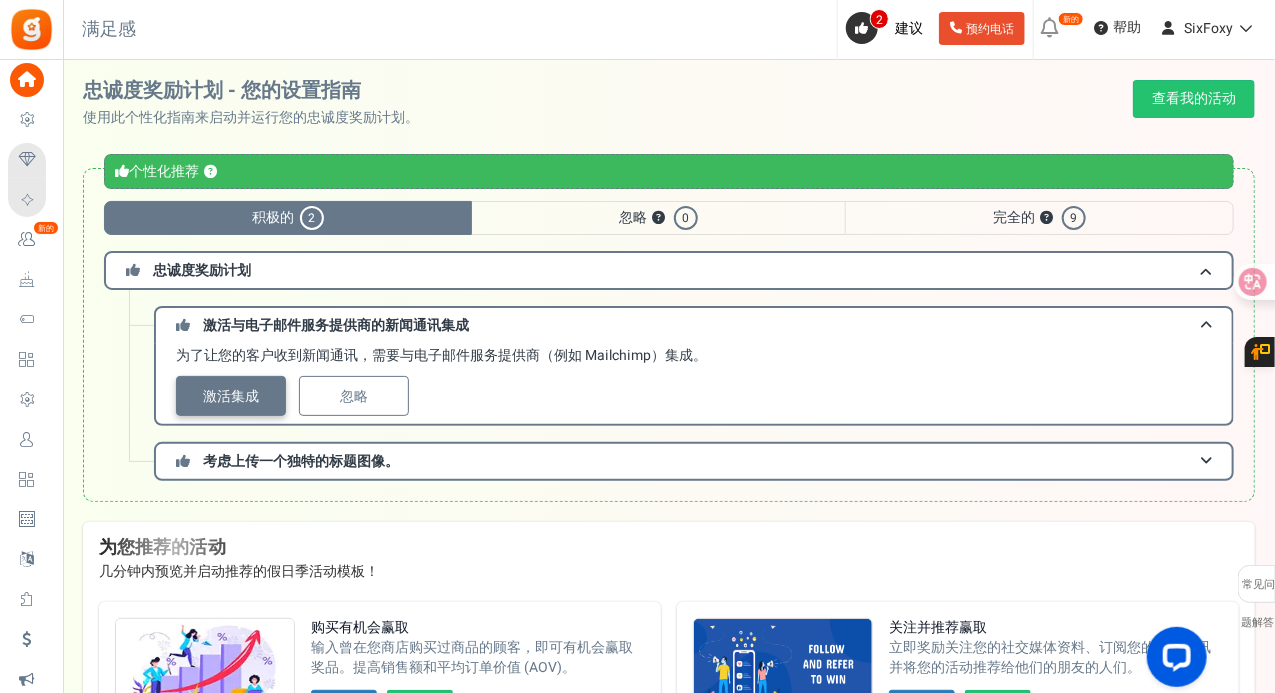click on "激活集成" at bounding box center (231, 396) 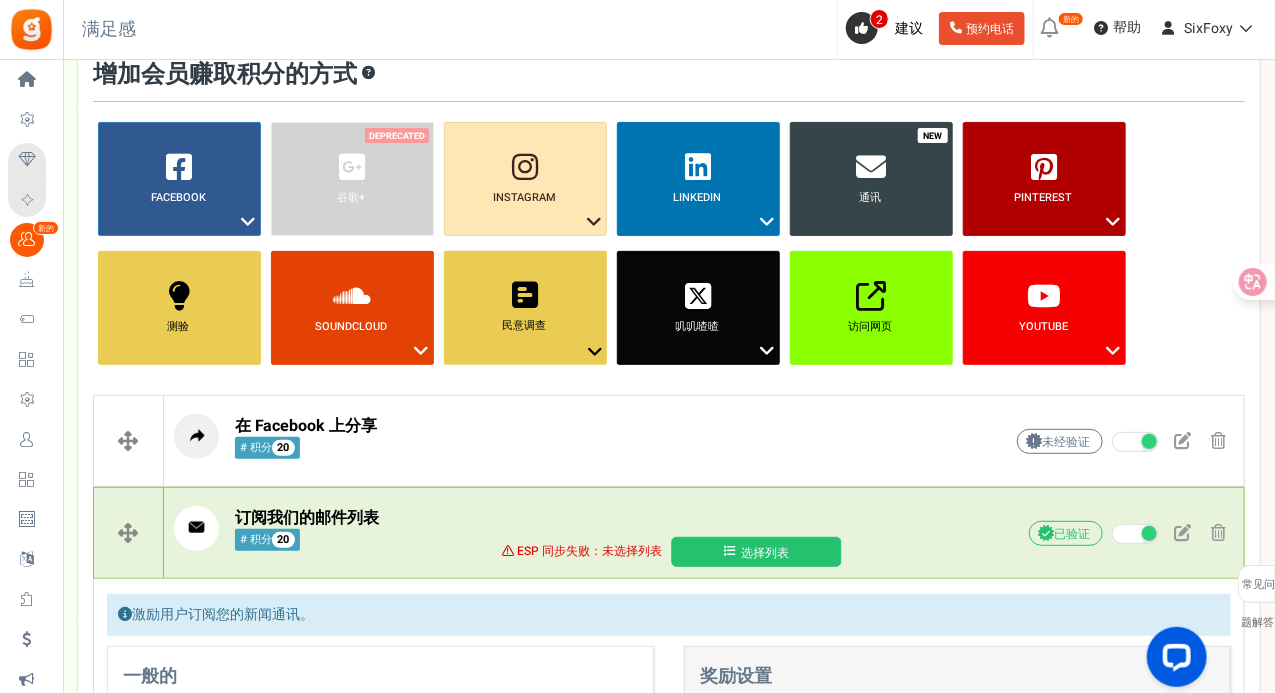 scroll, scrollTop: 141, scrollLeft: 0, axis: vertical 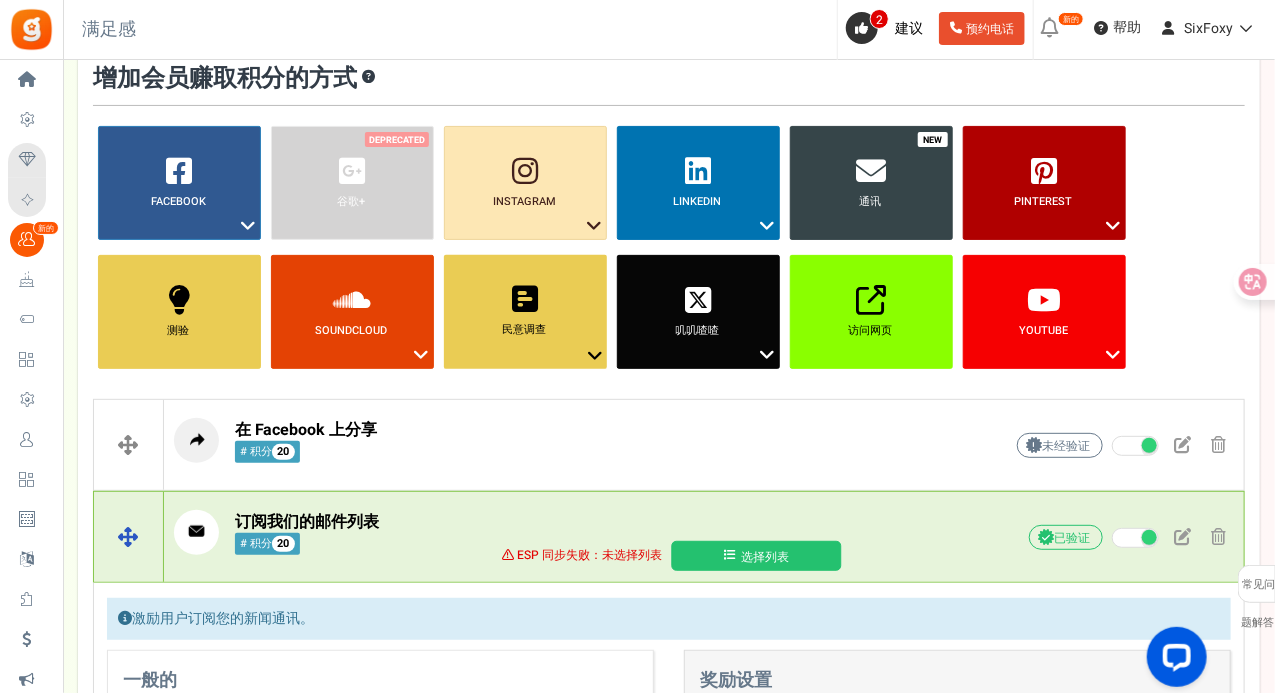 click on "选择列表" at bounding box center (757, 555) 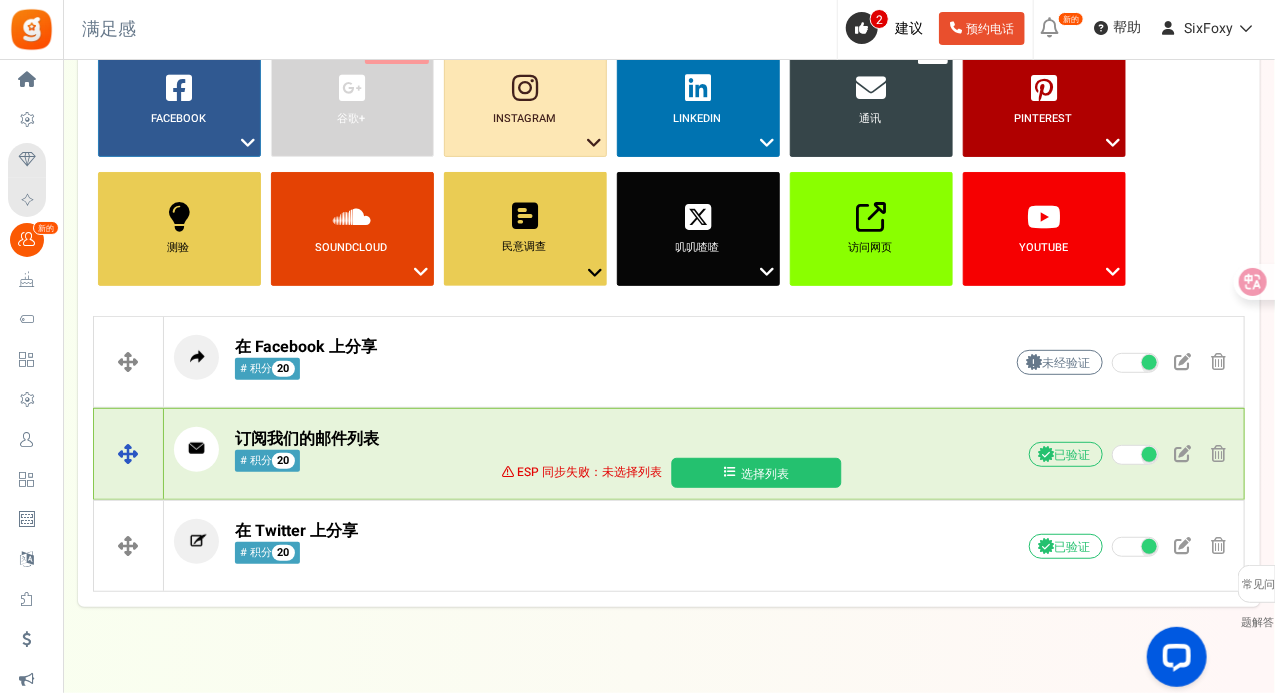 scroll, scrollTop: 241, scrollLeft: 0, axis: vertical 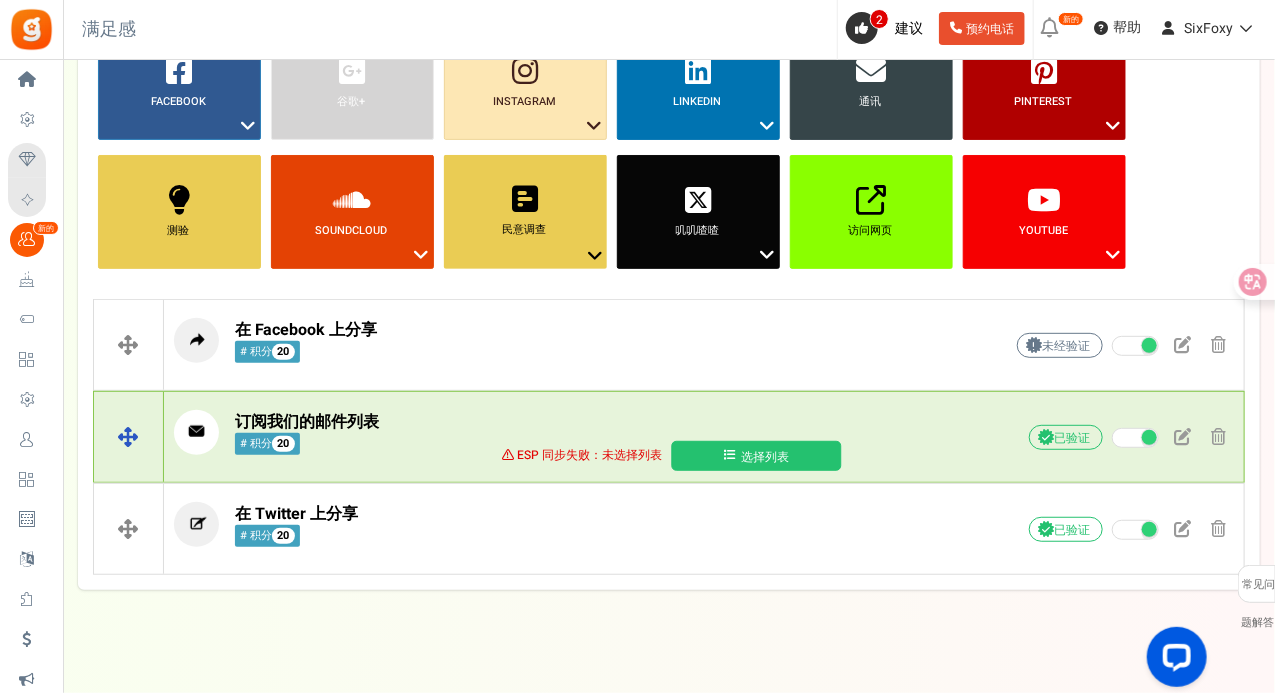 click on "选择列表" at bounding box center [765, 457] 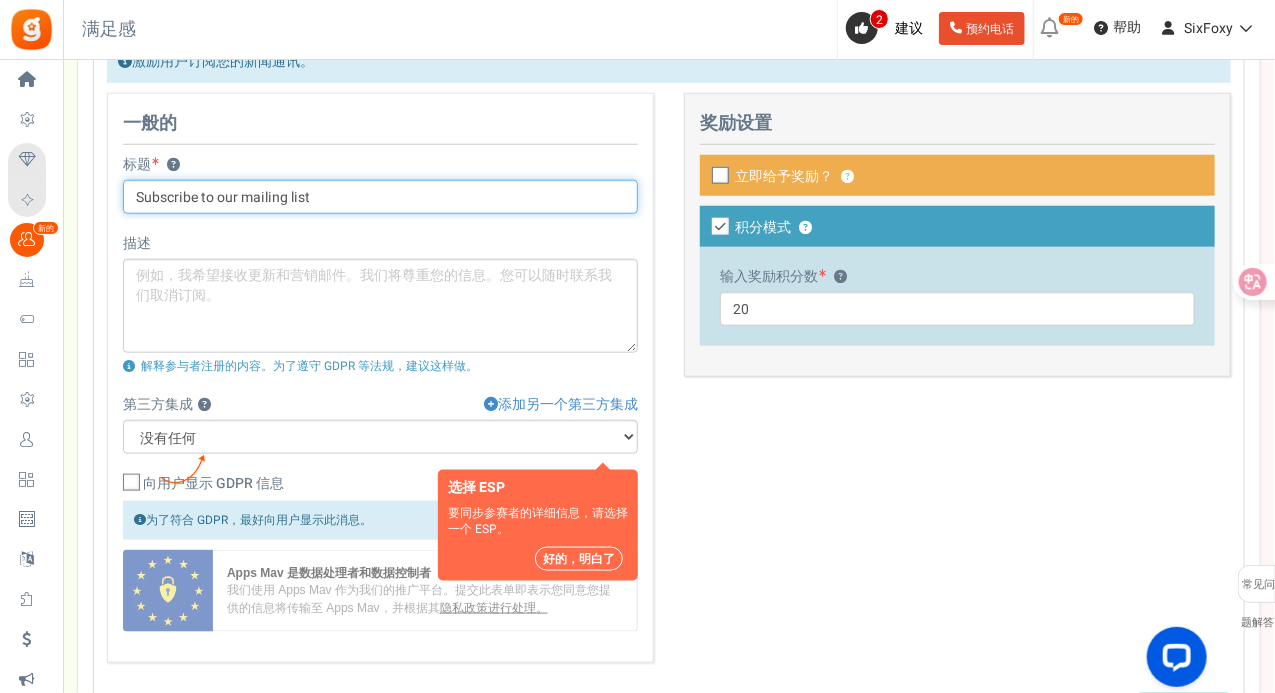 scroll, scrollTop: 741, scrollLeft: 0, axis: vertical 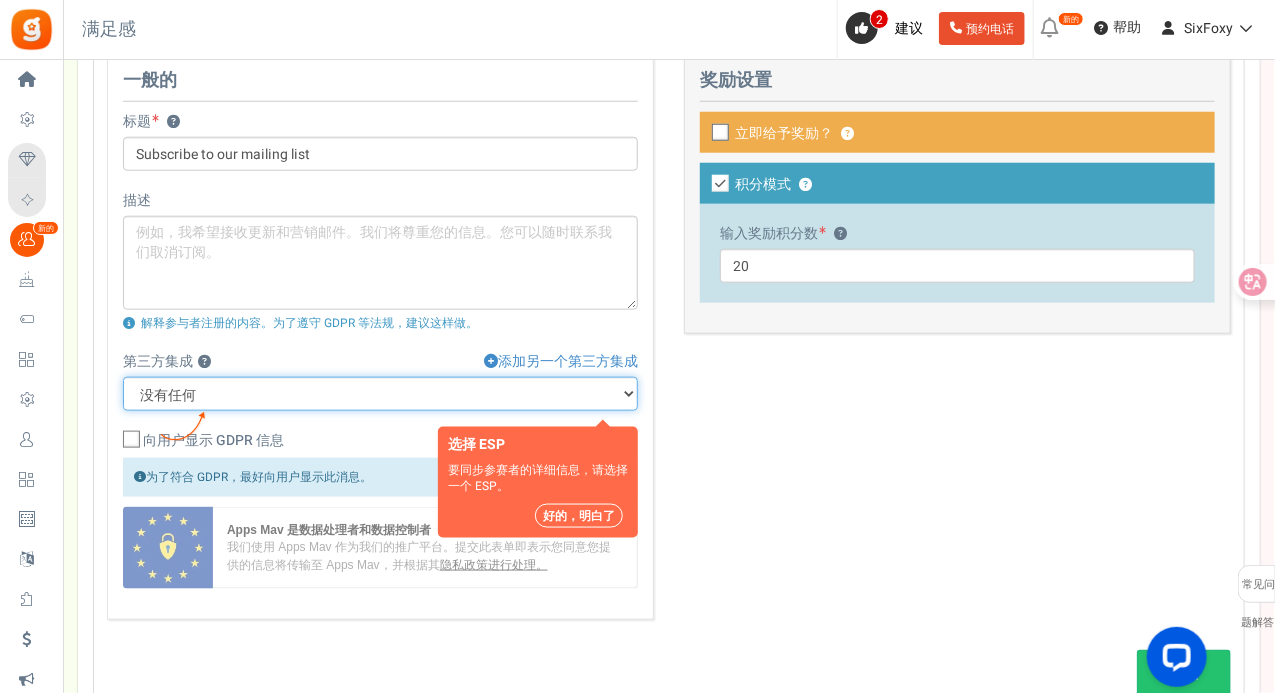 click on "没有任何
[BRAND]" at bounding box center [380, 394] 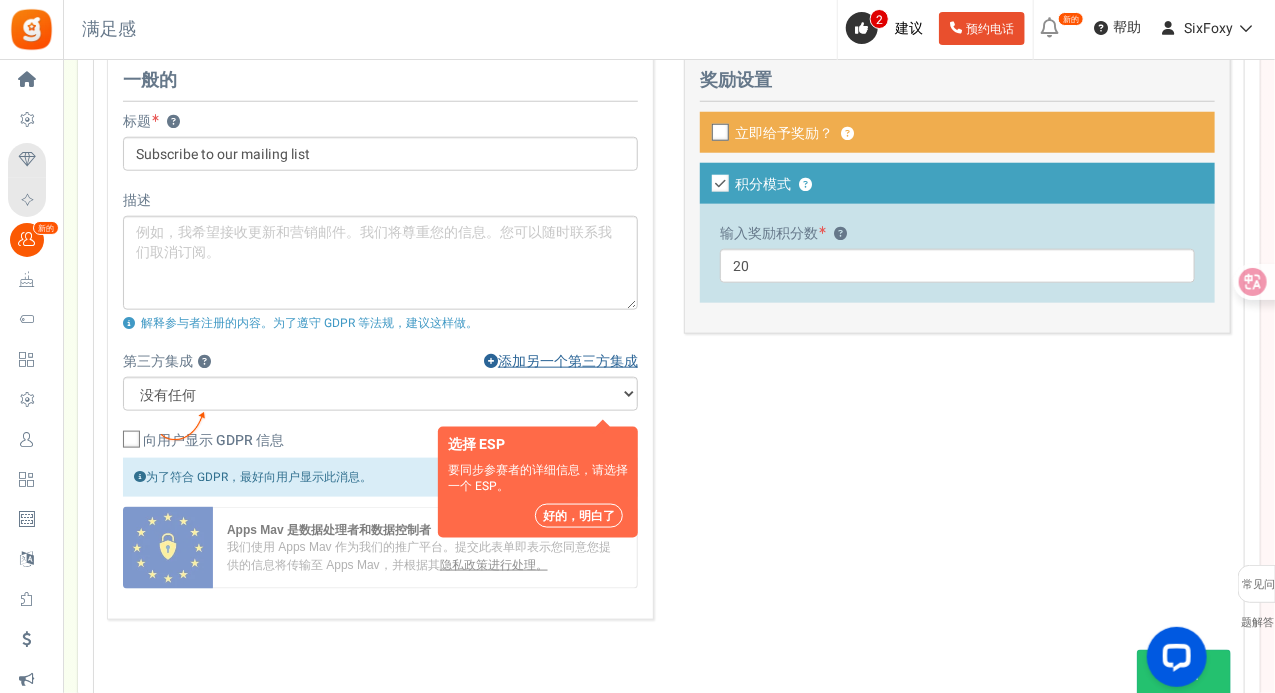 click on "添加另一个第三方集成" at bounding box center [568, 361] 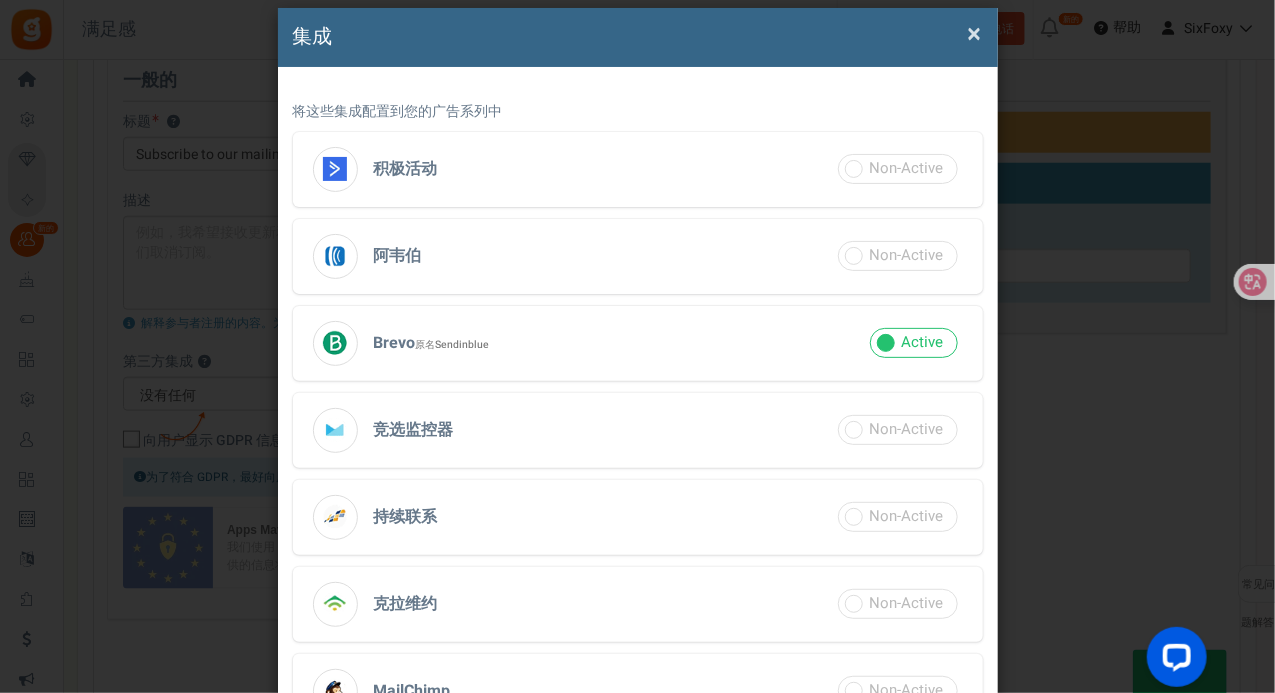 scroll, scrollTop: 100, scrollLeft: 0, axis: vertical 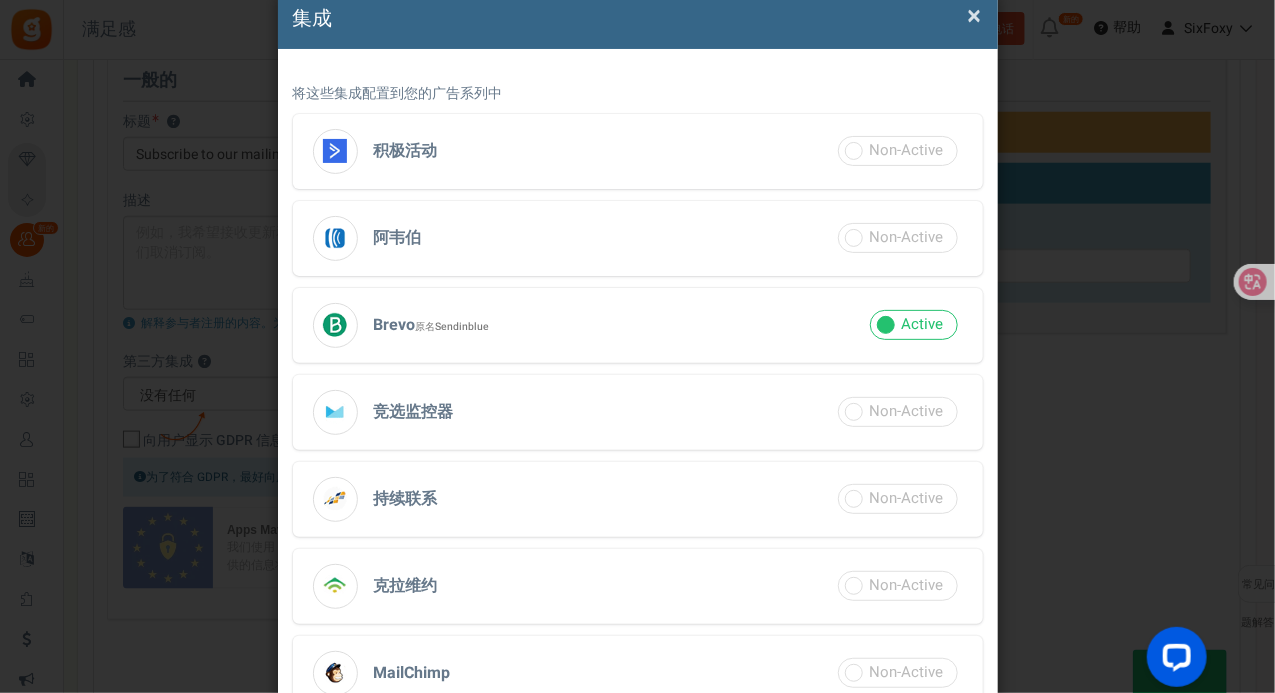 click on "Brevo 原名 Sendinblue" at bounding box center (638, 325) 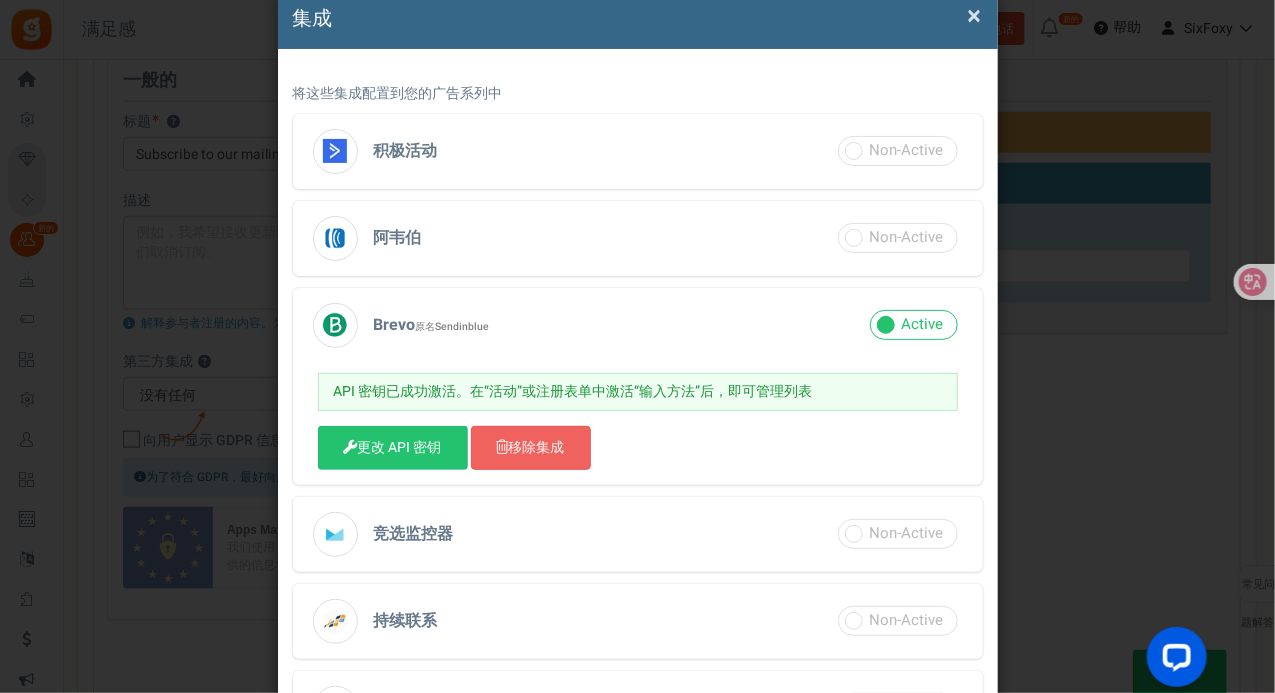 click on "Brevo 原名 Sendinblue" at bounding box center (638, 325) 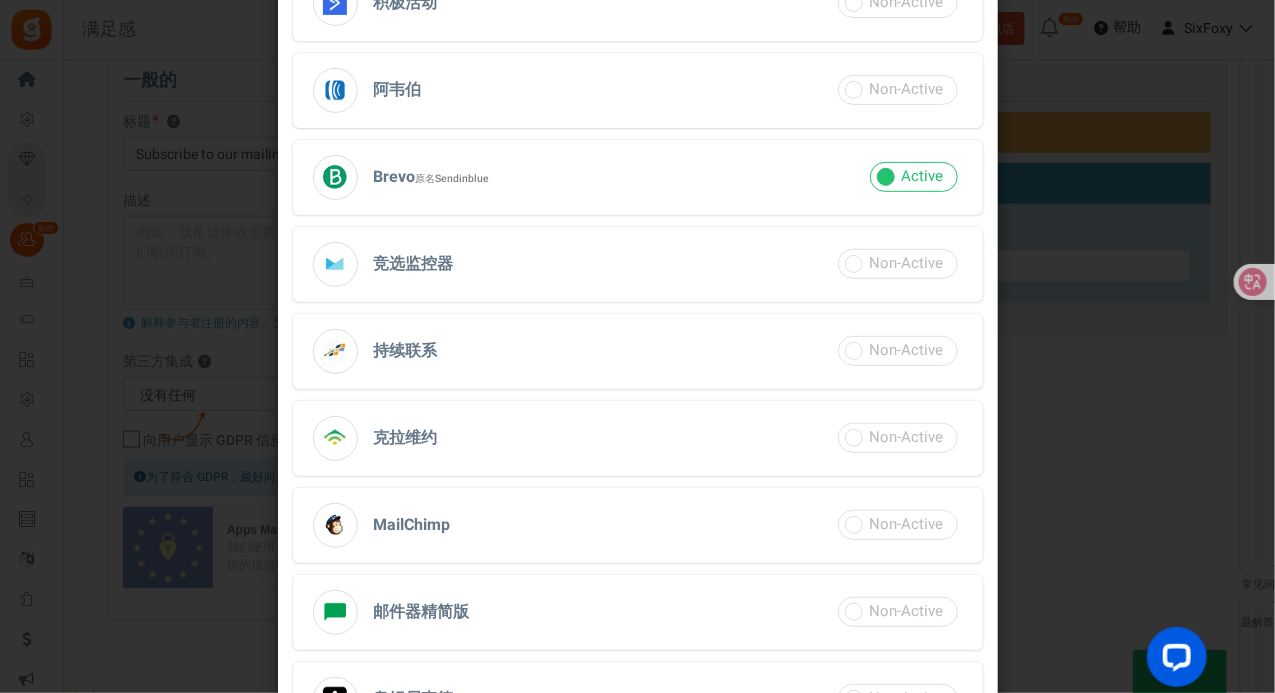 scroll, scrollTop: 0, scrollLeft: 0, axis: both 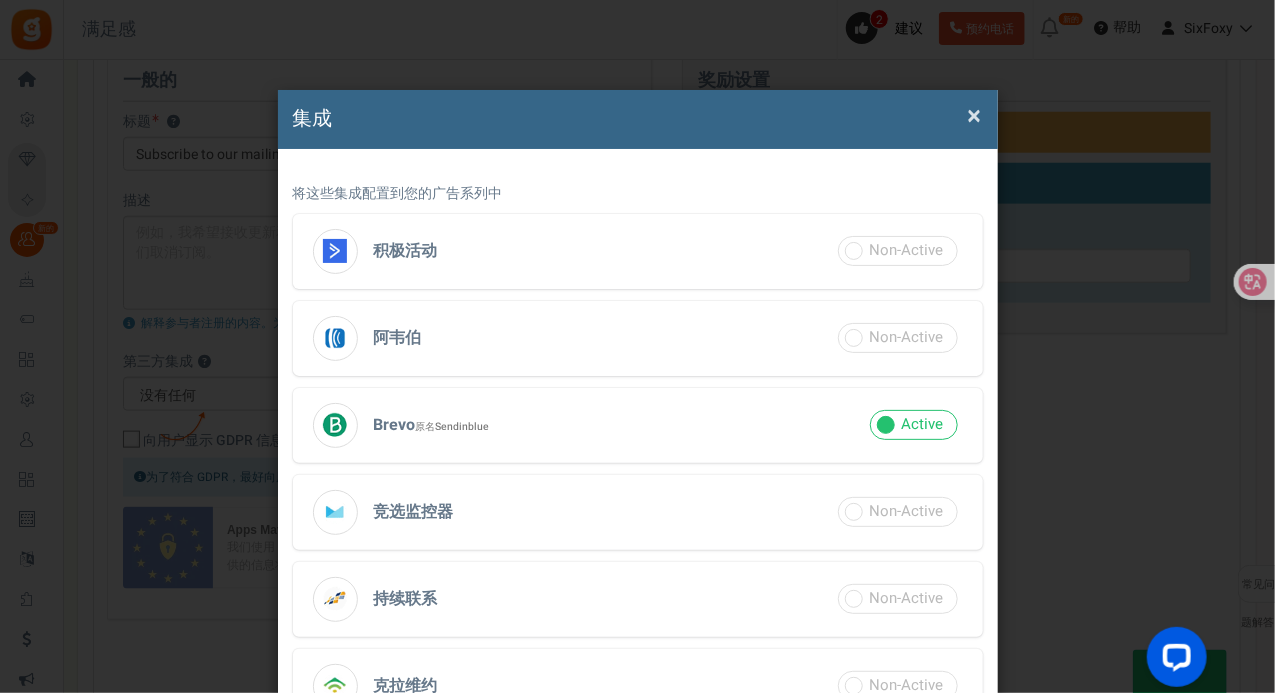 click on "集成
× 关闭" at bounding box center (638, 119) 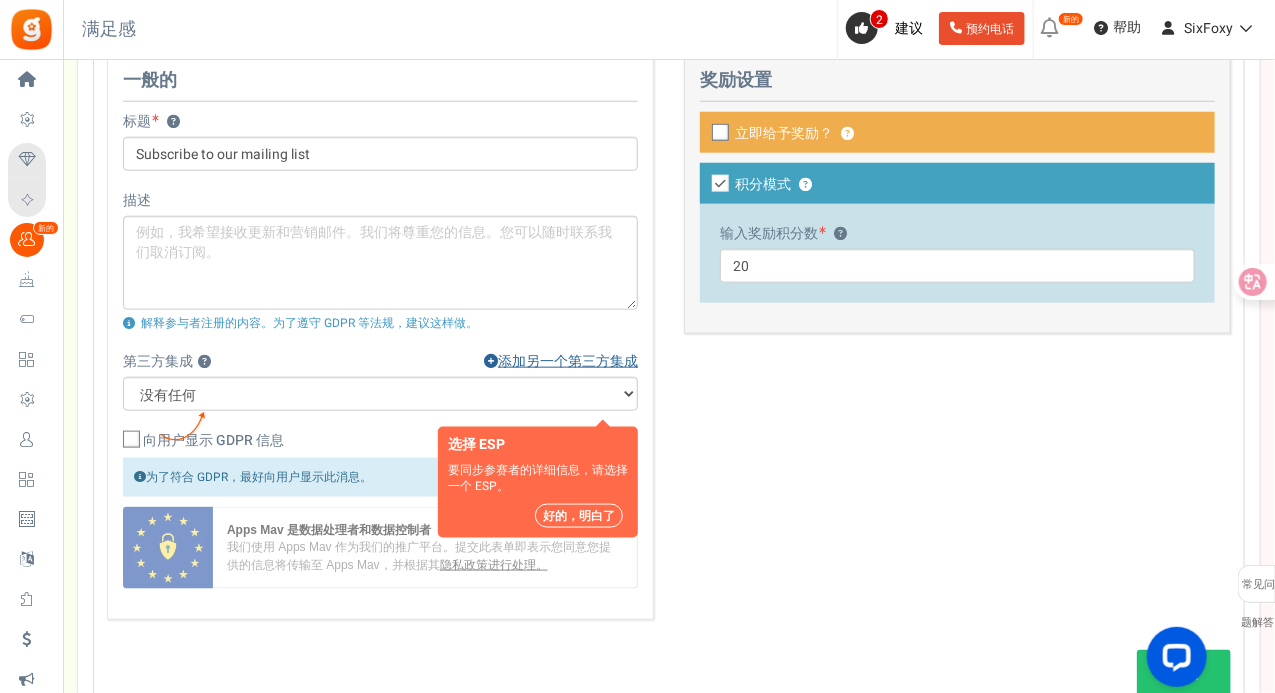 click on "添加另一个第三方集成" at bounding box center [568, 361] 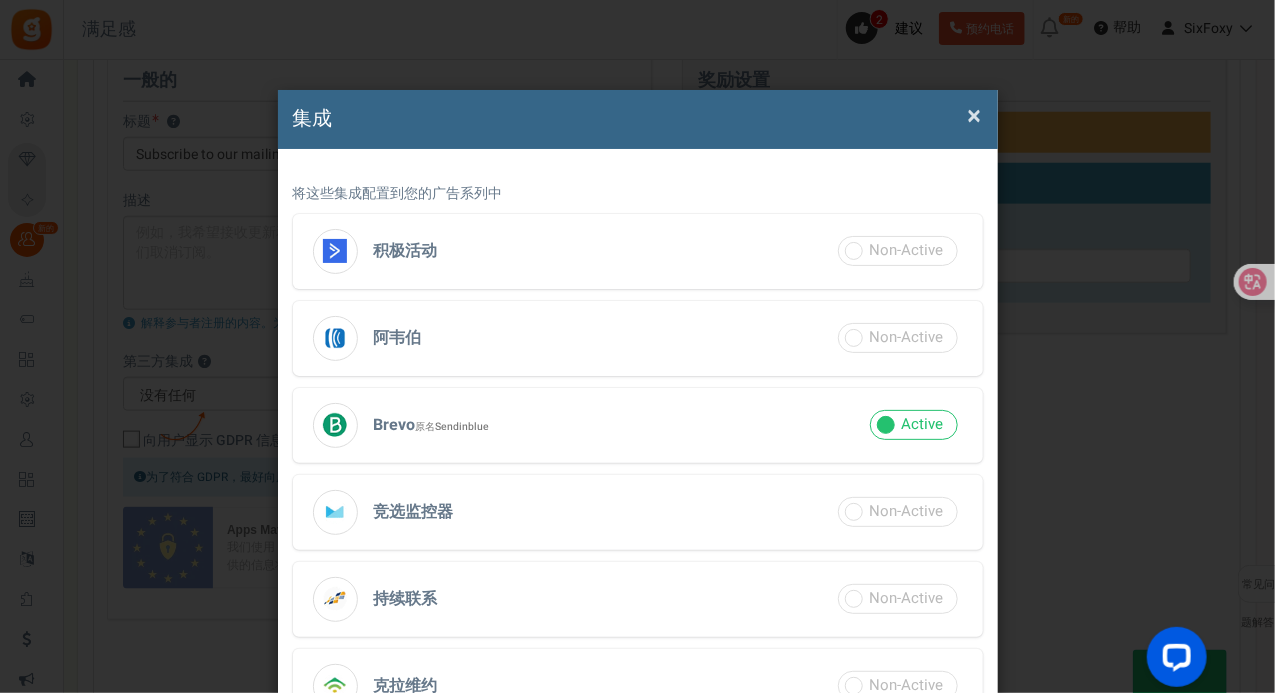 click on "Sendinblue" at bounding box center (463, 426) 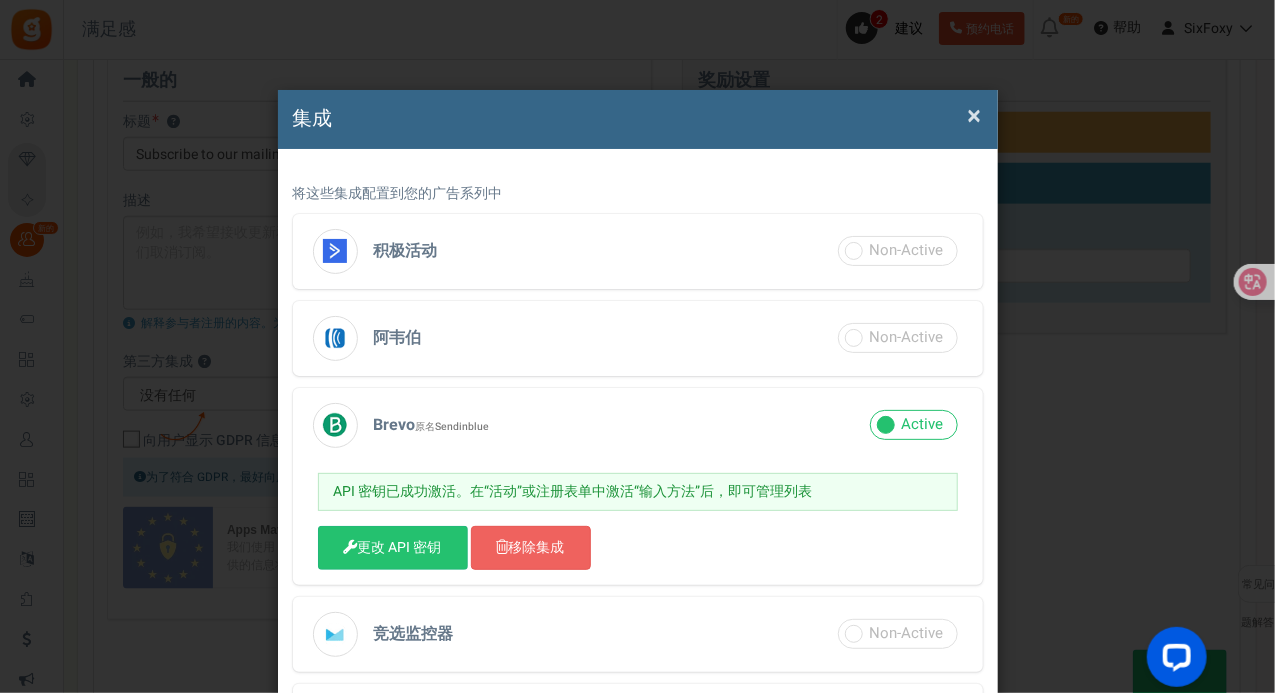 click on "Brevo 原名 Sendinblue" at bounding box center (638, 425) 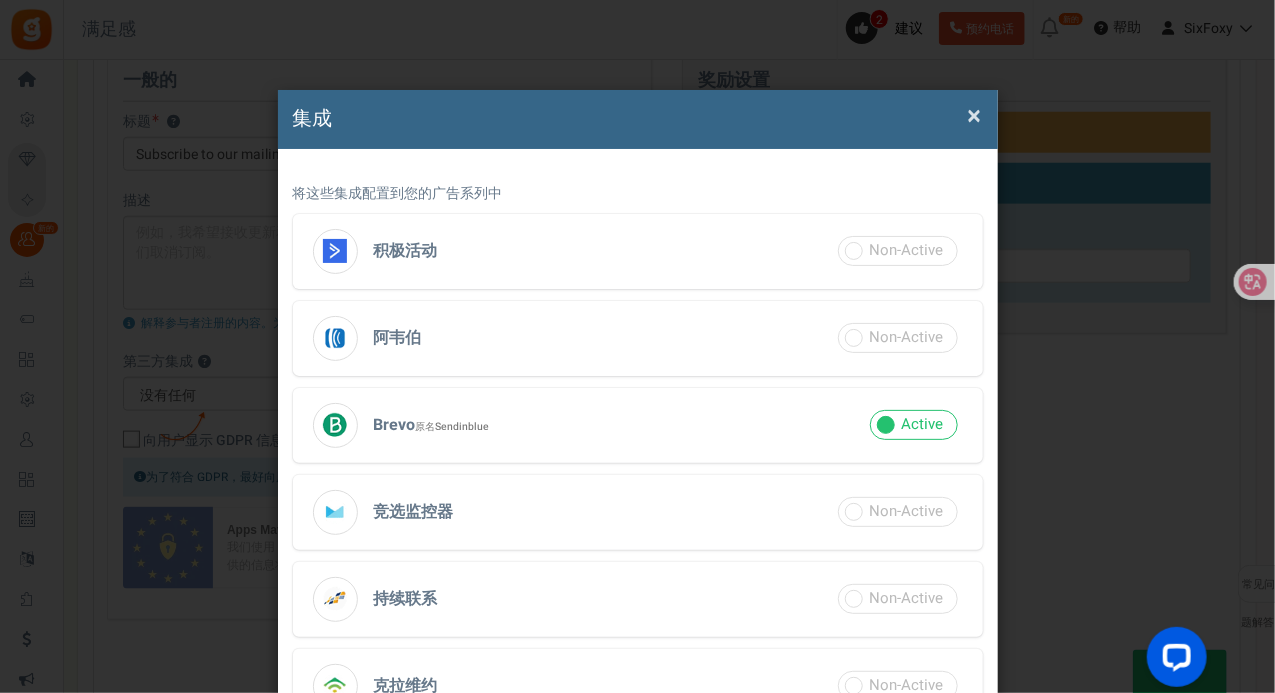 click on "×" at bounding box center [975, 116] 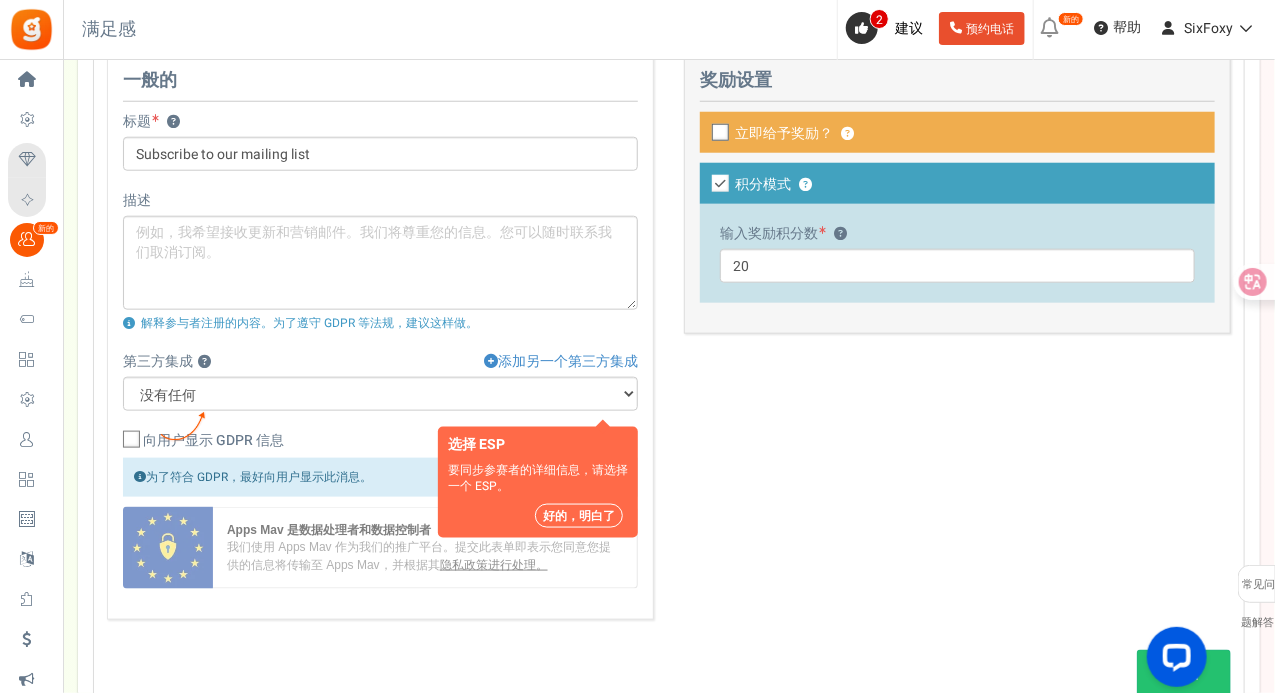 click on "向用户显示 GDPR 信息" at bounding box center [213, 440] 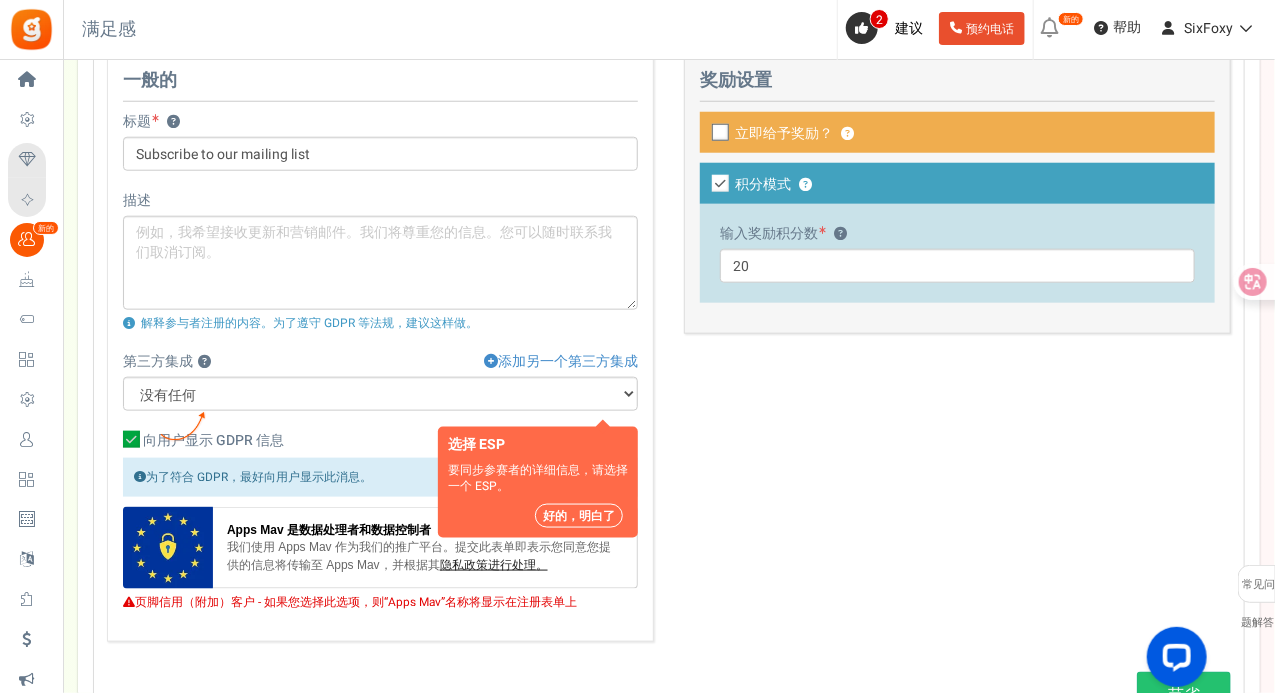 click on "向用户显示 GDPR 信息" at bounding box center (213, 440) 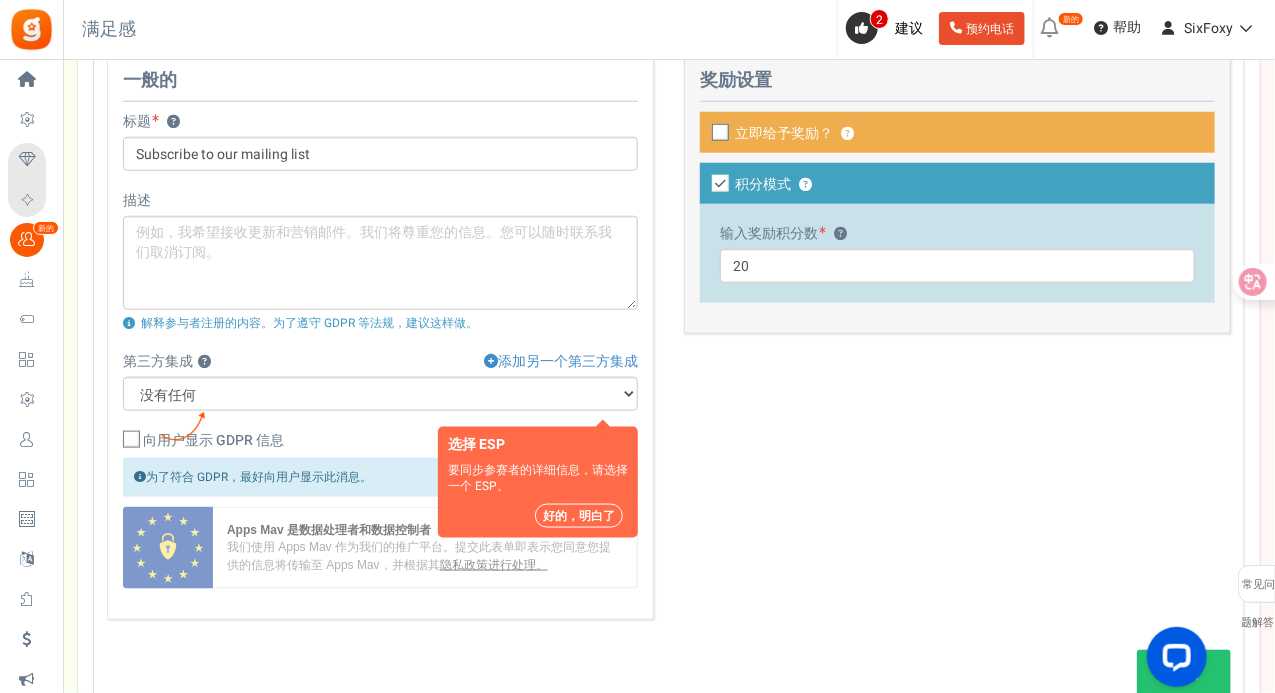 click on "好的，明白了" at bounding box center [579, 516] 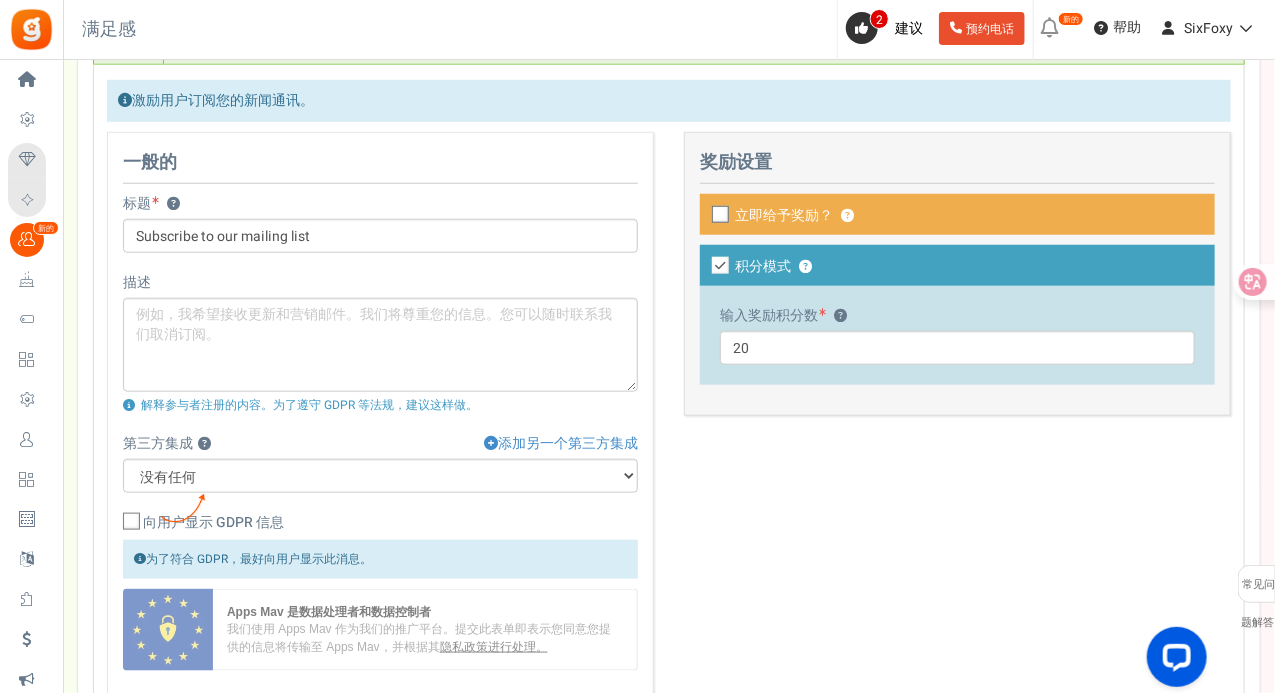 scroll, scrollTop: 641, scrollLeft: 0, axis: vertical 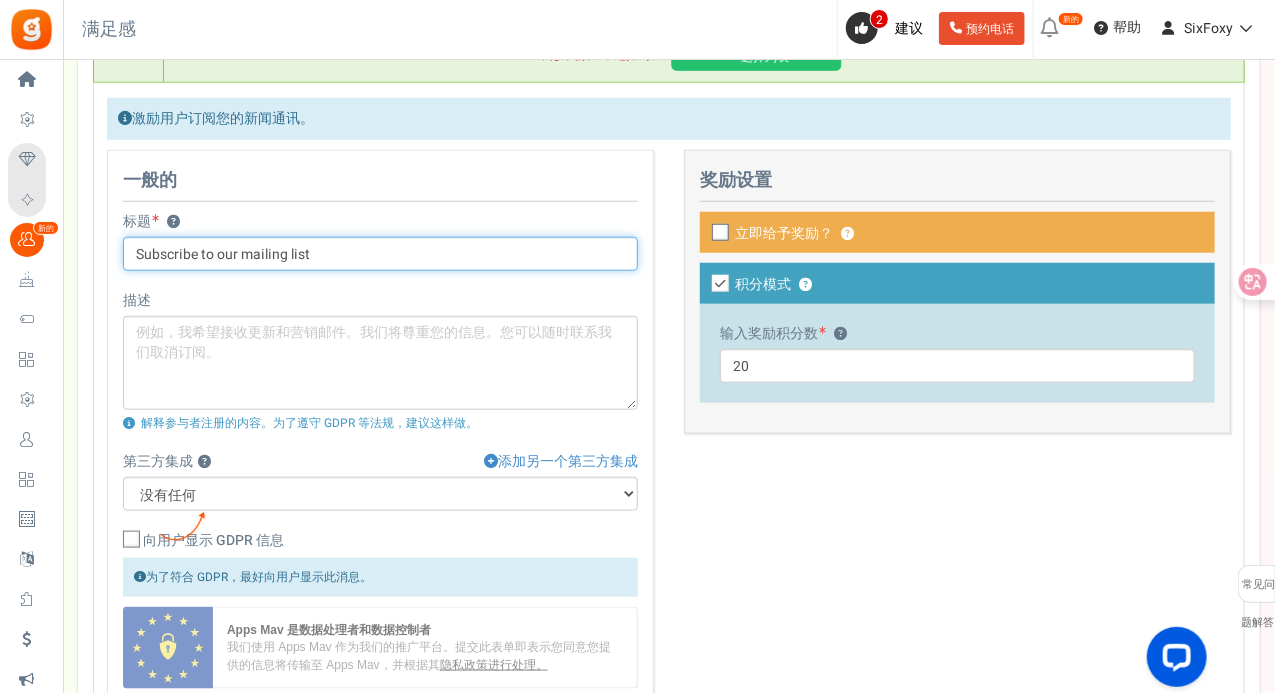 click on "Subscribe to our mailing list" at bounding box center [380, 254] 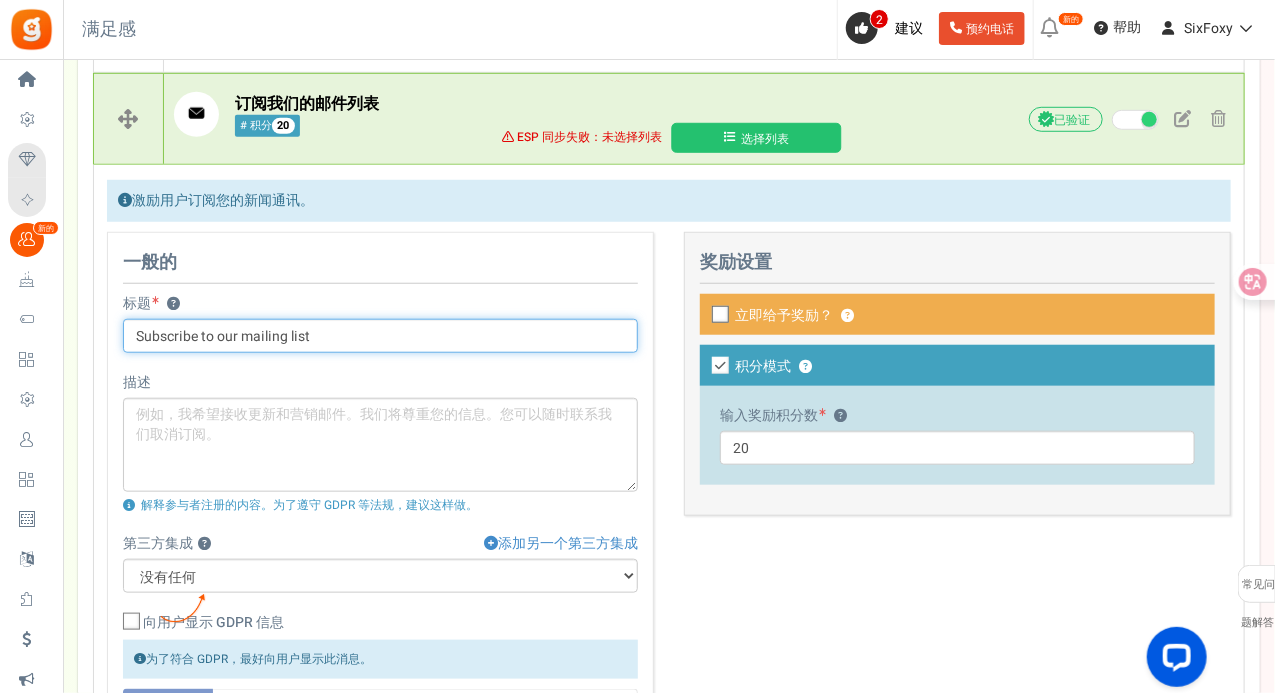scroll, scrollTop: 541, scrollLeft: 0, axis: vertical 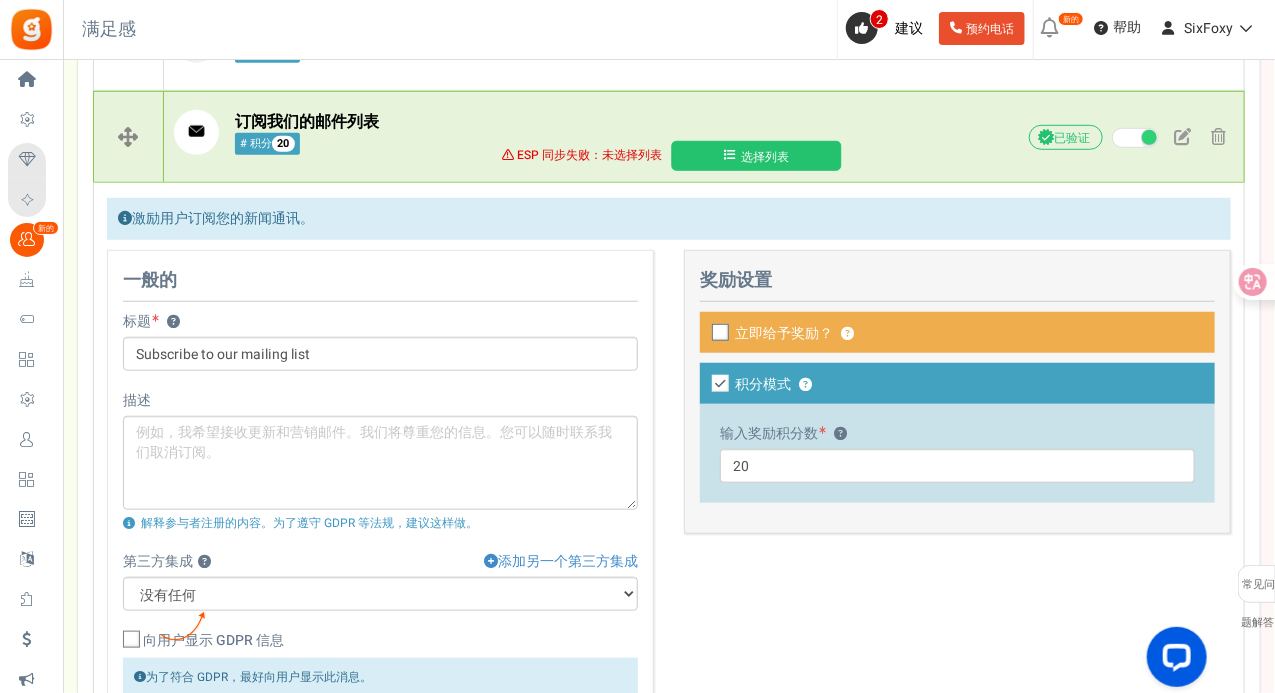 drag, startPoint x: 724, startPoint y: 326, endPoint x: 816, endPoint y: 342, distance: 93.38094 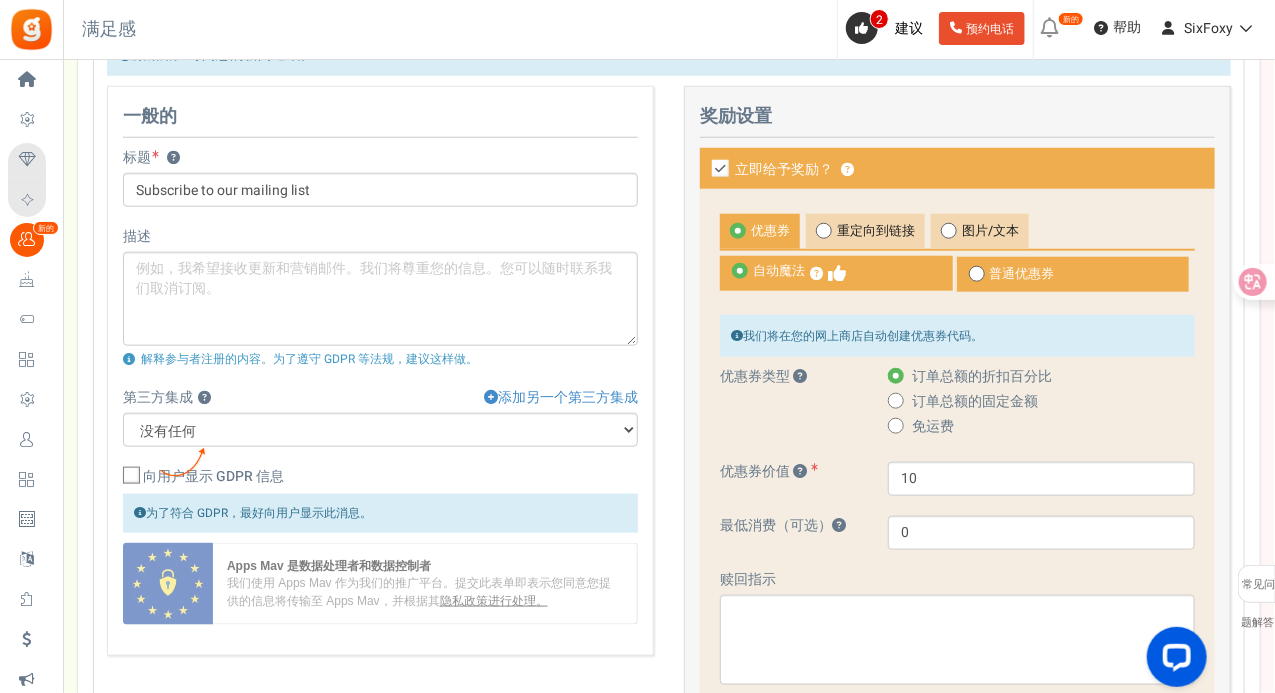 scroll, scrollTop: 641, scrollLeft: 0, axis: vertical 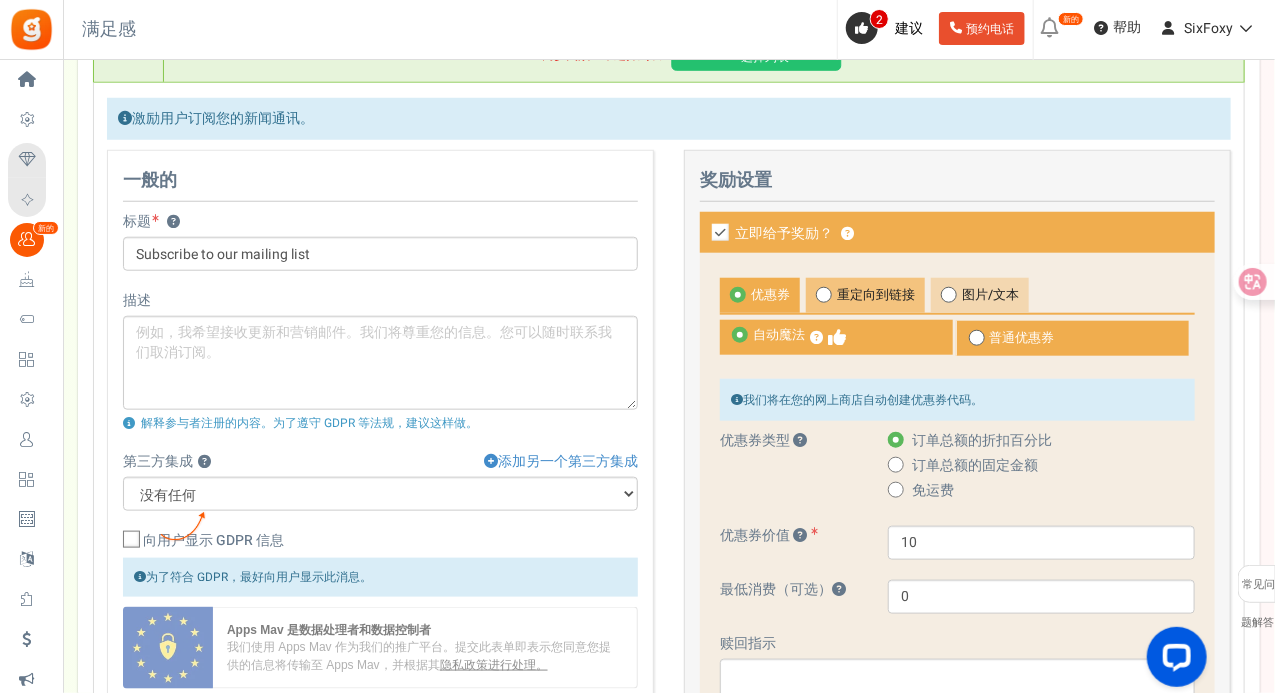 click at bounding box center (824, 295) 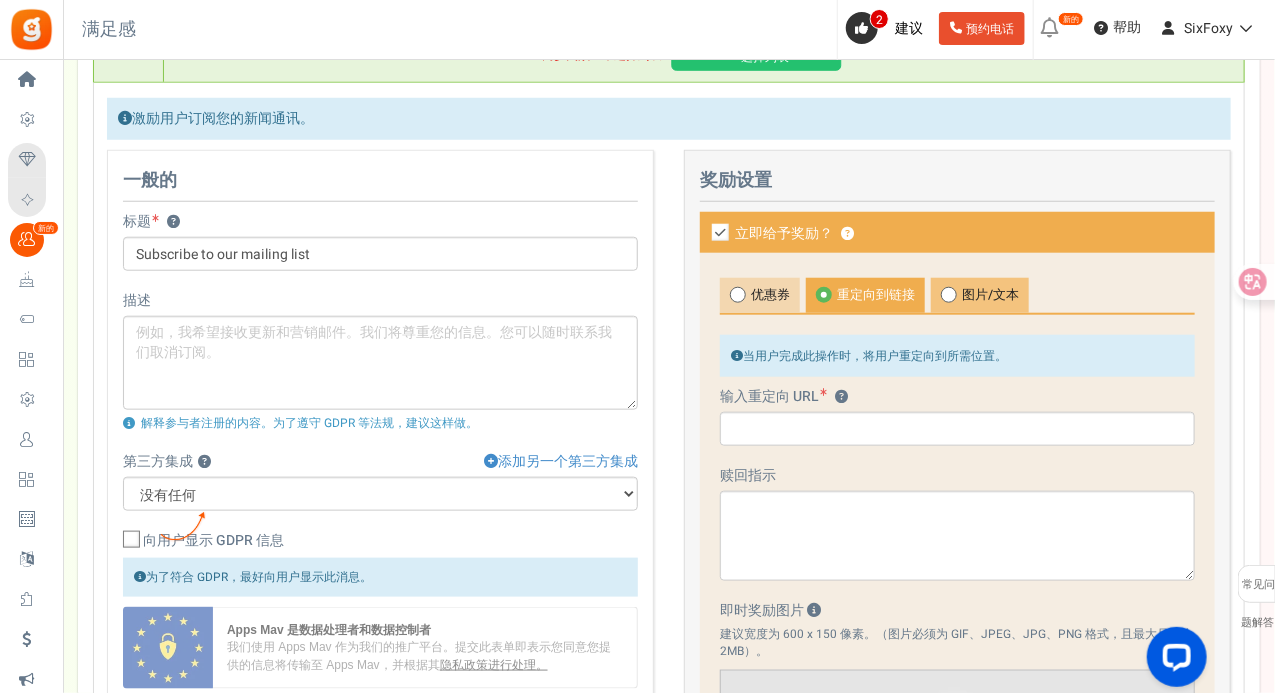 click on "图片/文本" at bounding box center [990, 294] 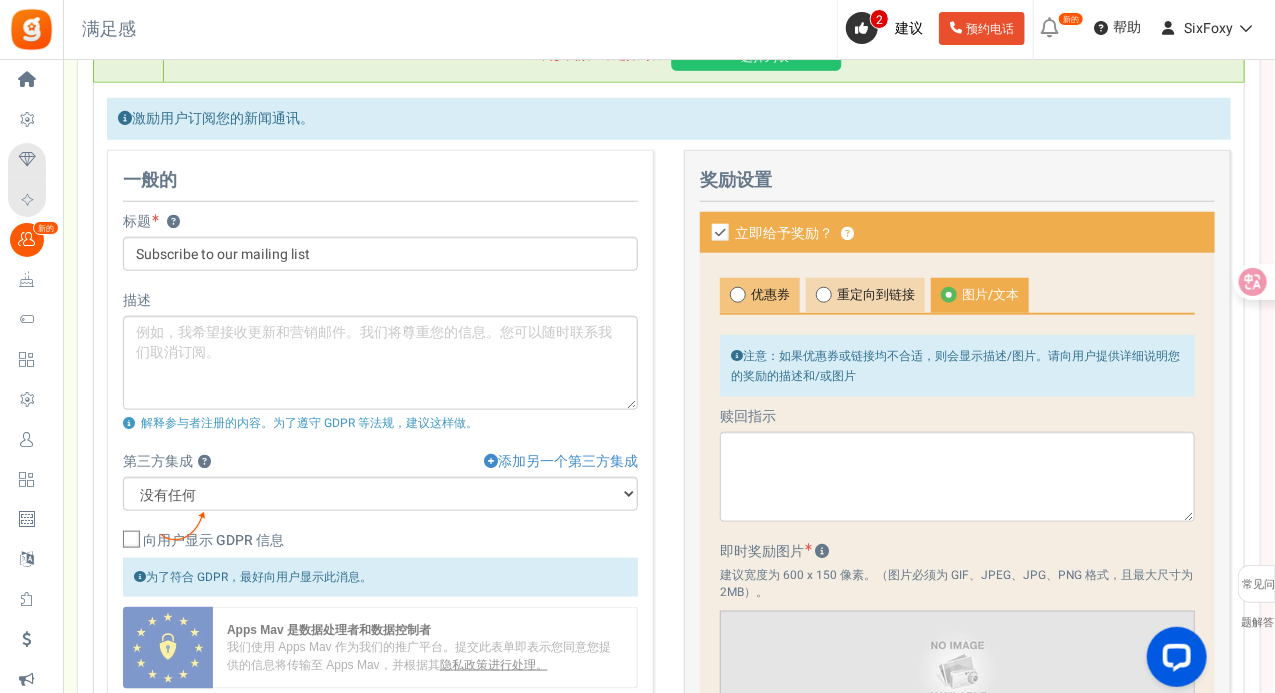 click on "优惠券" at bounding box center (760, 295) 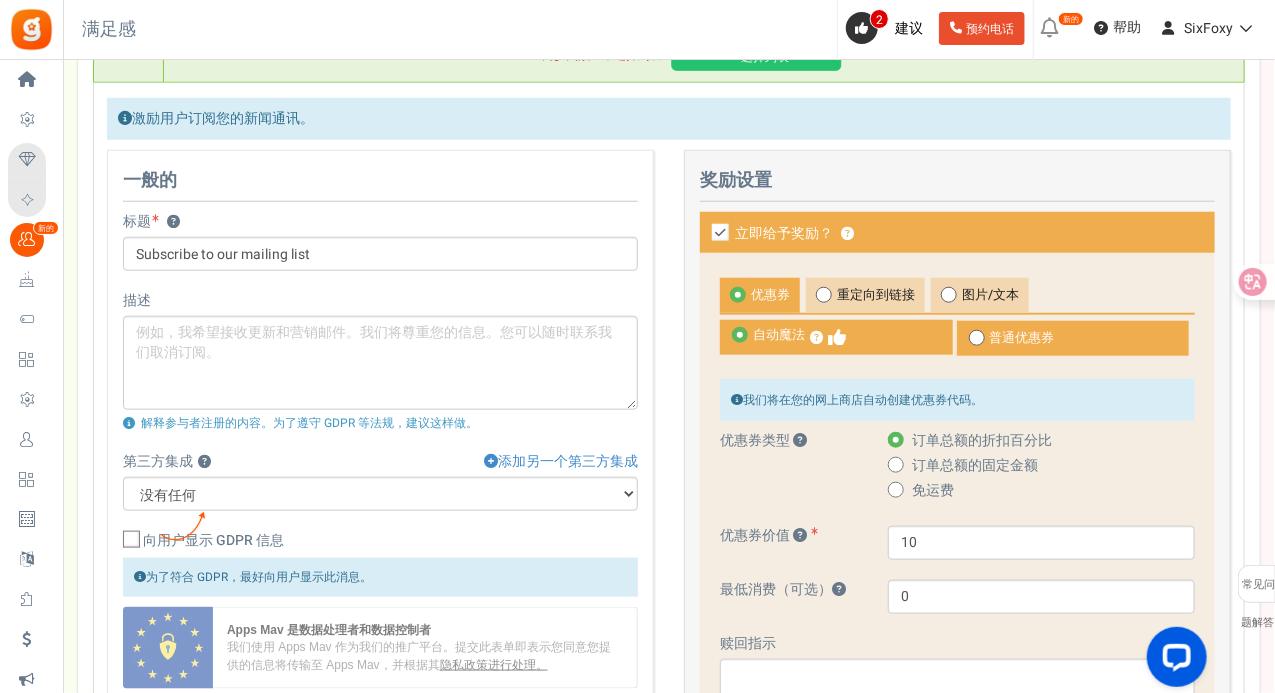 click at bounding box center (720, 232) 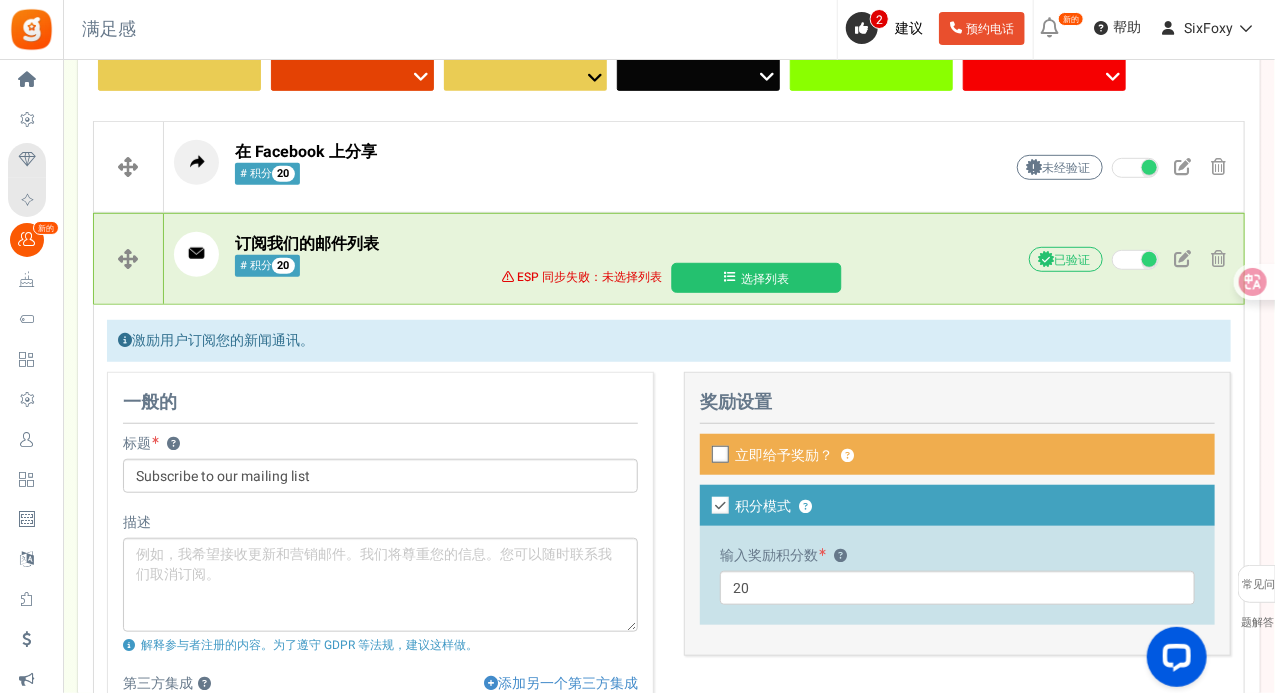 scroll, scrollTop: 241, scrollLeft: 0, axis: vertical 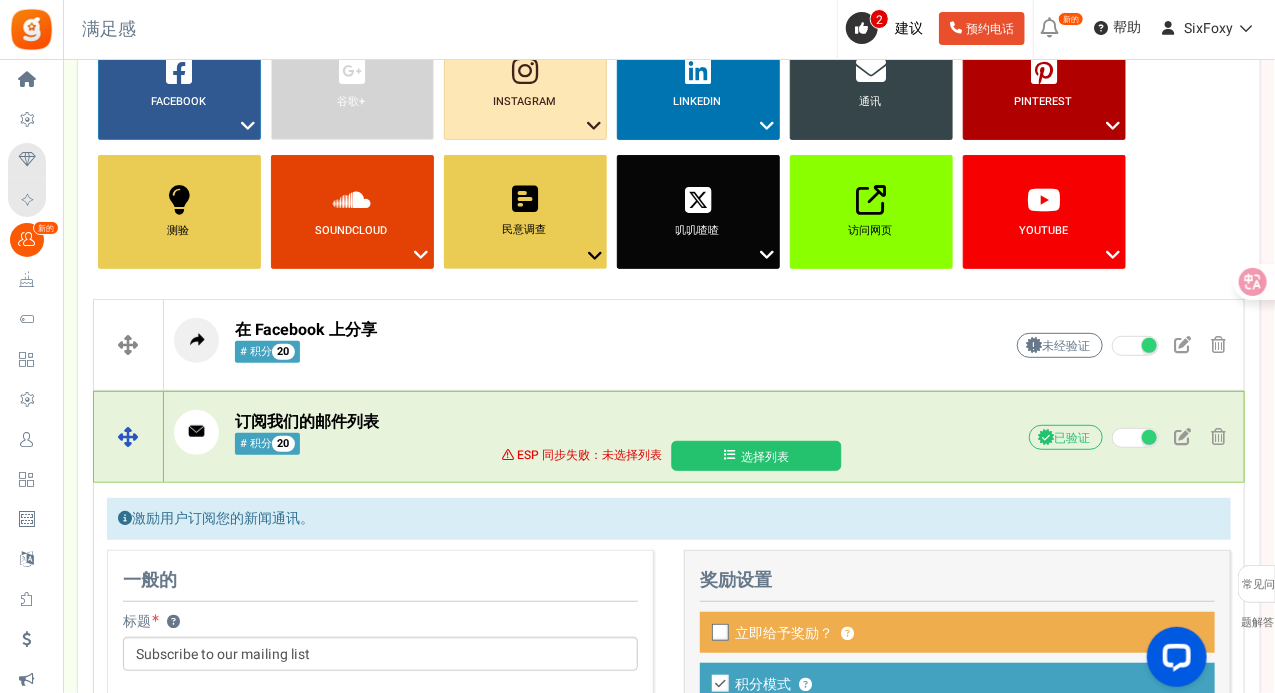 click on "ESP 同步失败：" at bounding box center (560, 455) 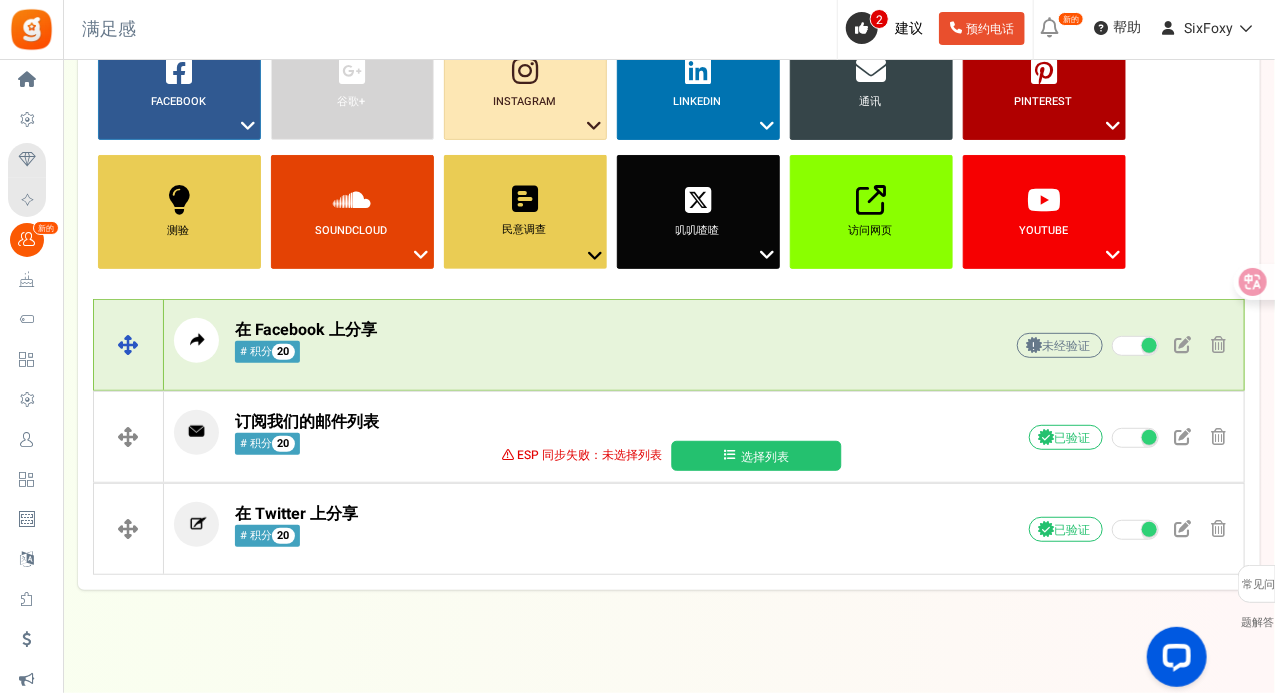 click on "未经验证
由于平台政策，我们无法验证参赛者是否已完成此操作。
已验证
我们能够验证用户是否已完成此操作。" at bounding box center (1084, 345) 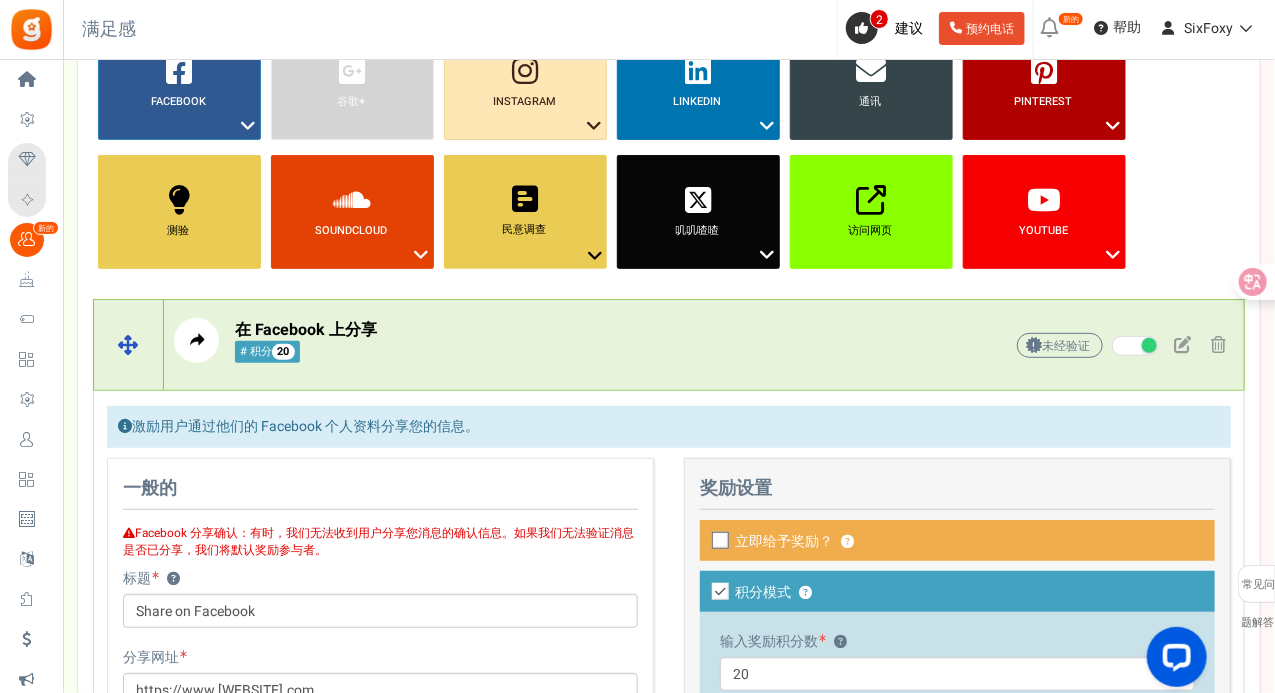 click on "未经验证
由于平台政策，我们无法验证参赛者是否已完成此操作。
已验证
我们能够验证用户是否已完成此操作。" at bounding box center (1084, 345) 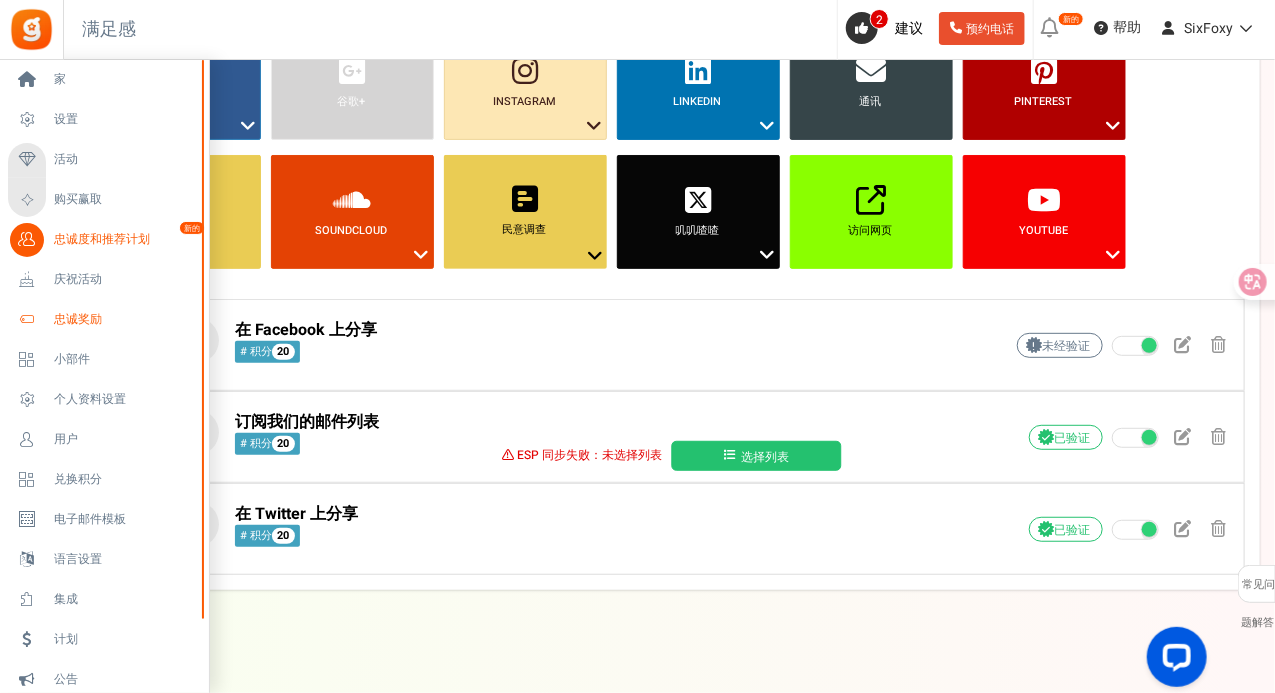 click on "忠诚奖励" at bounding box center (124, 319) 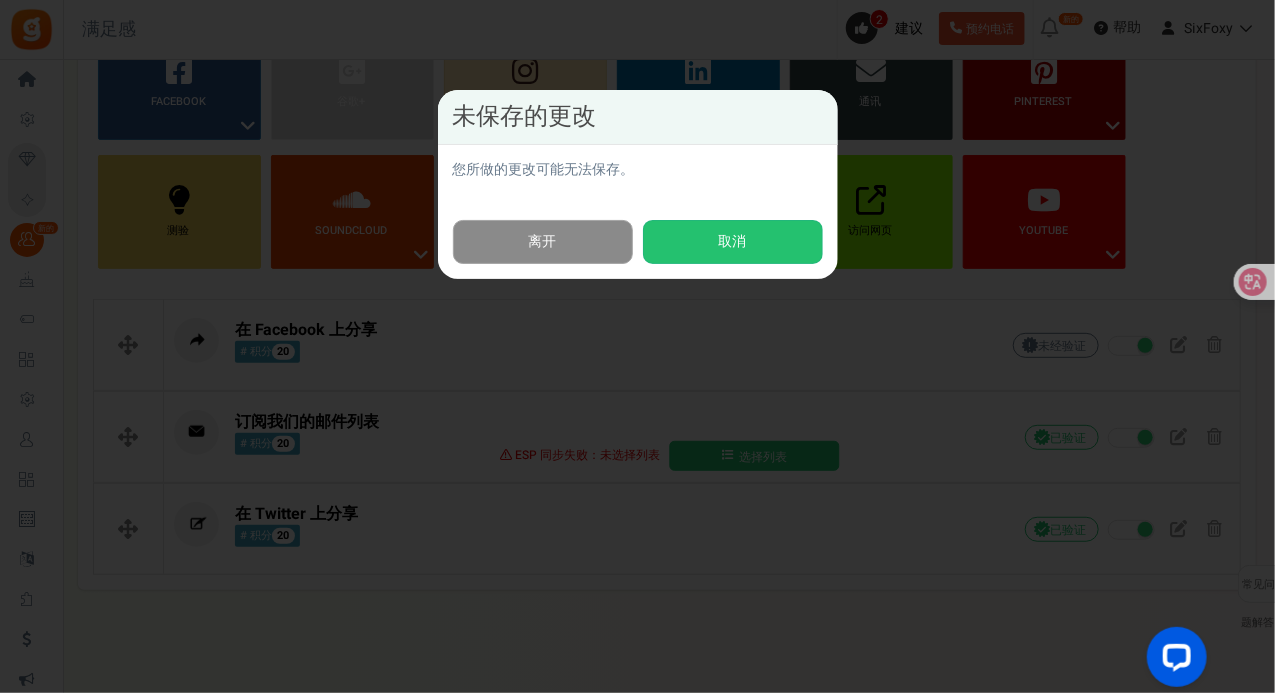 click on "离开" at bounding box center (543, 242) 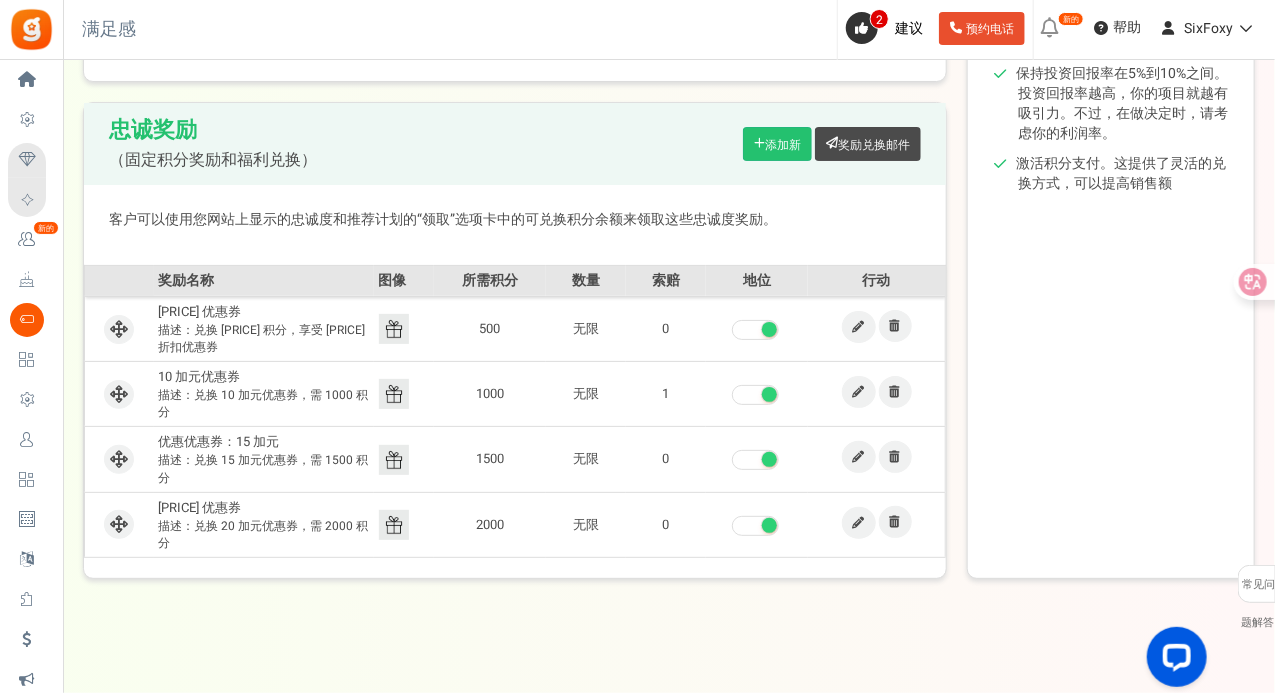 scroll, scrollTop: 431, scrollLeft: 0, axis: vertical 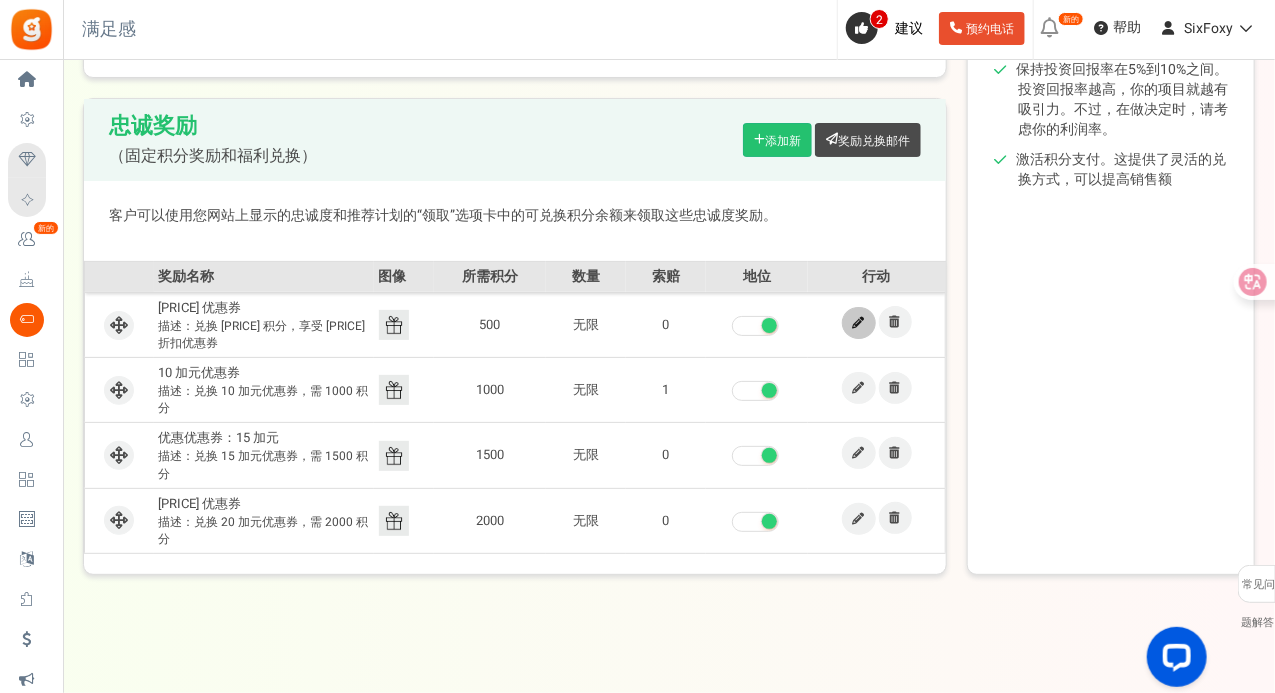 click at bounding box center (859, 323) 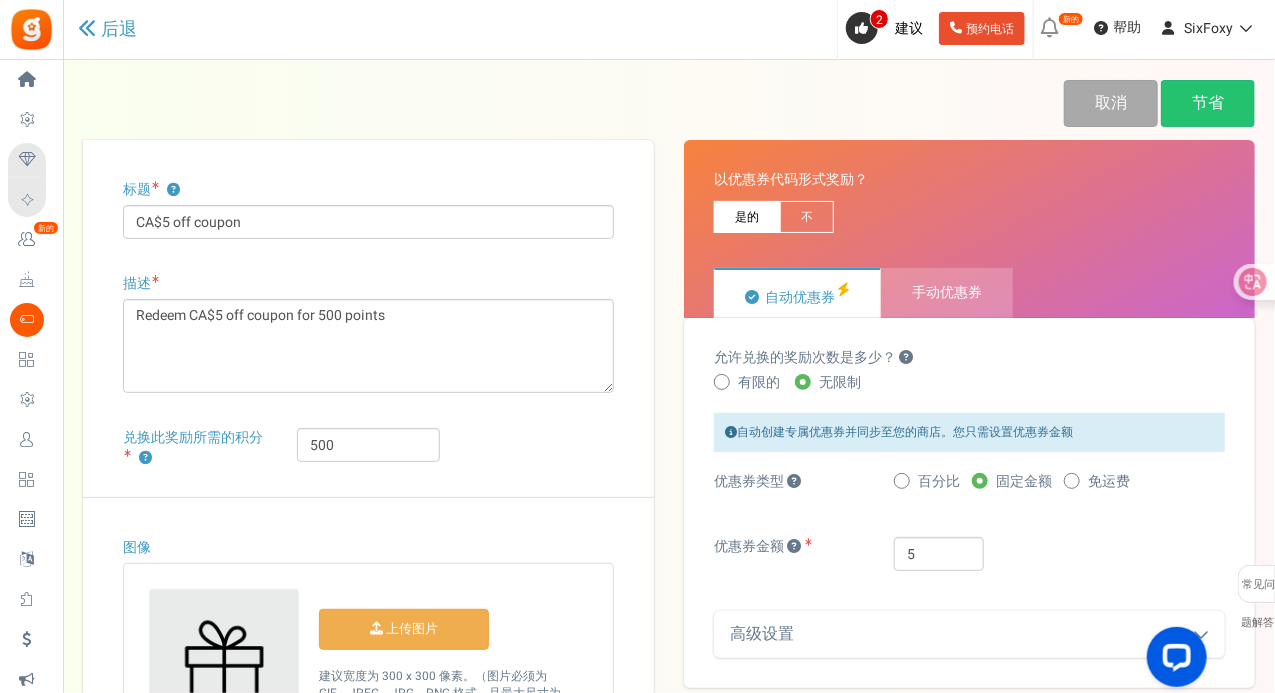 scroll, scrollTop: 200, scrollLeft: 0, axis: vertical 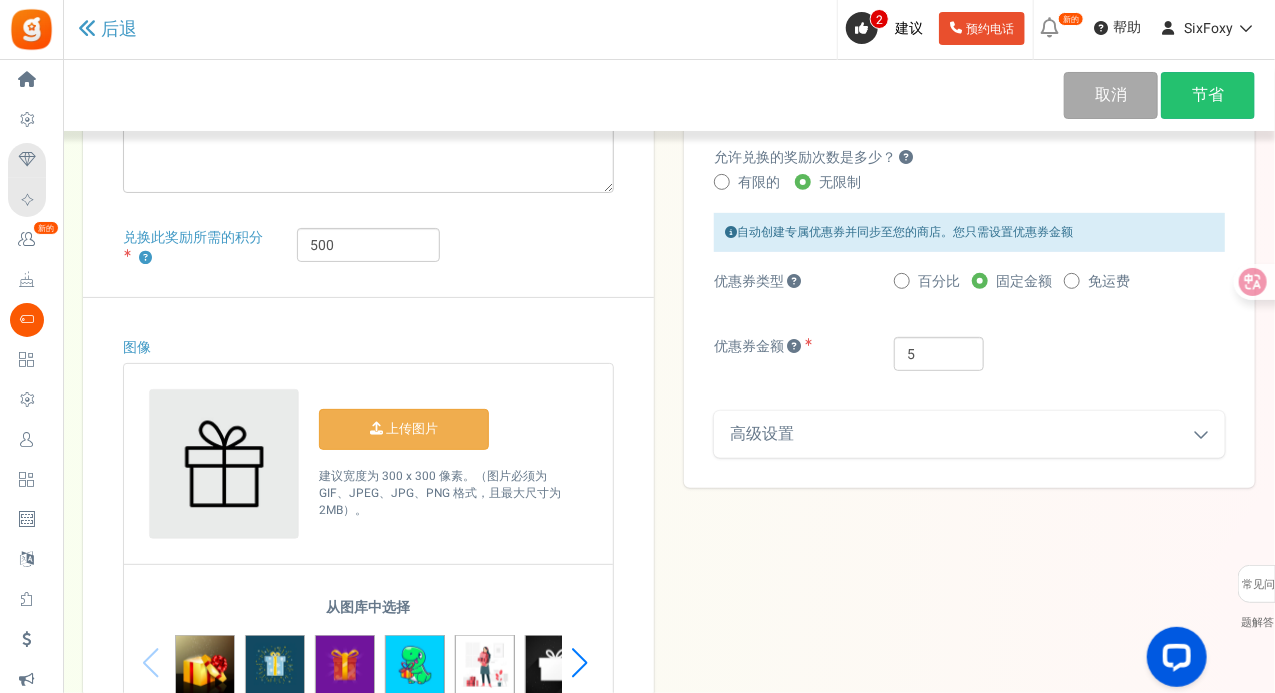 click on "高级设置" at bounding box center [969, 434] 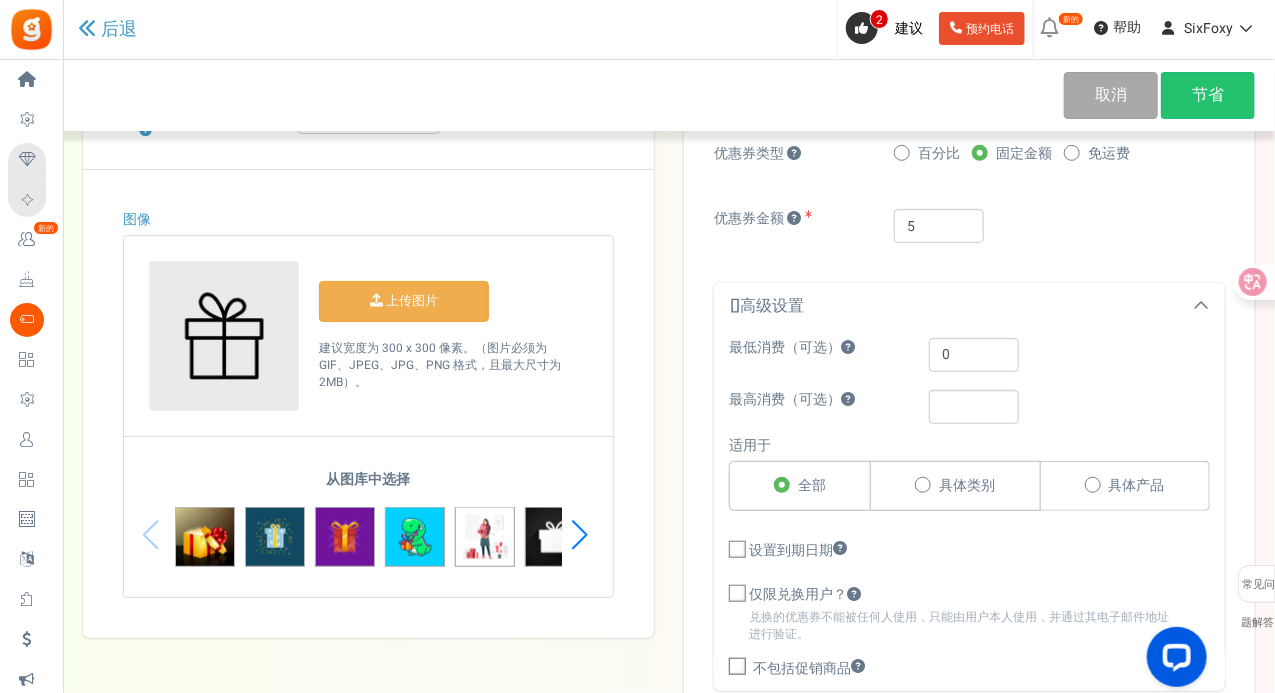scroll, scrollTop: 400, scrollLeft: 0, axis: vertical 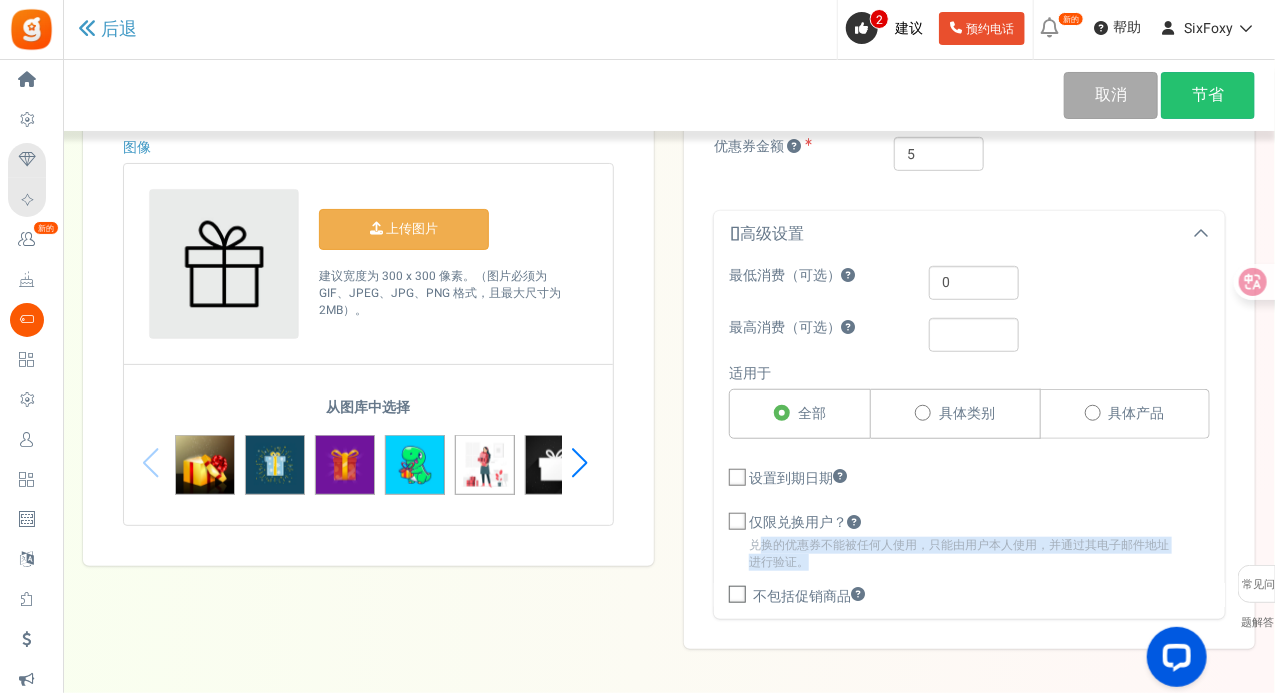 drag, startPoint x: 760, startPoint y: 551, endPoint x: 915, endPoint y: 563, distance: 155.46382 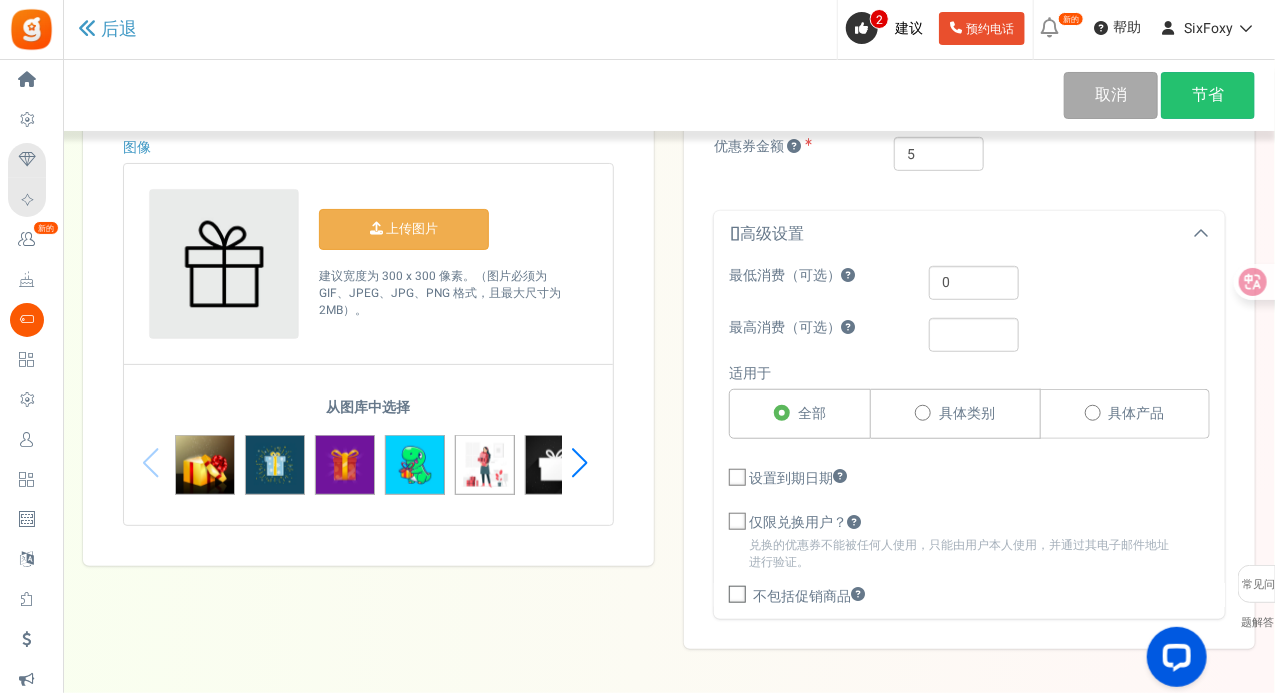 click at bounding box center (738, 522) 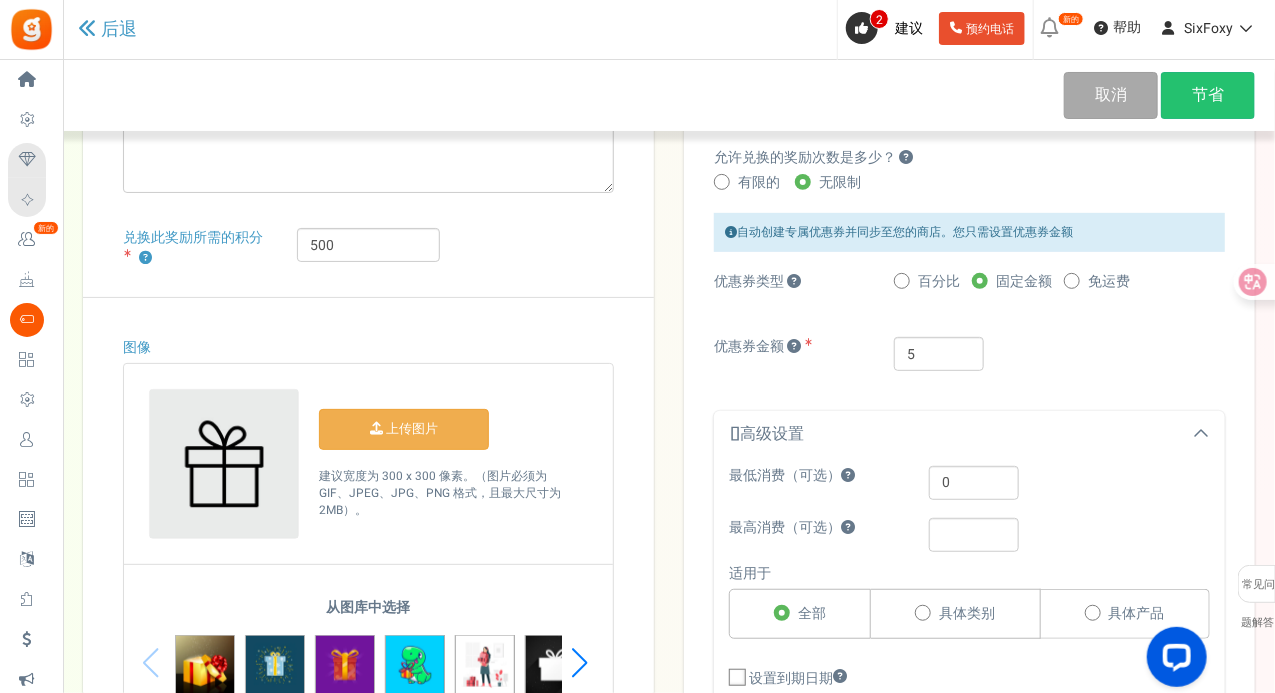 scroll, scrollTop: 300, scrollLeft: 0, axis: vertical 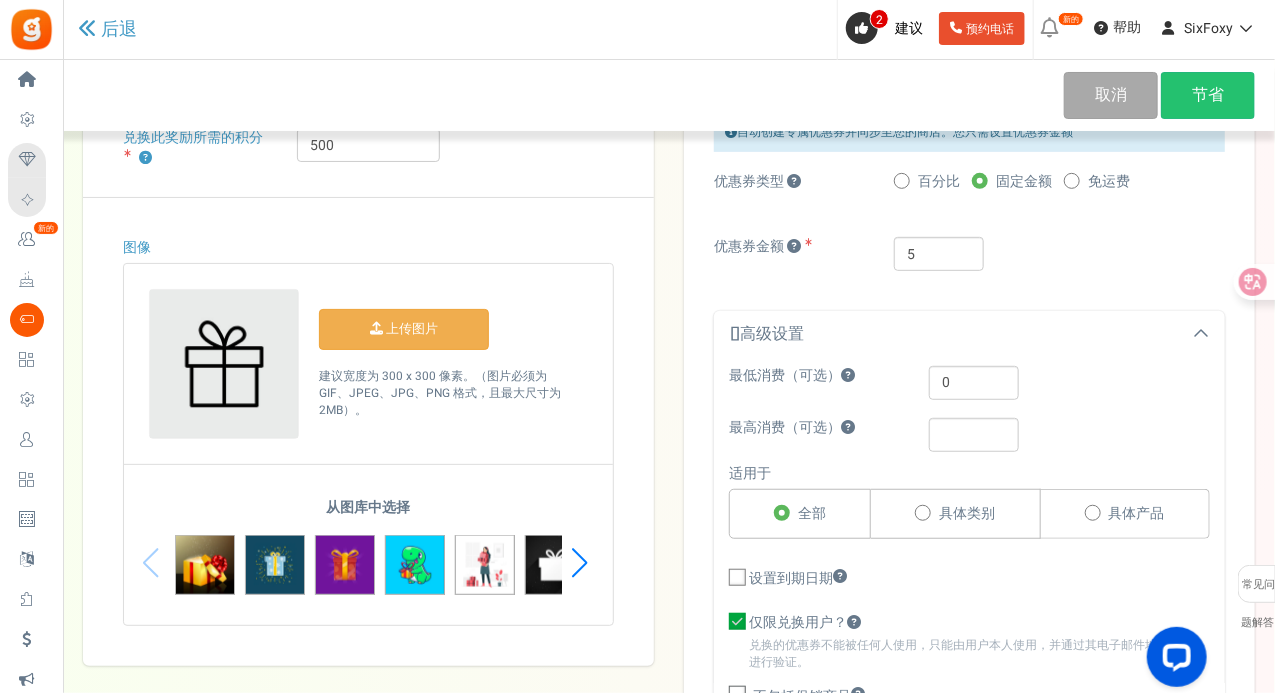 click on "设置到期日期" at bounding box center (791, 578) 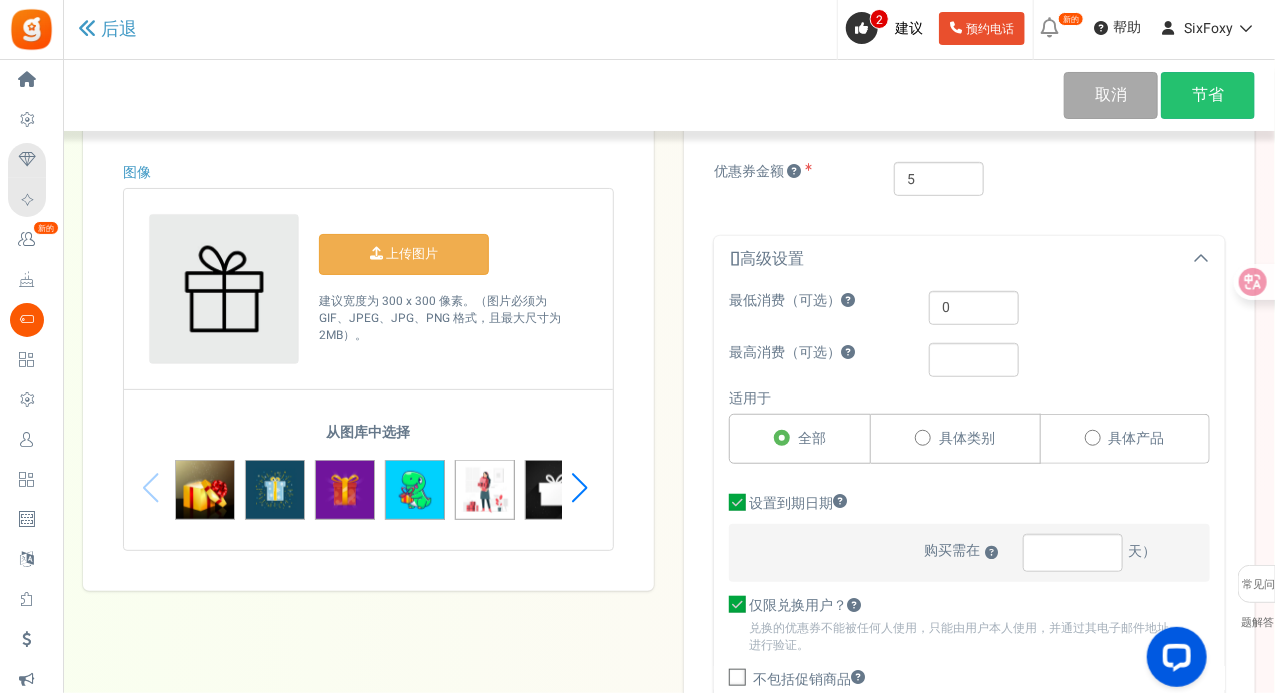 scroll, scrollTop: 400, scrollLeft: 0, axis: vertical 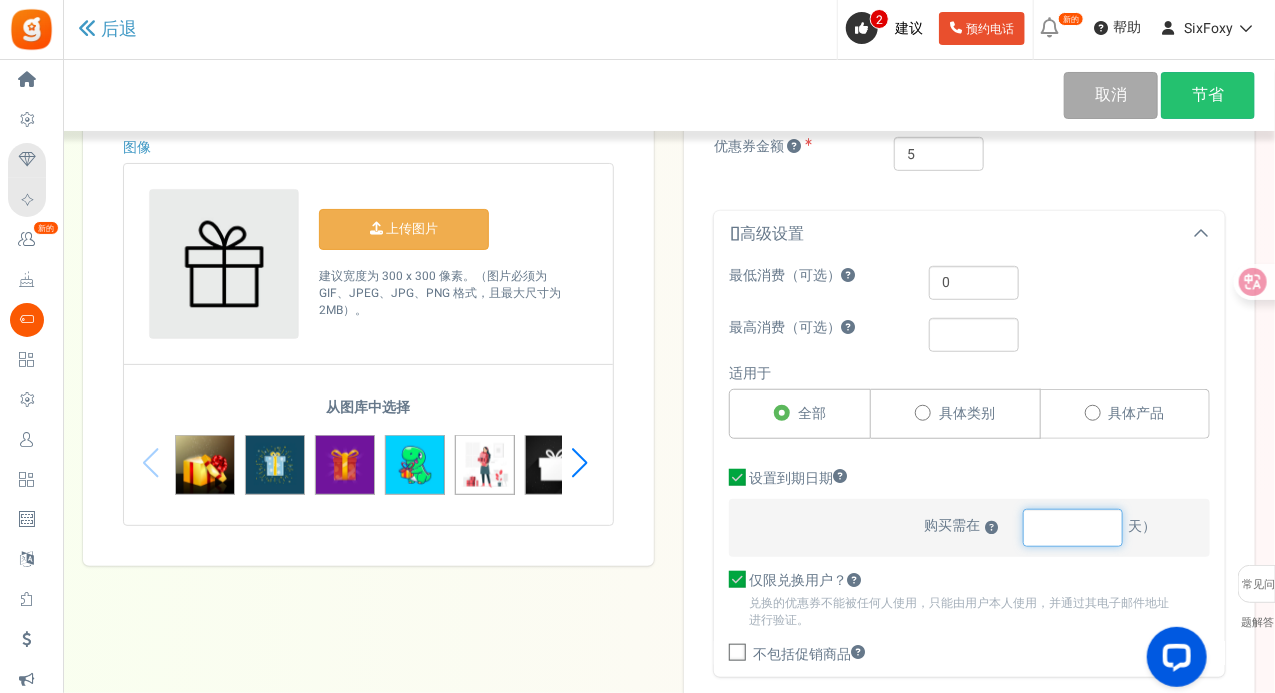 click at bounding box center [1073, 528] 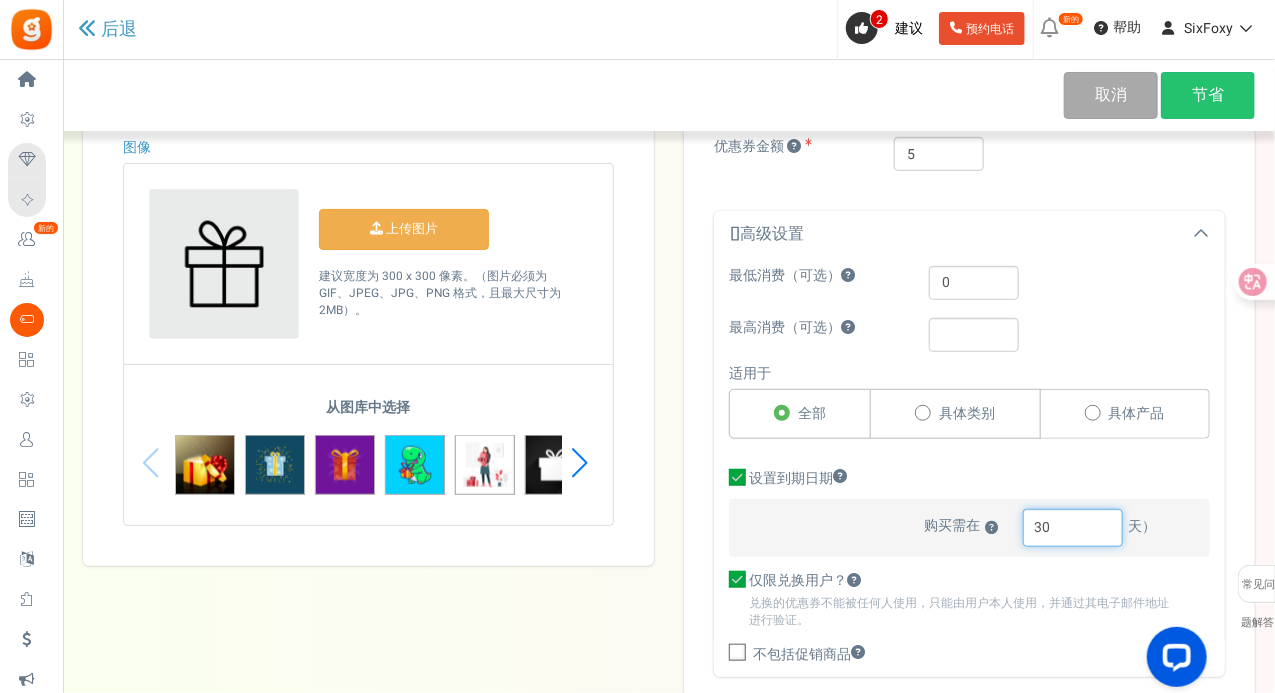 type on "3" 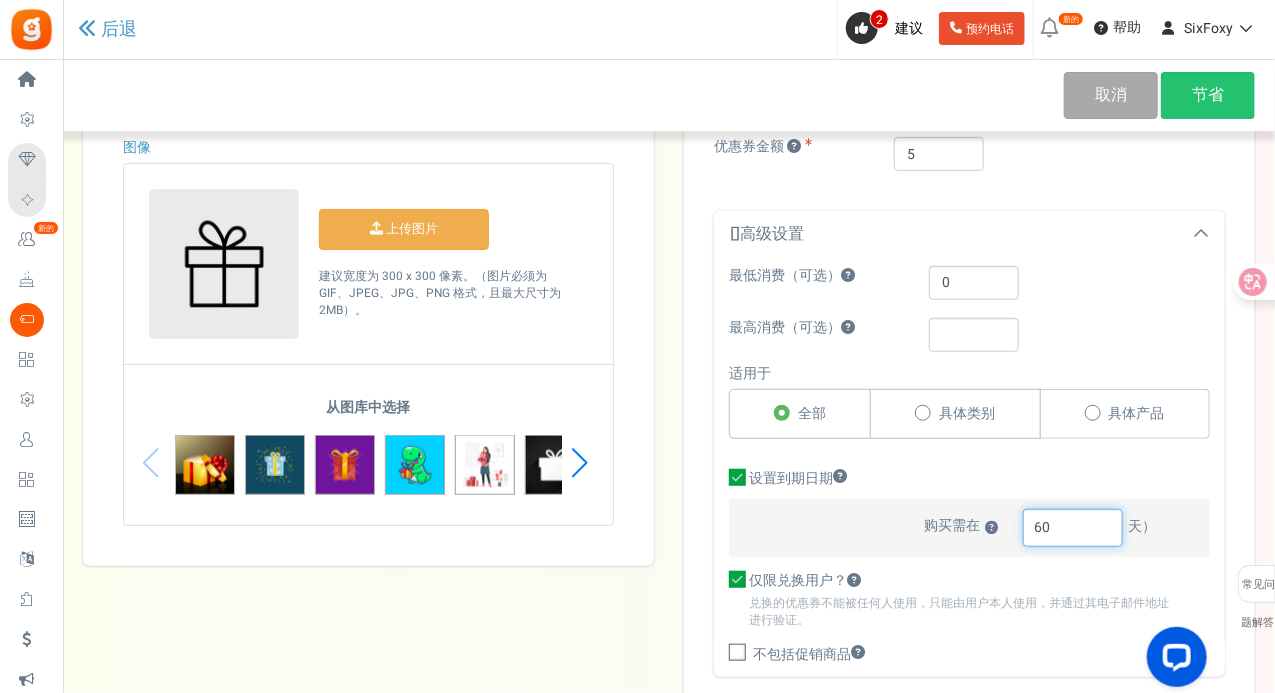 type on "6" 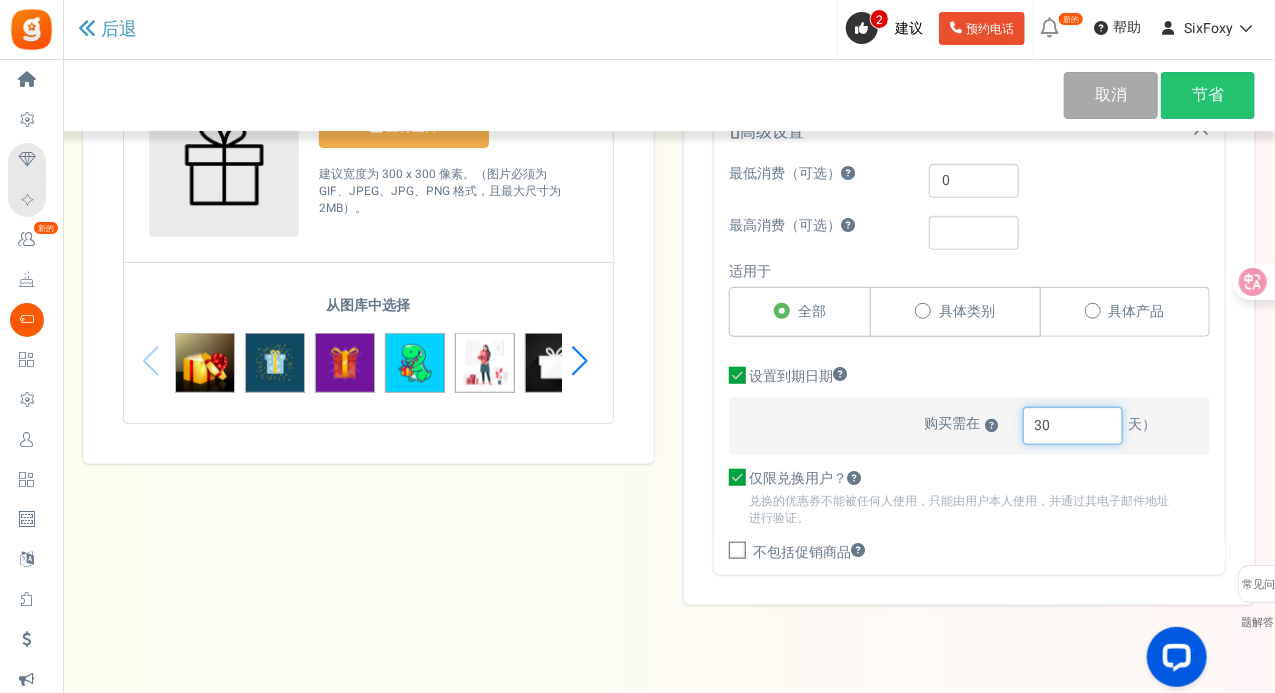 scroll, scrollTop: 533, scrollLeft: 0, axis: vertical 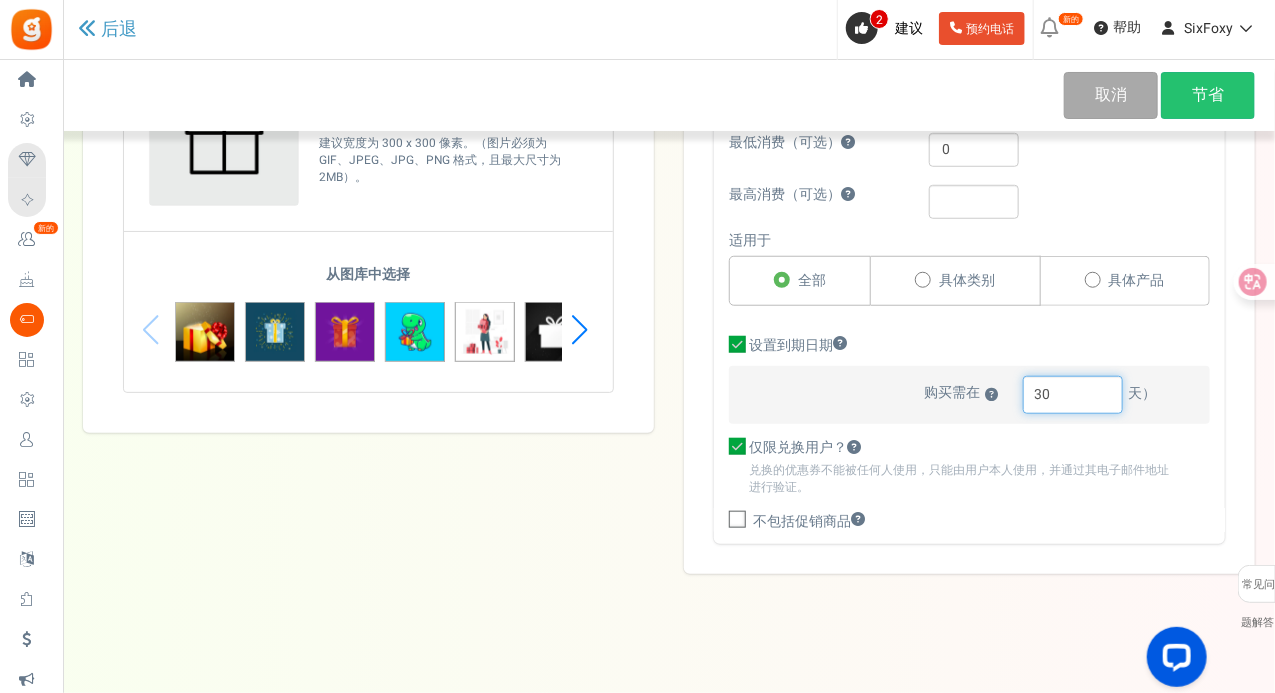 type on "30" 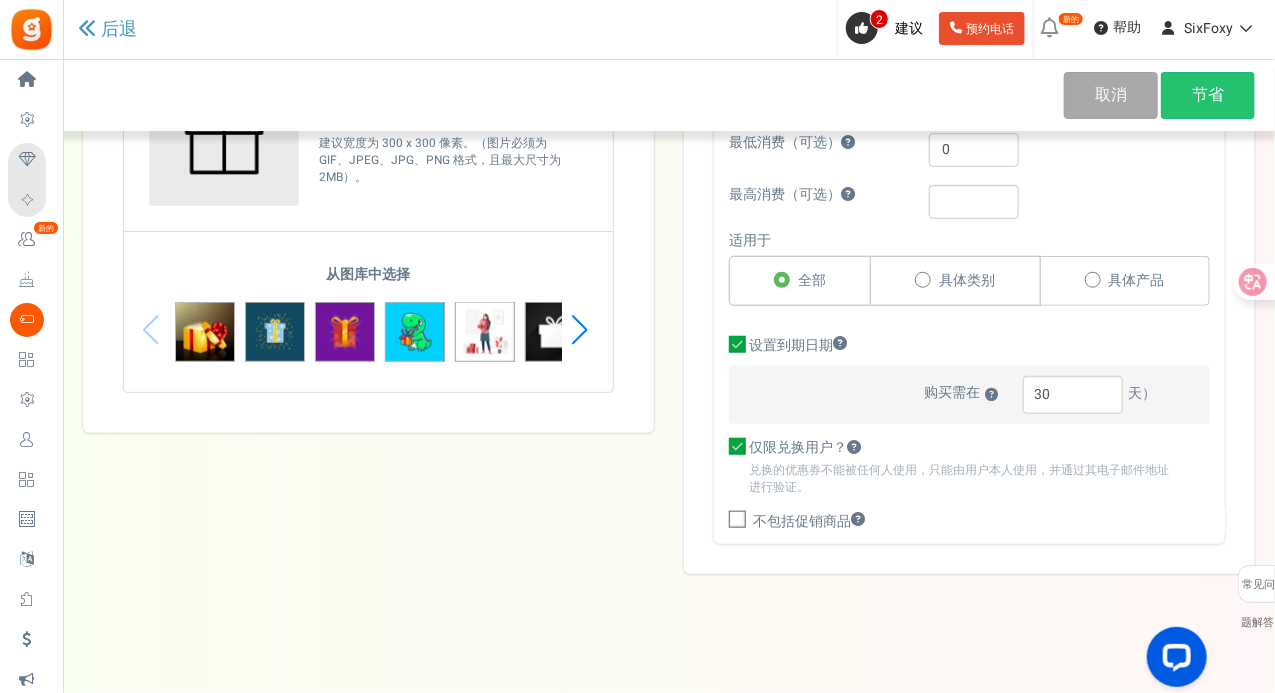 click at bounding box center (738, 521) 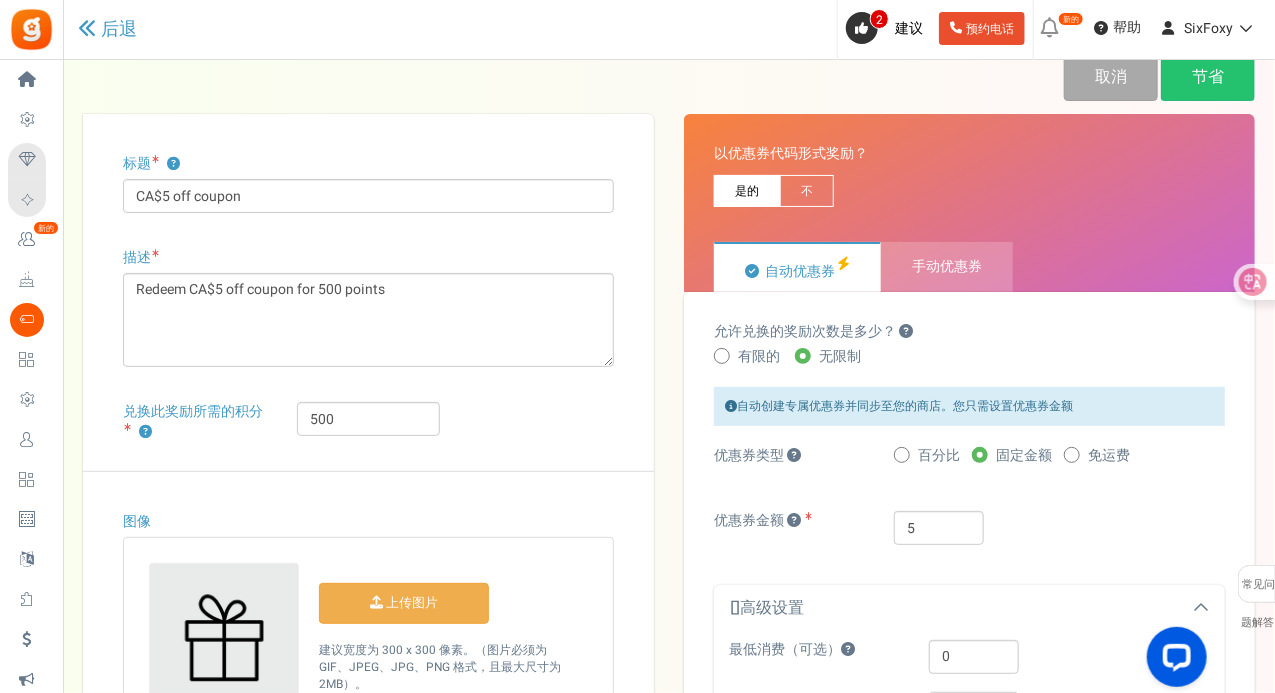 scroll, scrollTop: 0, scrollLeft: 0, axis: both 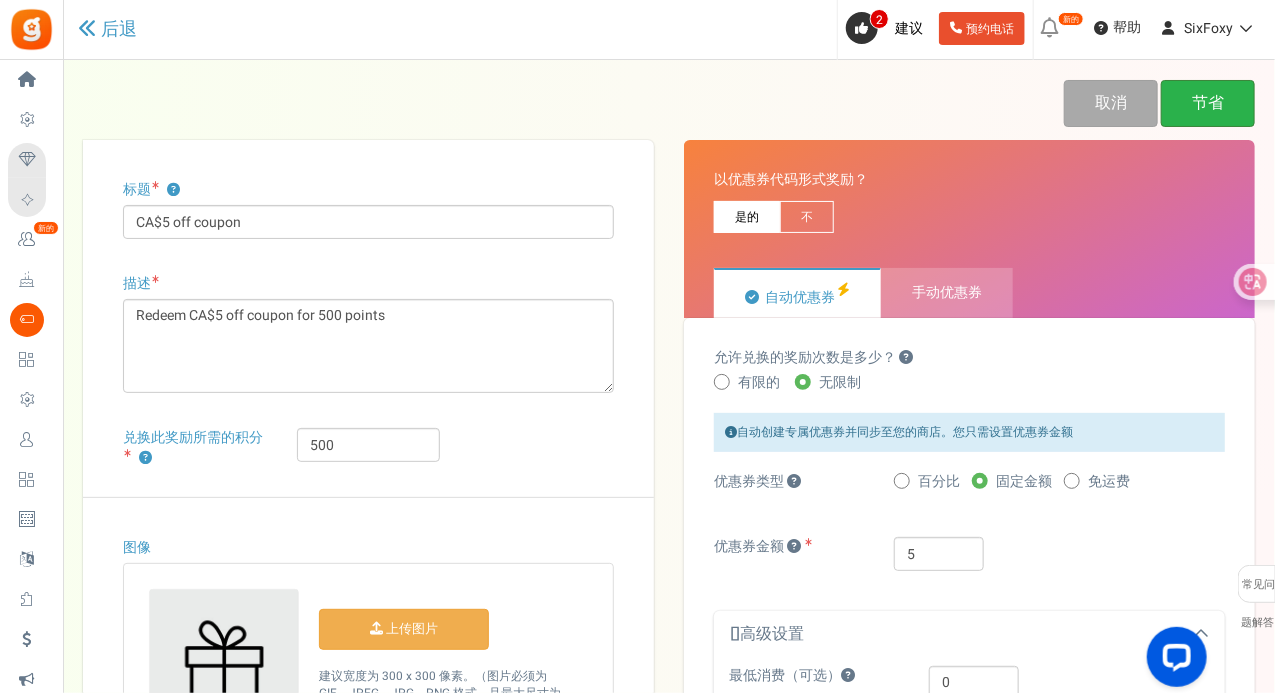 click on "节省" at bounding box center [1208, 103] 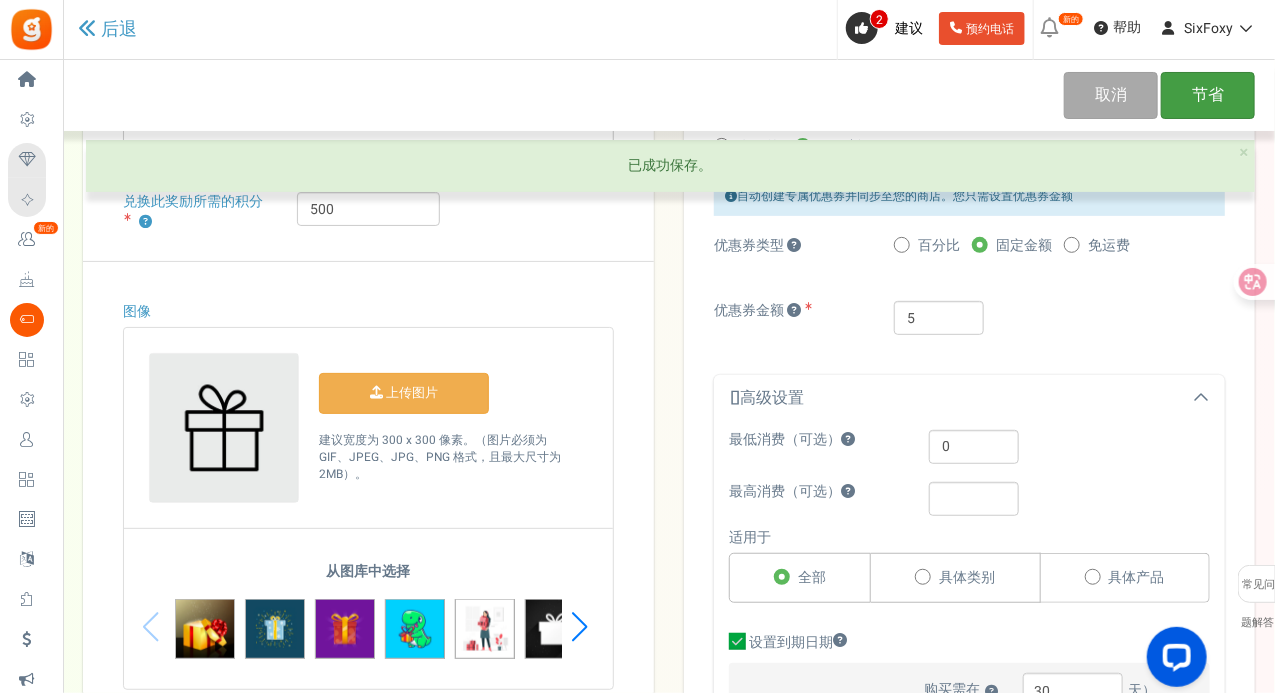 scroll, scrollTop: 0, scrollLeft: 0, axis: both 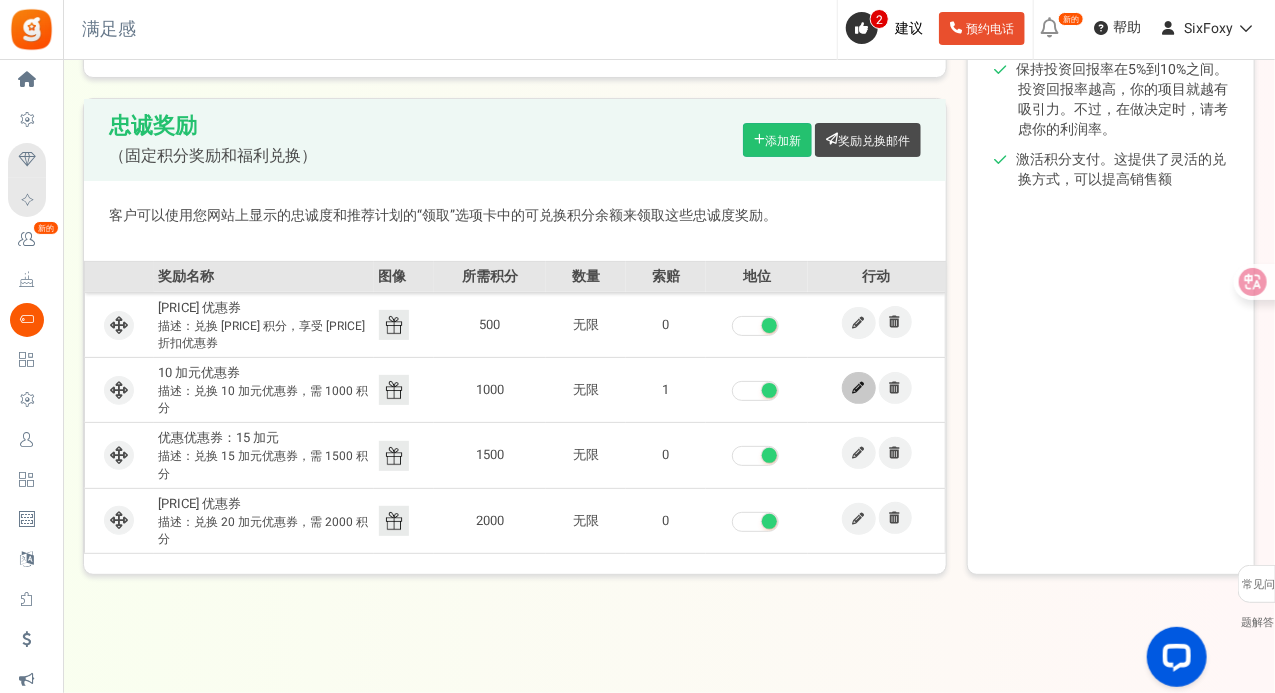 click at bounding box center (859, 388) 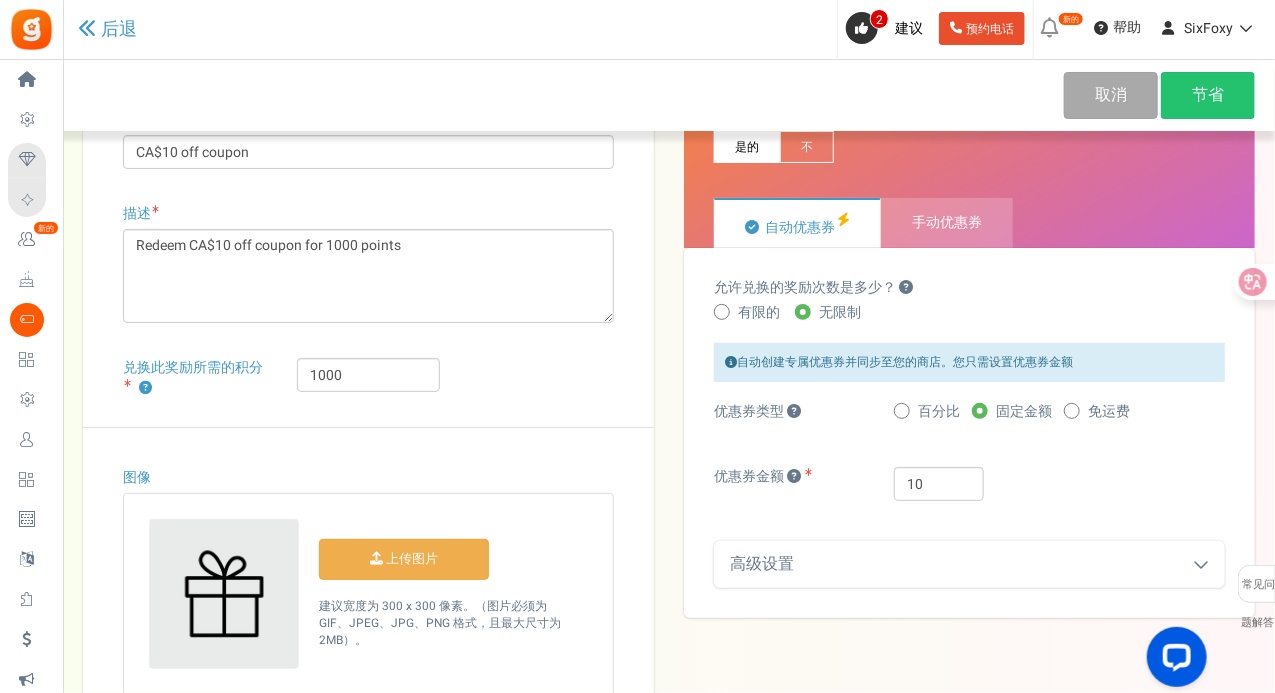 scroll, scrollTop: 100, scrollLeft: 0, axis: vertical 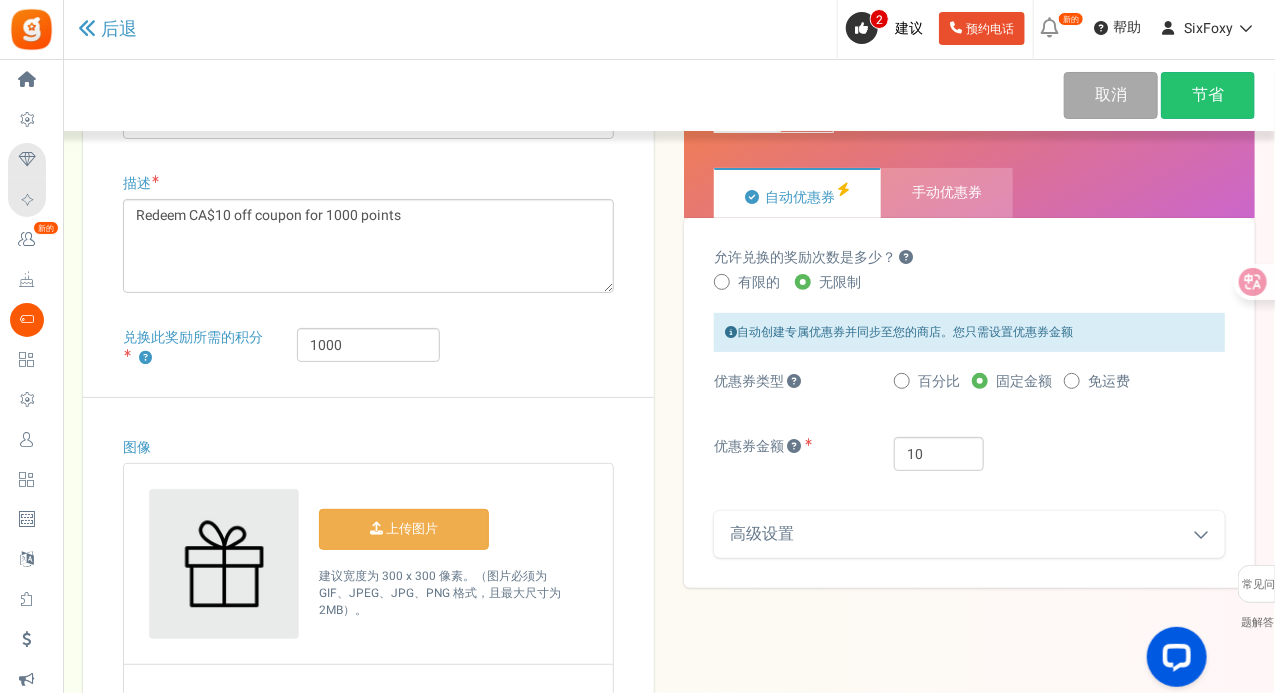 click on "高级设置" at bounding box center (969, 534) 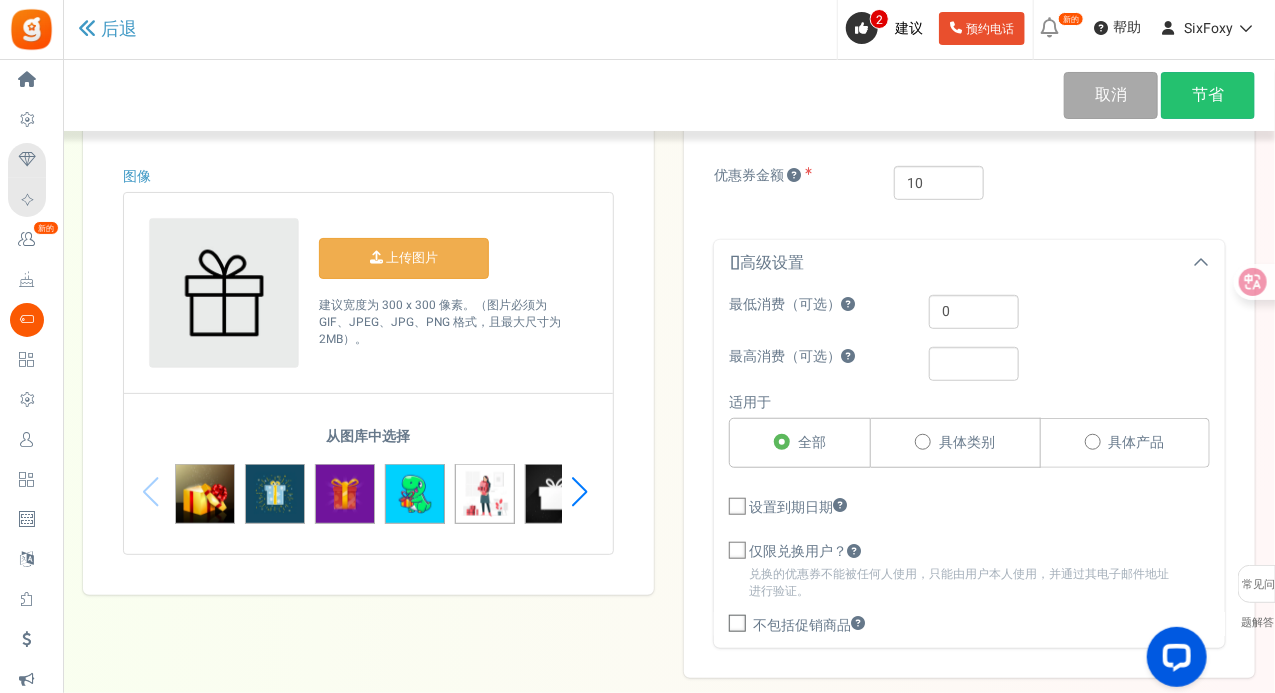 scroll, scrollTop: 400, scrollLeft: 0, axis: vertical 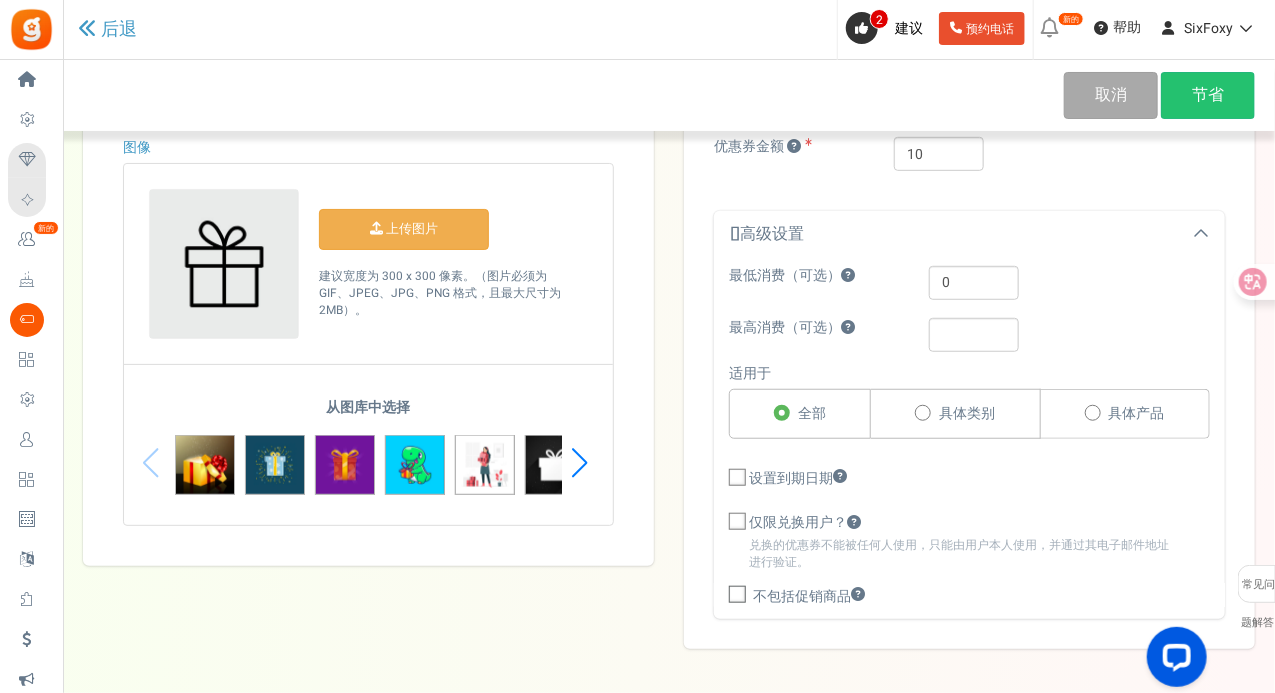 click on "设置到期日期" at bounding box center (791, 478) 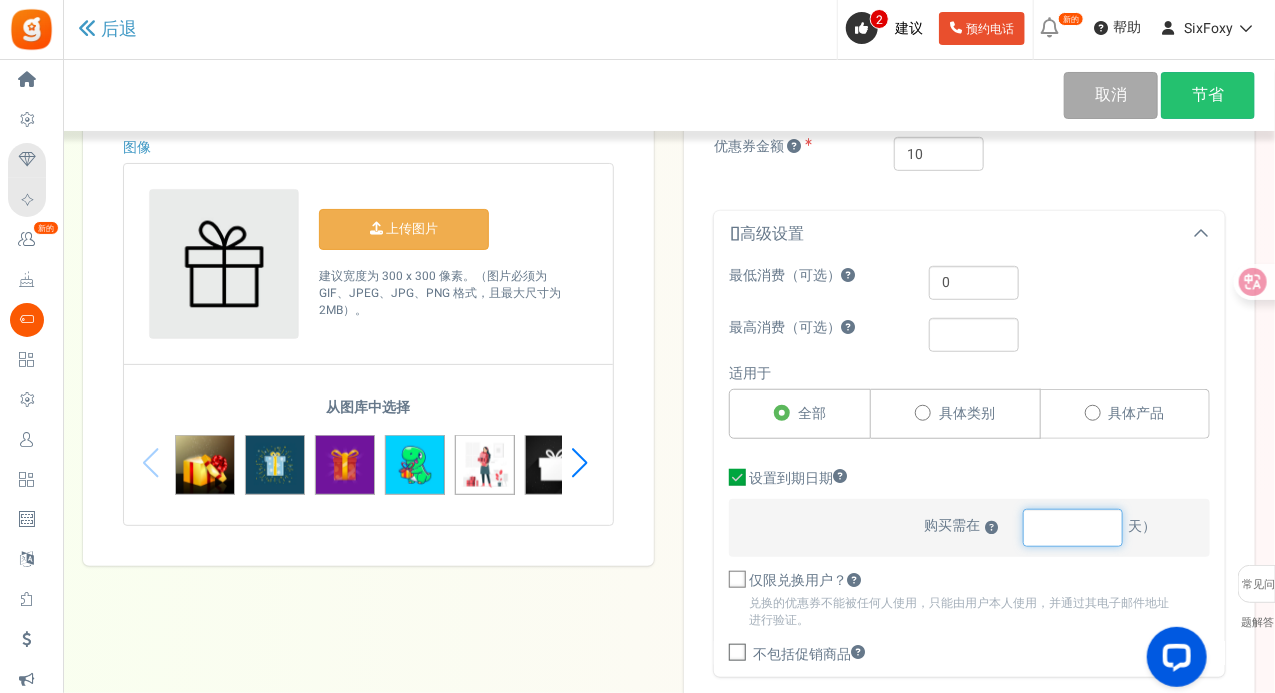 click at bounding box center (1073, 528) 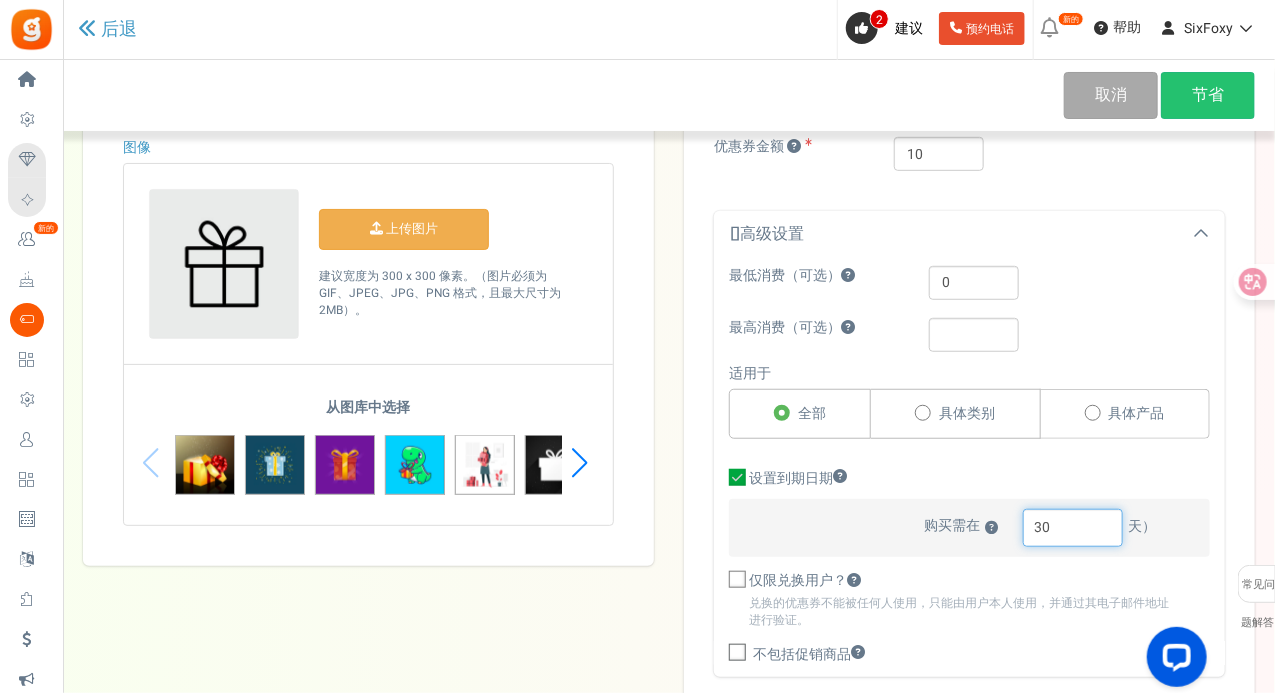 type on "30" 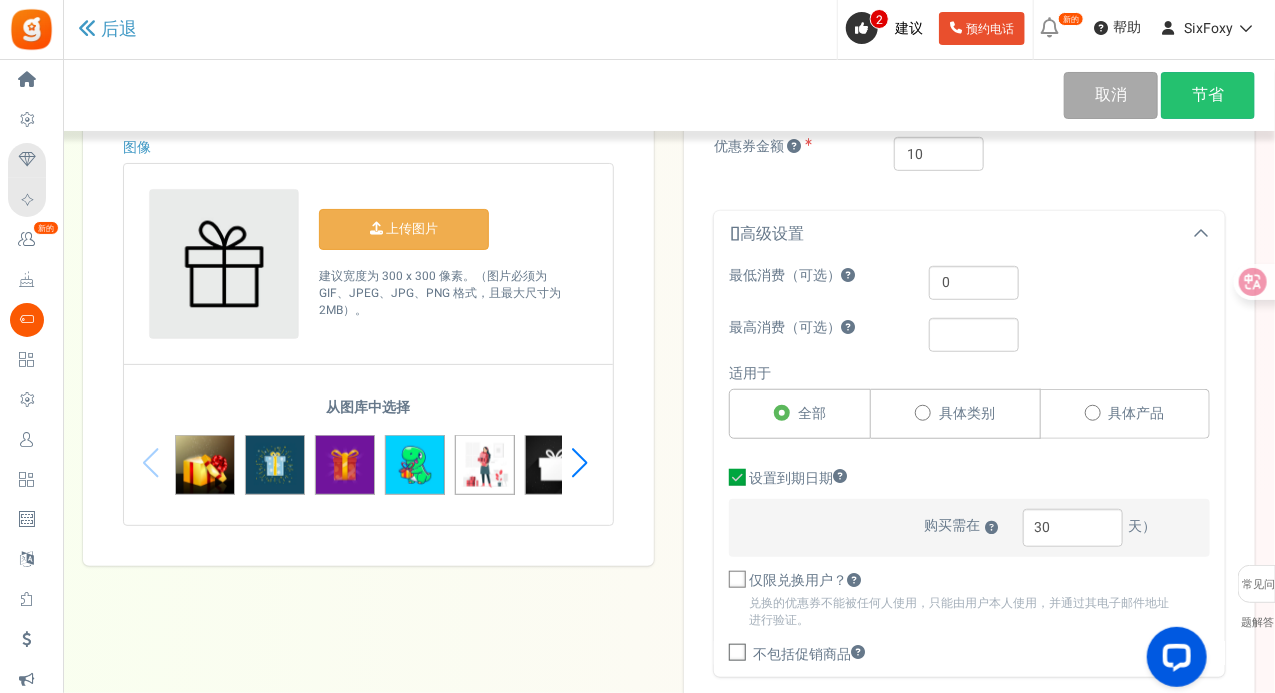 click at bounding box center [738, 580] 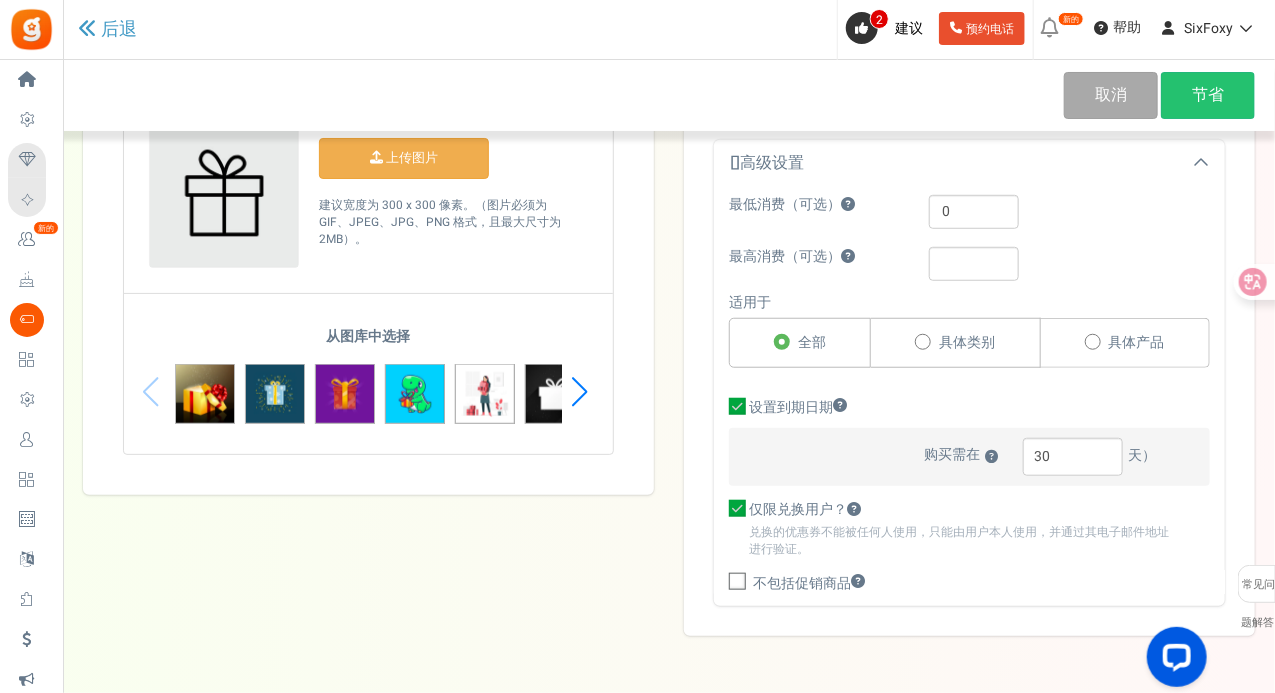 scroll, scrollTop: 500, scrollLeft: 0, axis: vertical 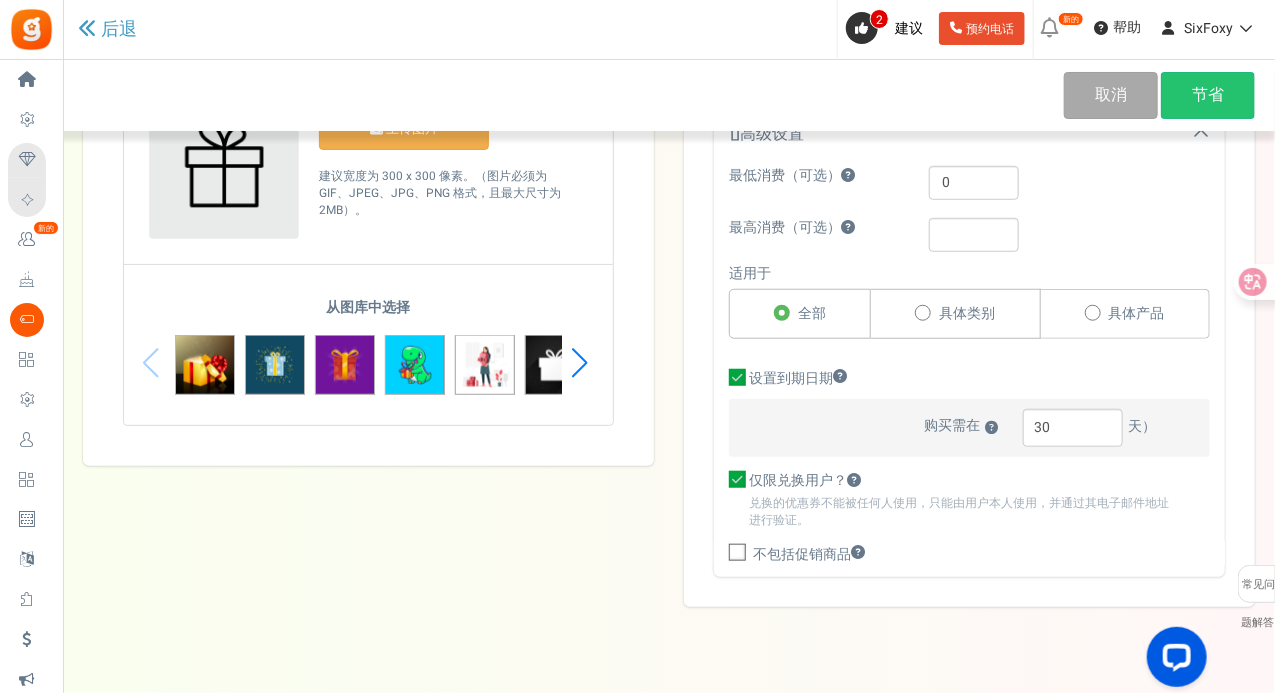 click at bounding box center (738, 554) 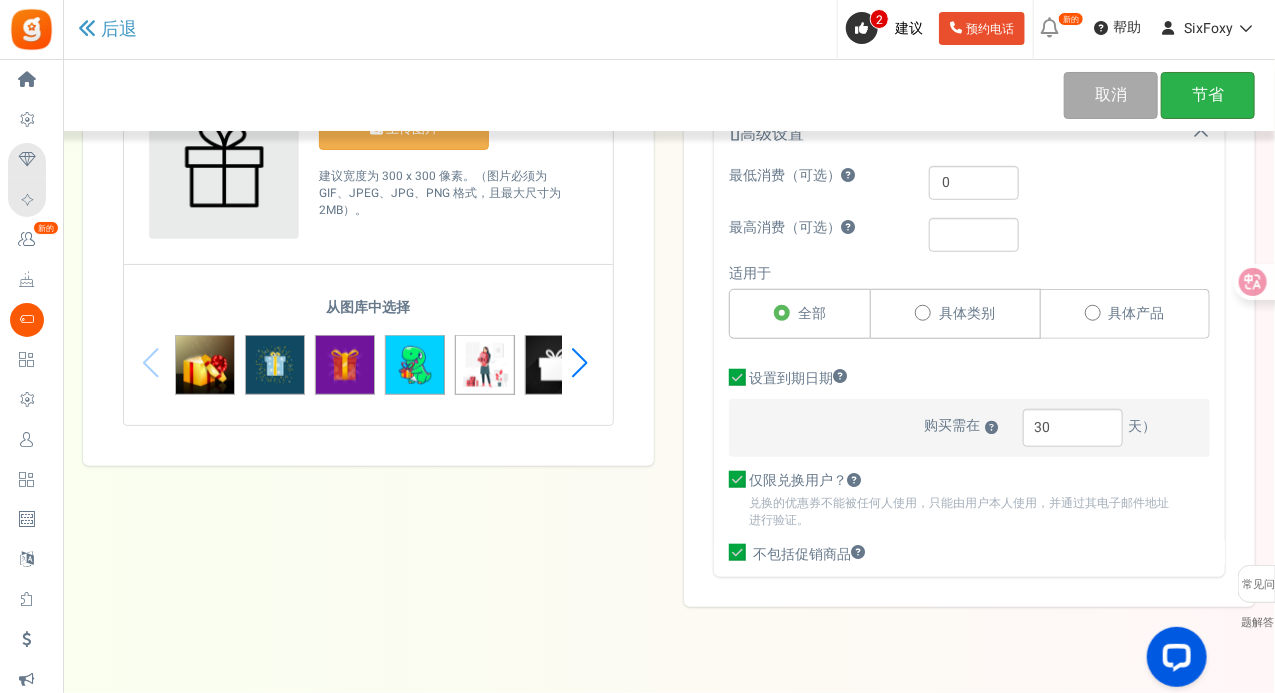 click on "节省" at bounding box center [1208, 95] 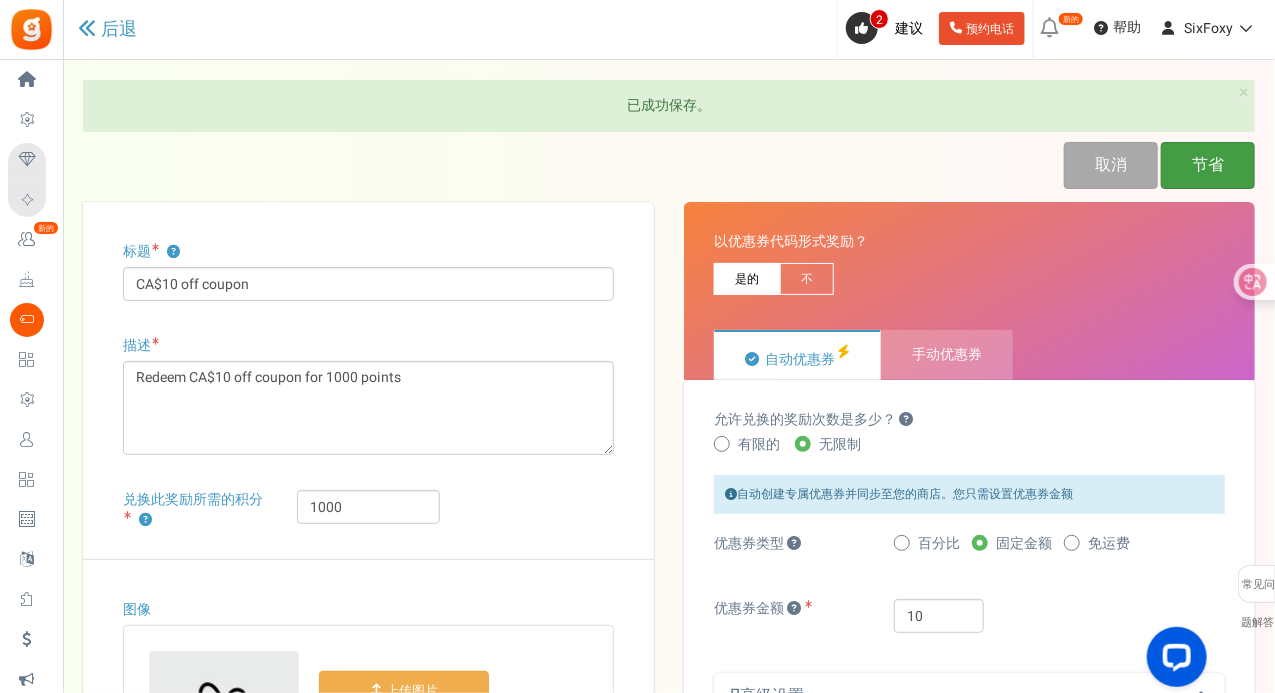 scroll, scrollTop: 0, scrollLeft: 0, axis: both 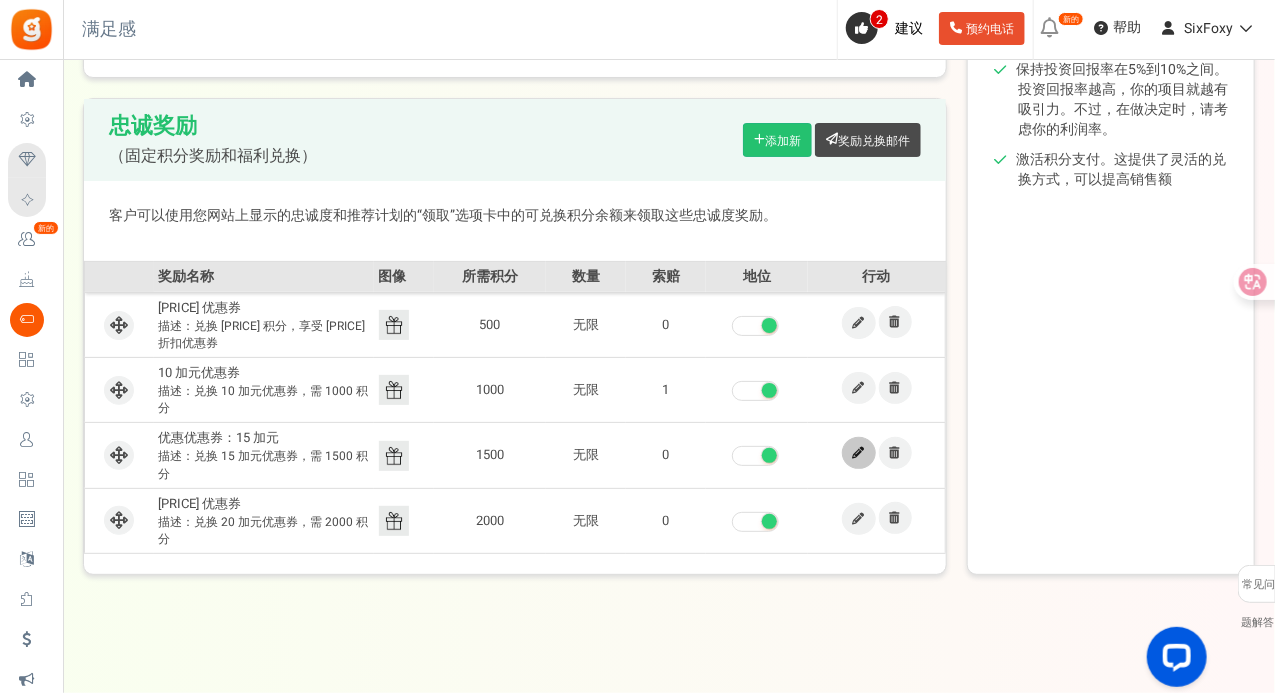 click at bounding box center (859, 453) 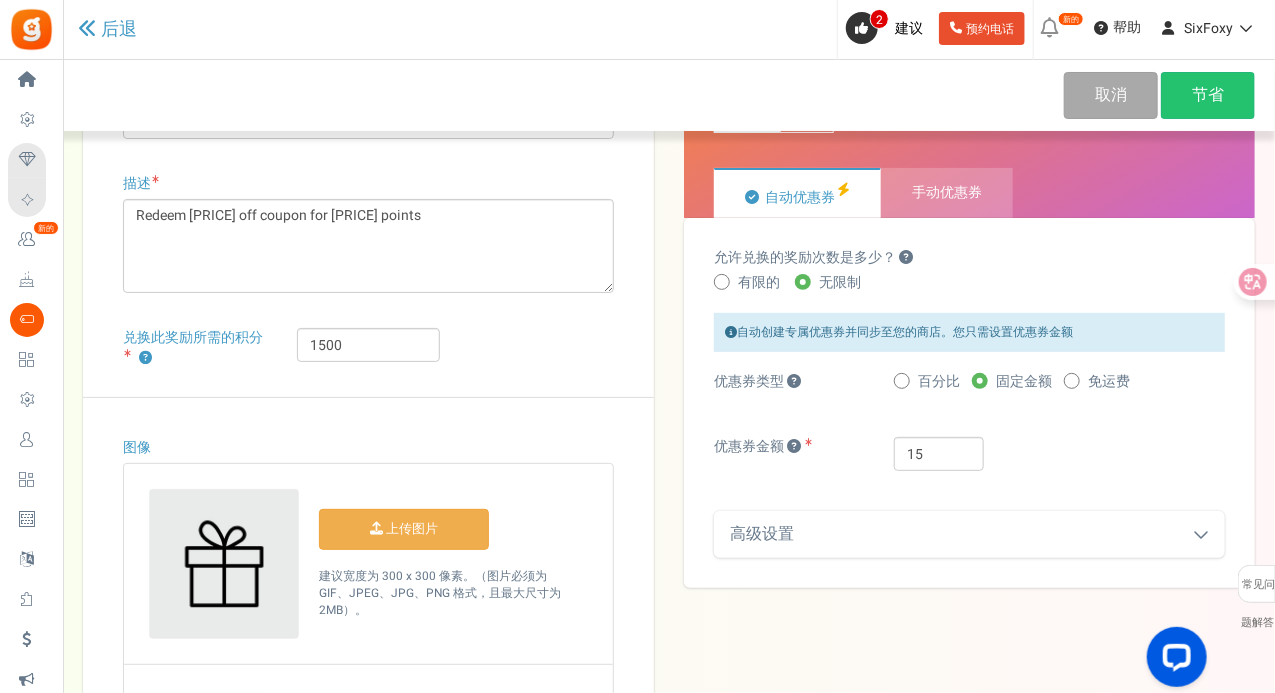 scroll, scrollTop: 300, scrollLeft: 0, axis: vertical 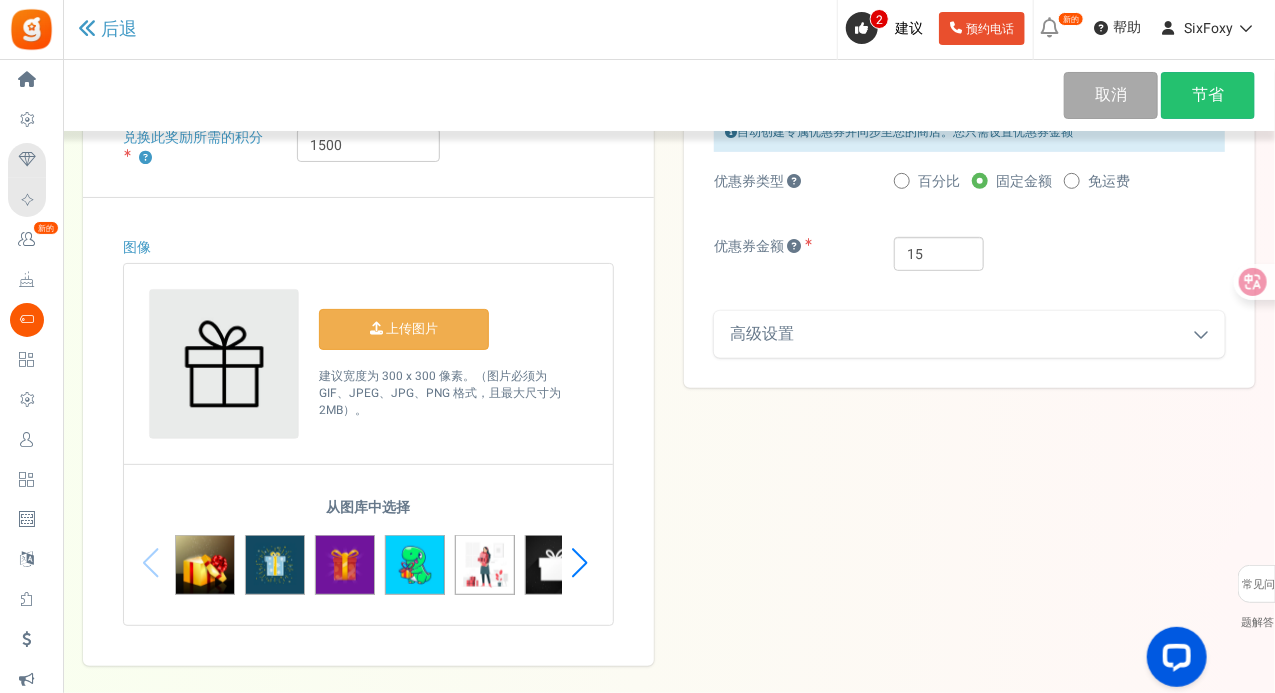 click on "允许兑换的奖励次数是多少？
有限的
无限制
输入允许的最大兑换次数 *
0 多次 使用" at bounding box center [969, 203] 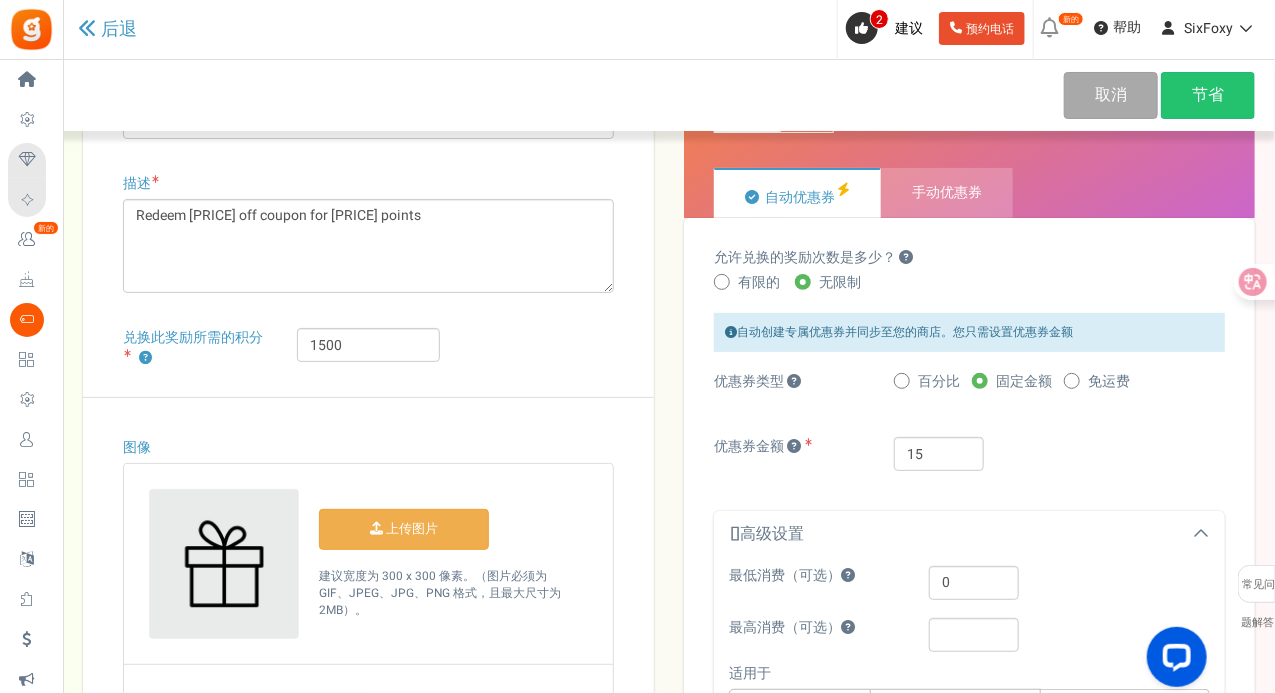 scroll, scrollTop: 200, scrollLeft: 0, axis: vertical 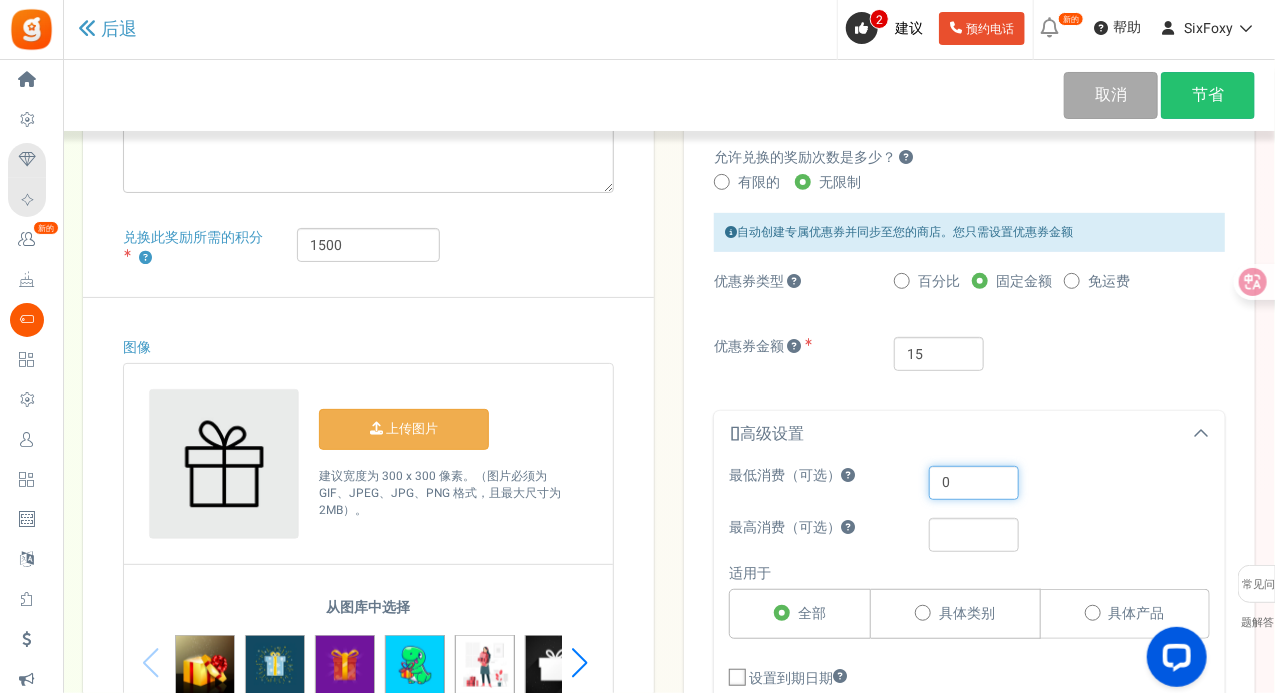 click on "0" at bounding box center (974, 483) 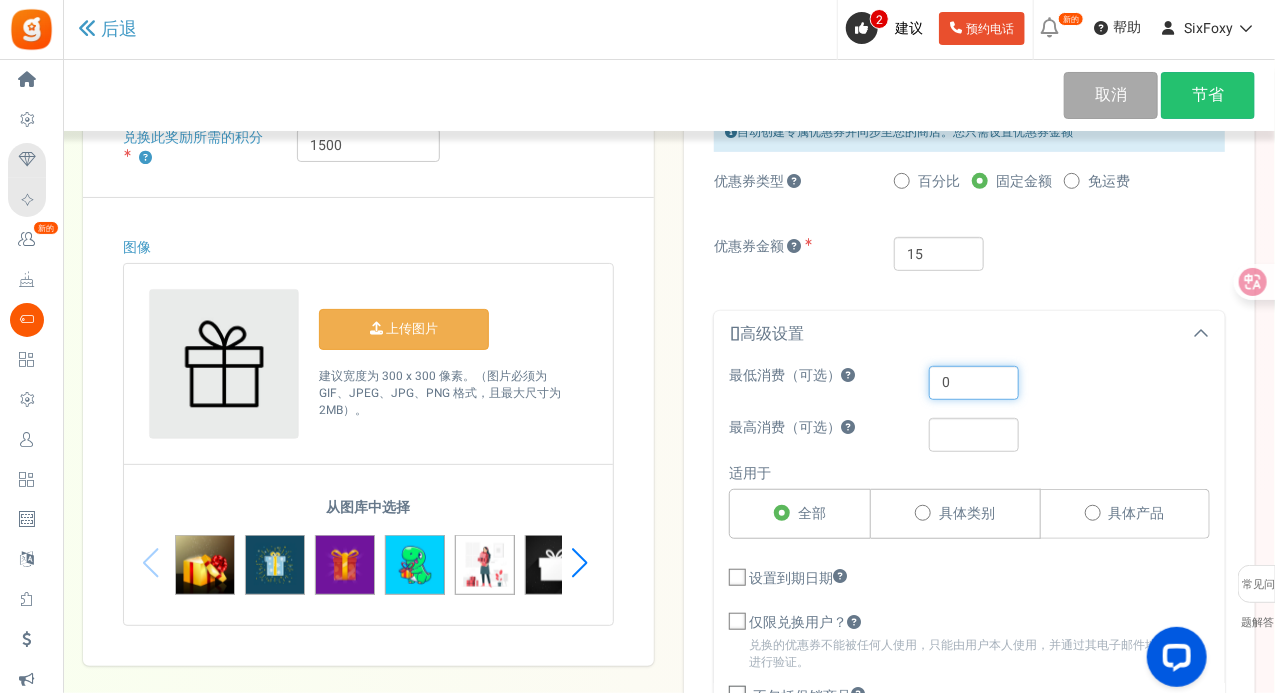 scroll, scrollTop: 400, scrollLeft: 0, axis: vertical 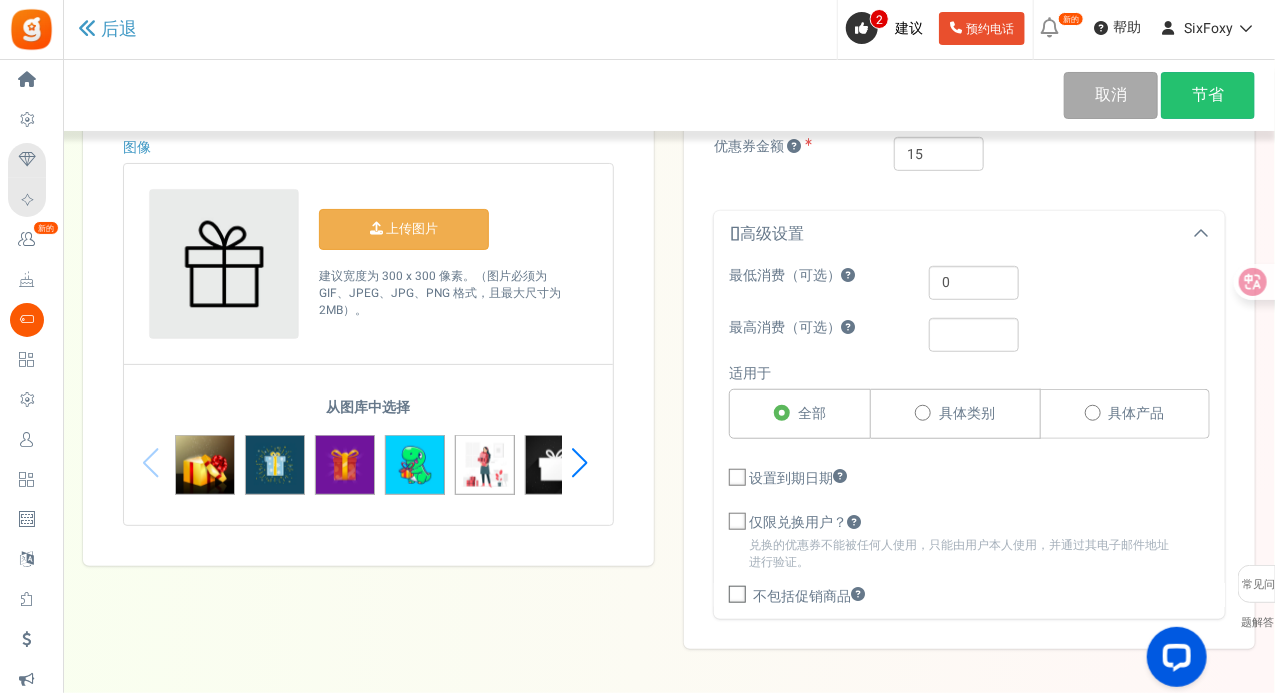click on "设置到期日期" at bounding box center [791, 478] 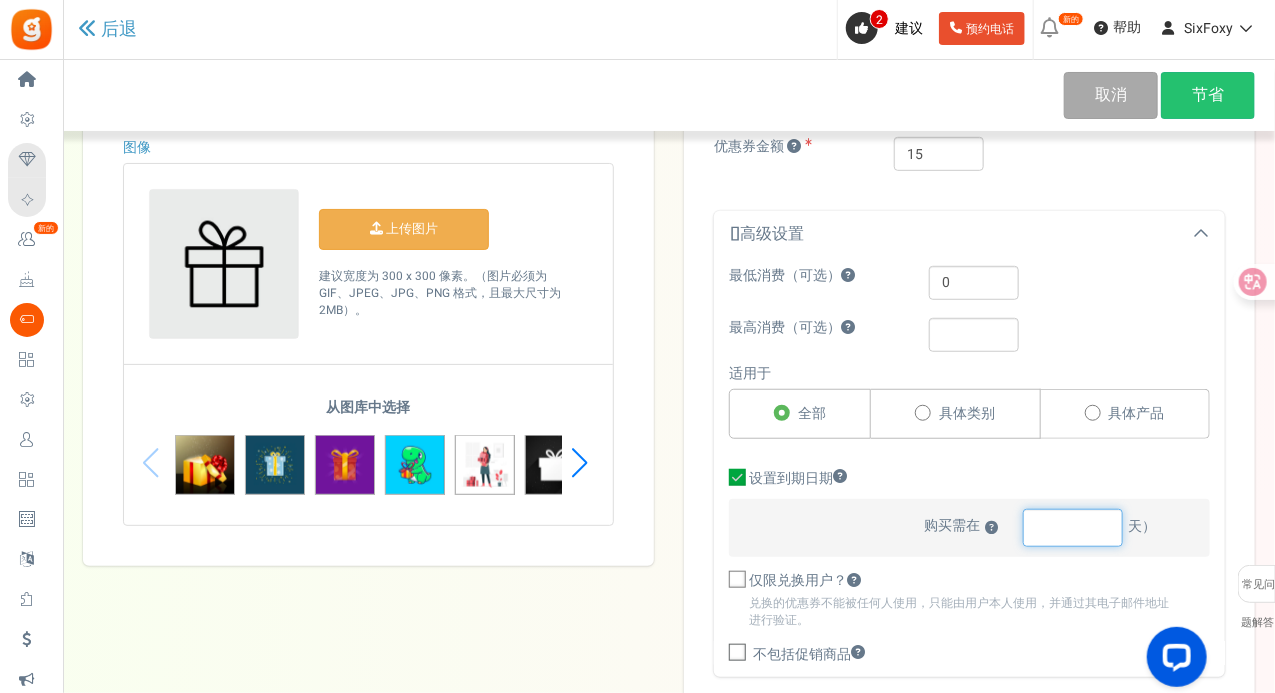 click at bounding box center [1073, 528] 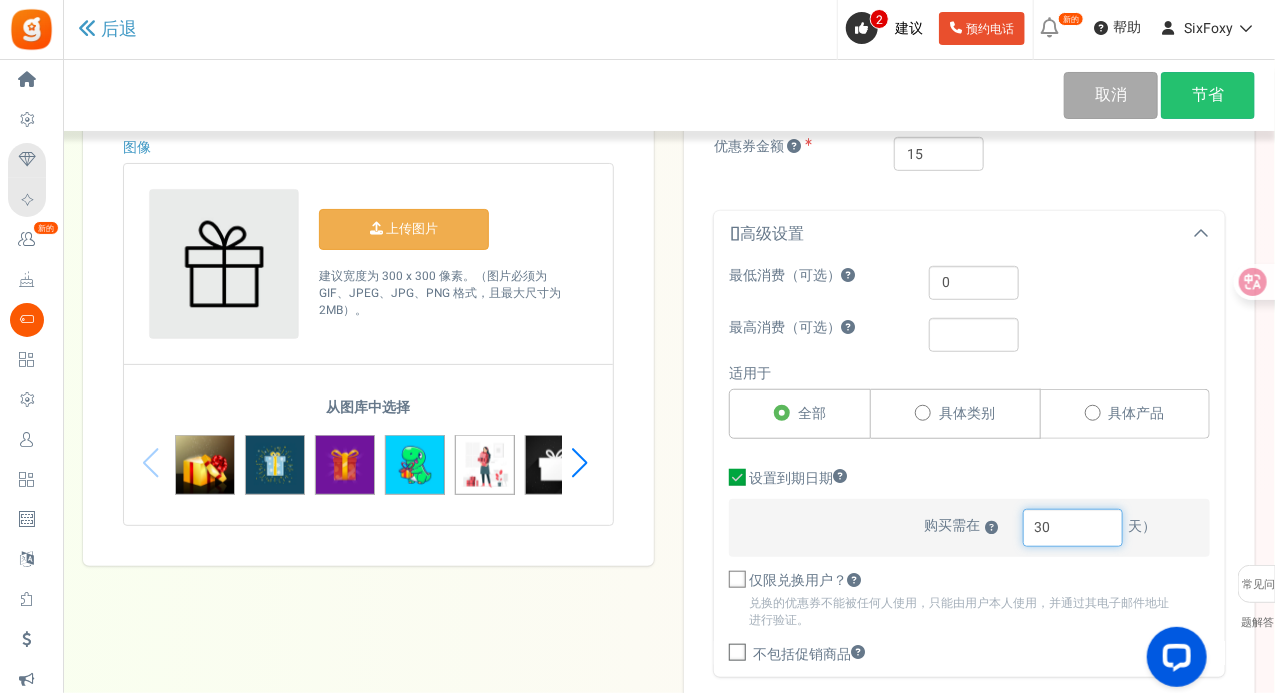 type on "30" 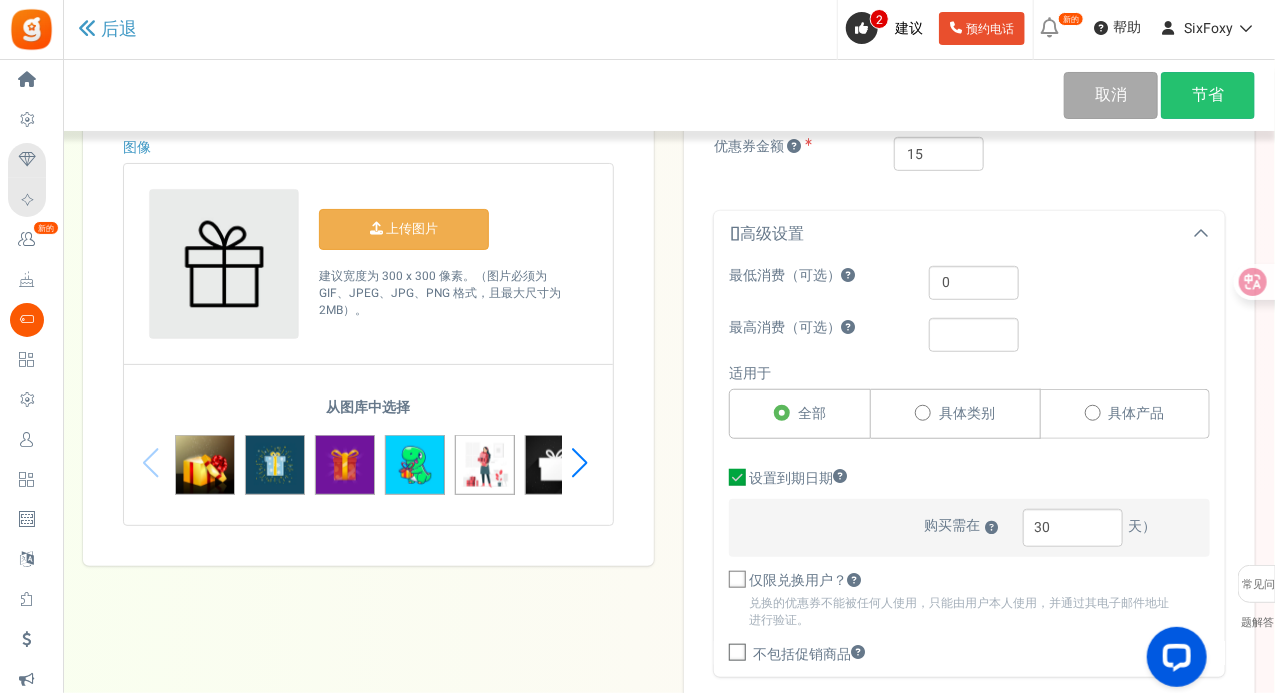 click on "仅限兑换用户？" at bounding box center [798, 580] 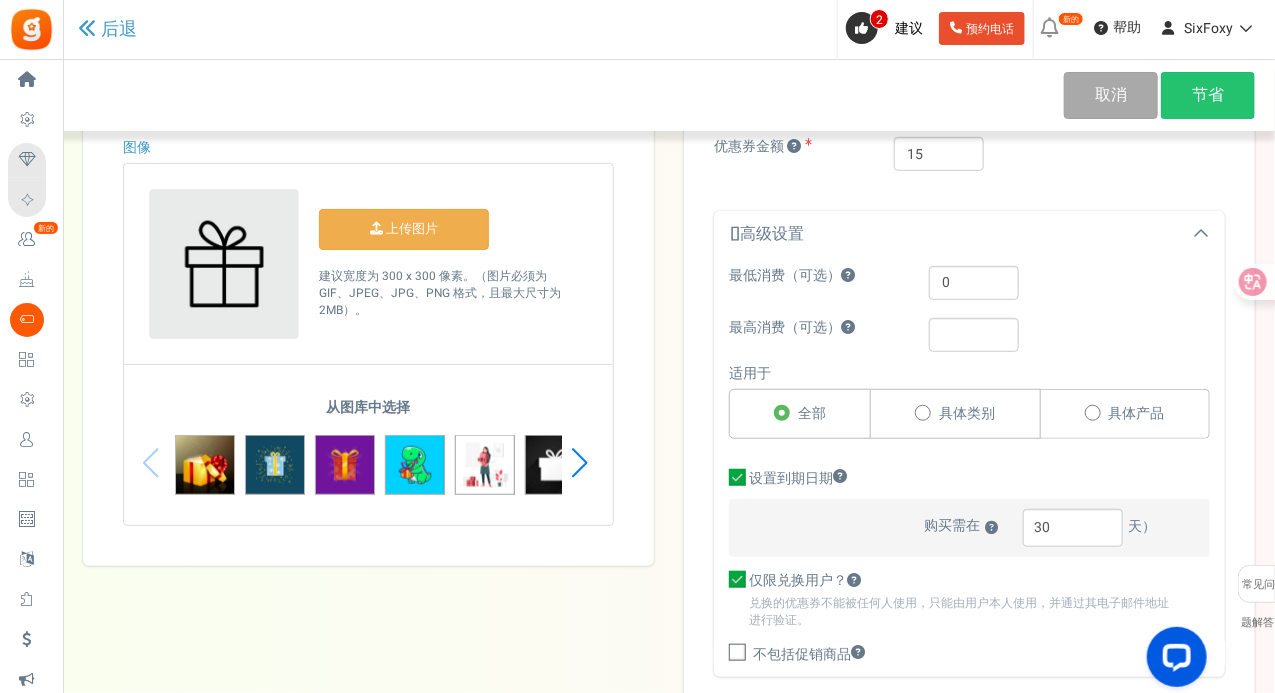 click on "不包括促销商品" at bounding box center [802, 654] 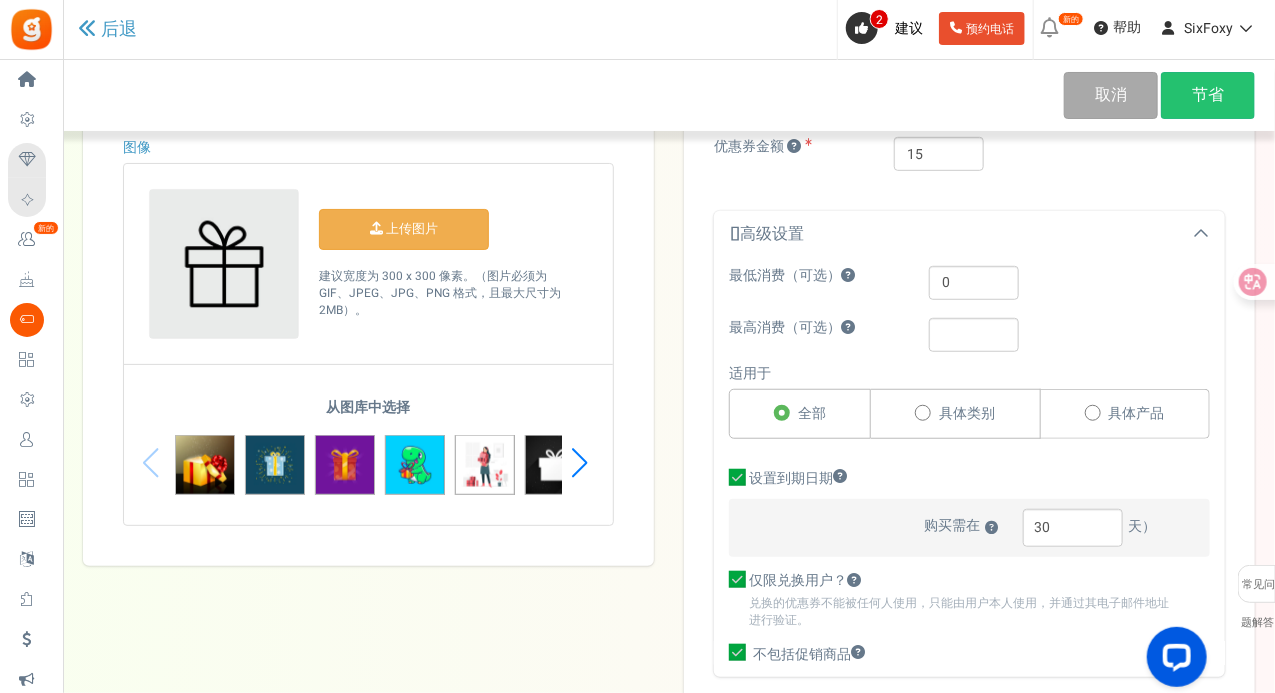 scroll, scrollTop: 533, scrollLeft: 0, axis: vertical 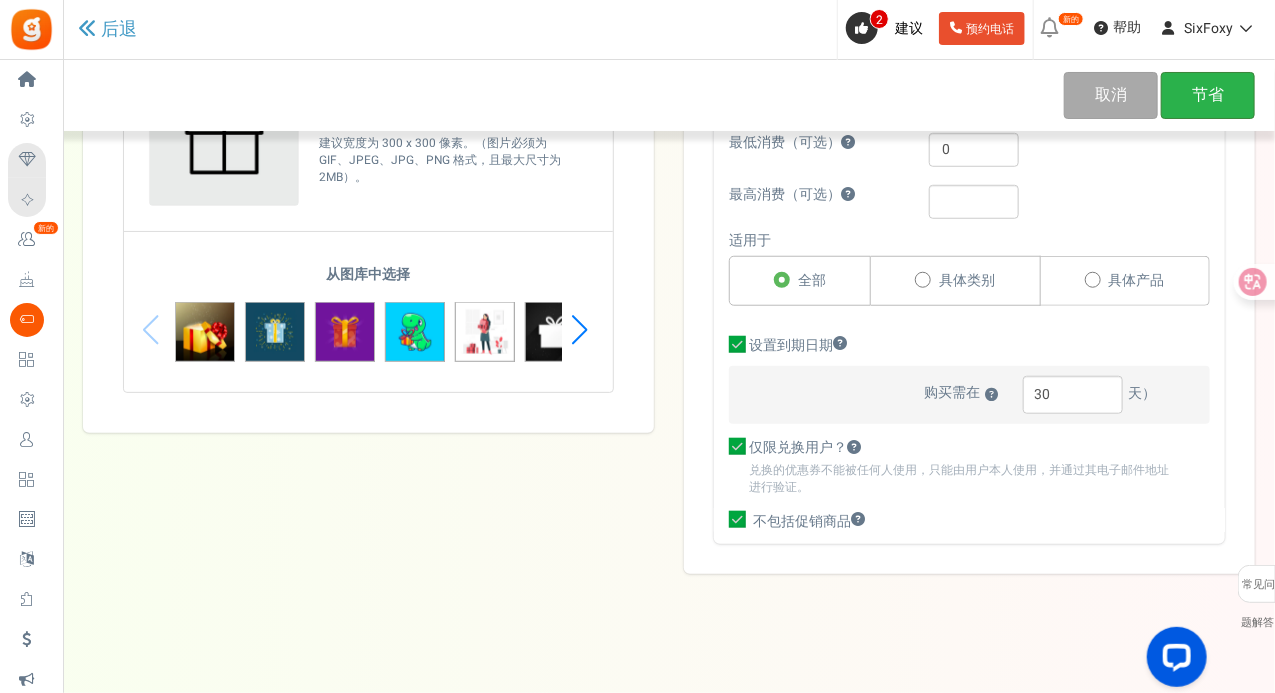 click on "节省" at bounding box center [1208, 95] 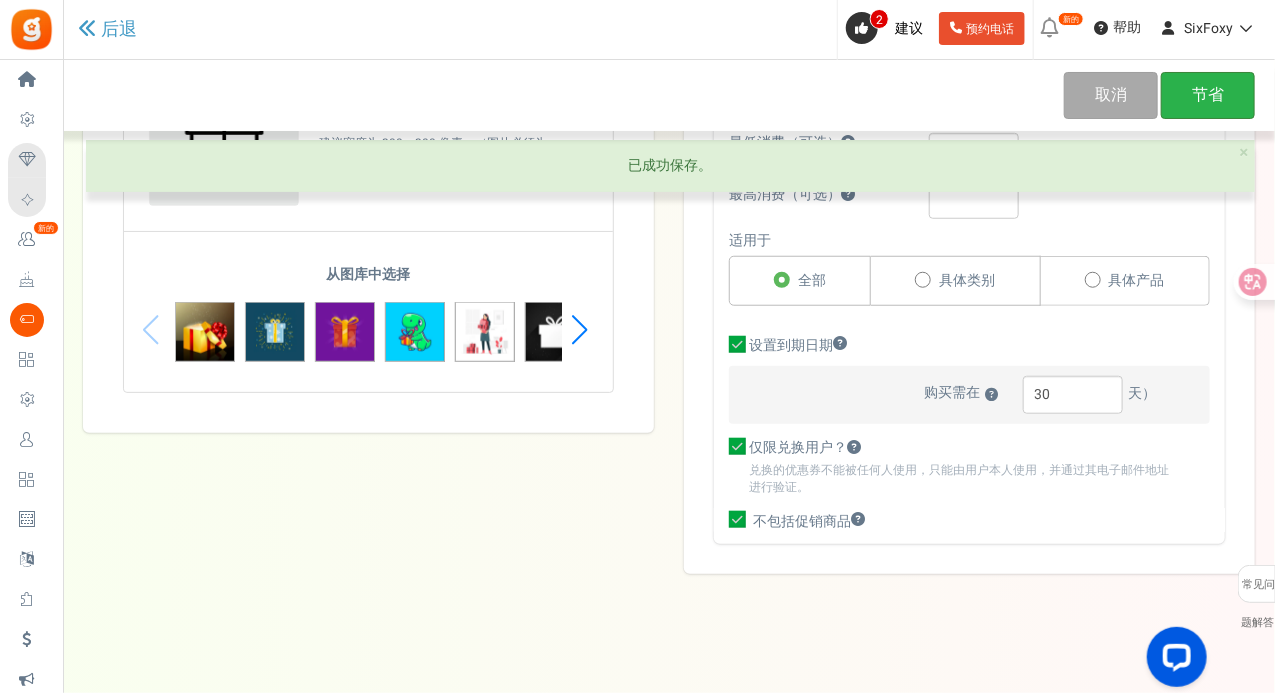 click on "节省" at bounding box center (1208, 95) 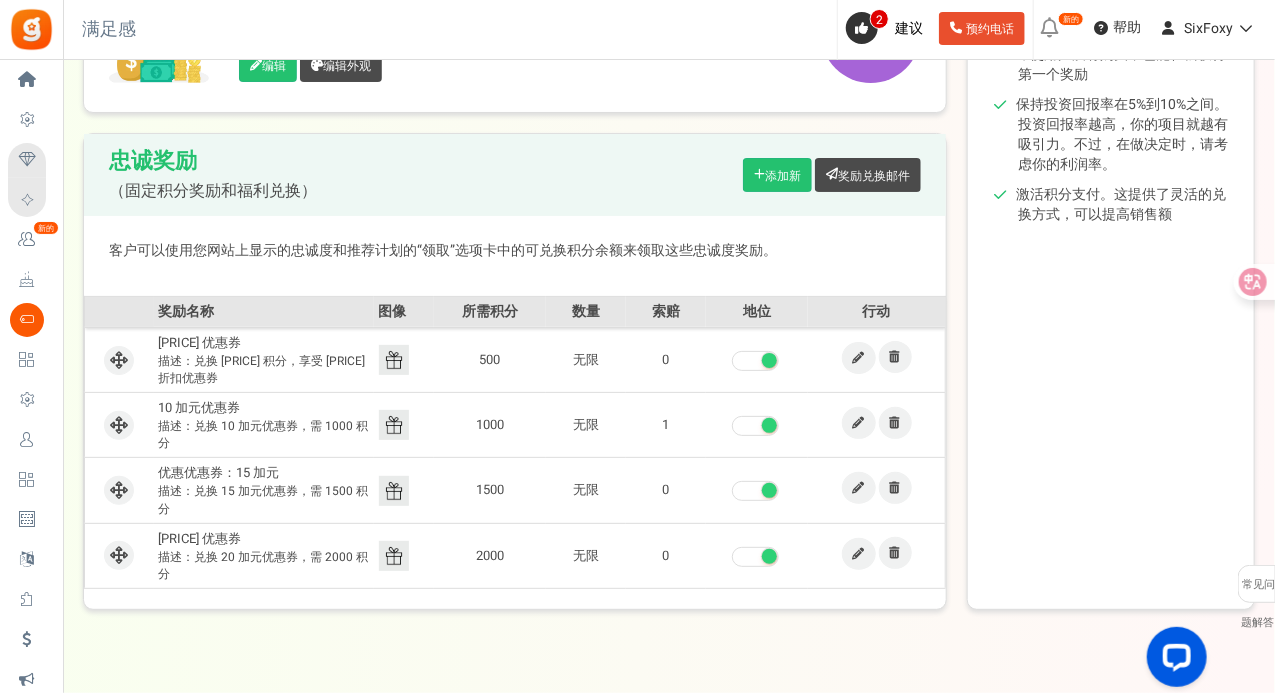 scroll, scrollTop: 400, scrollLeft: 0, axis: vertical 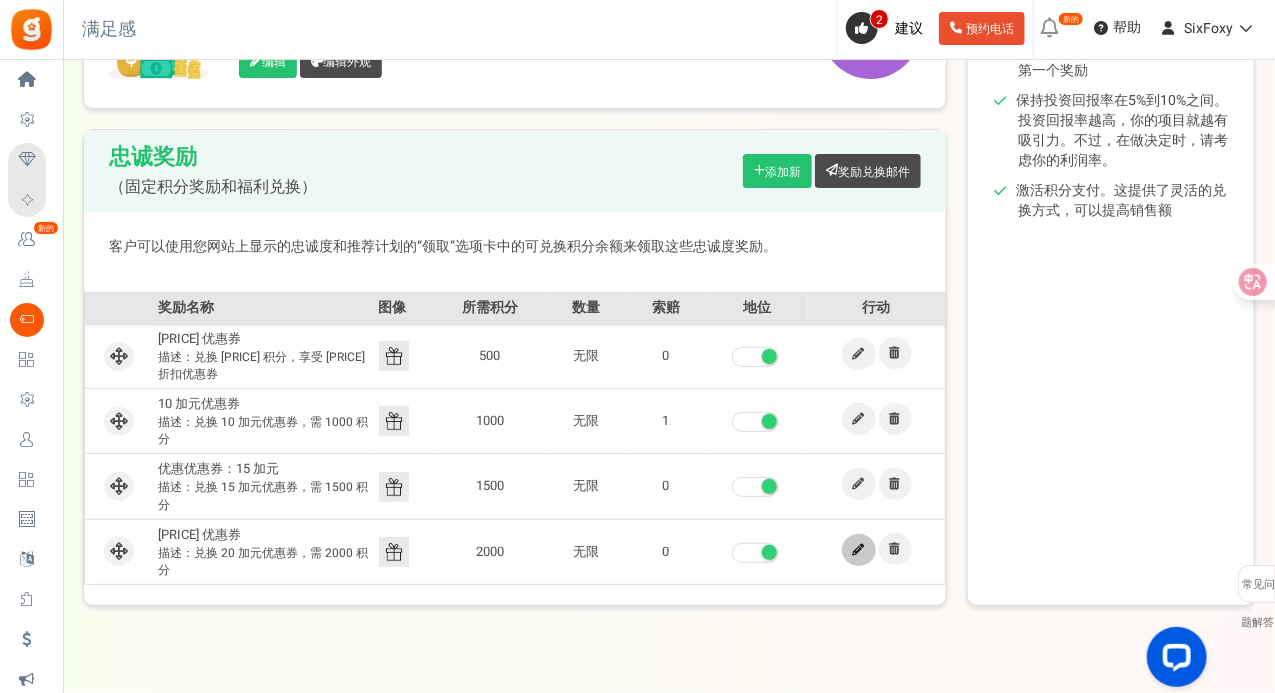 click at bounding box center (859, 550) 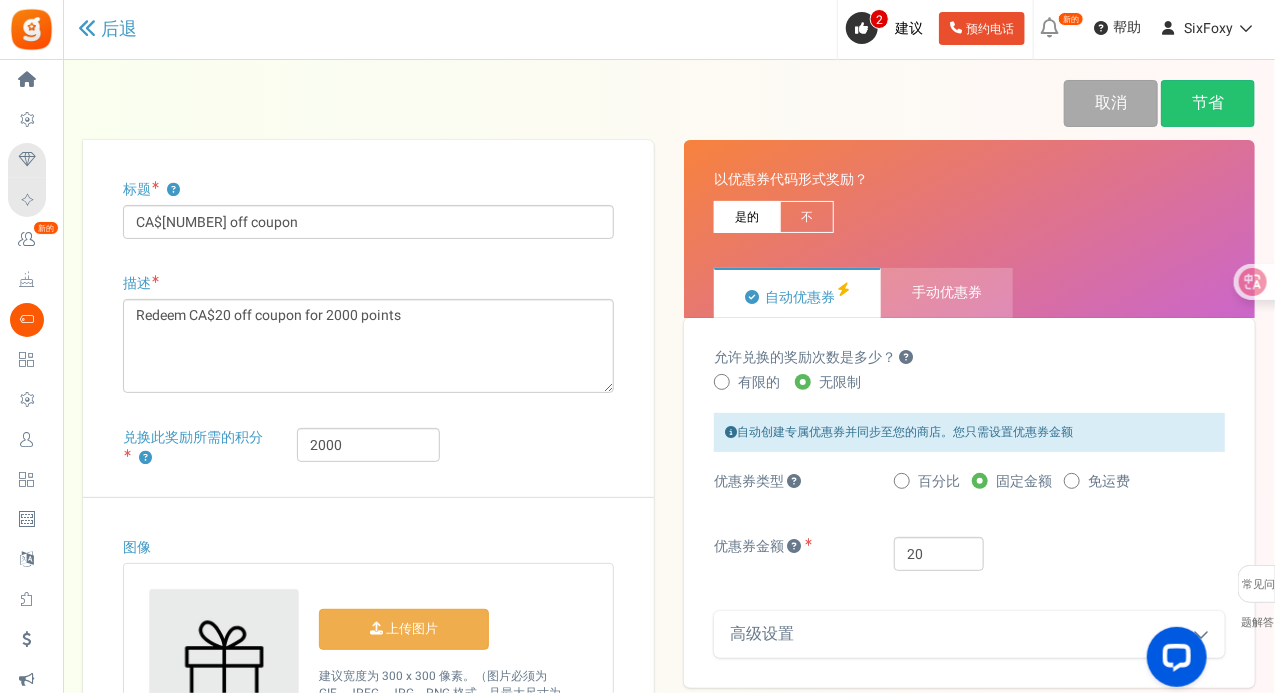 scroll, scrollTop: 300, scrollLeft: 0, axis: vertical 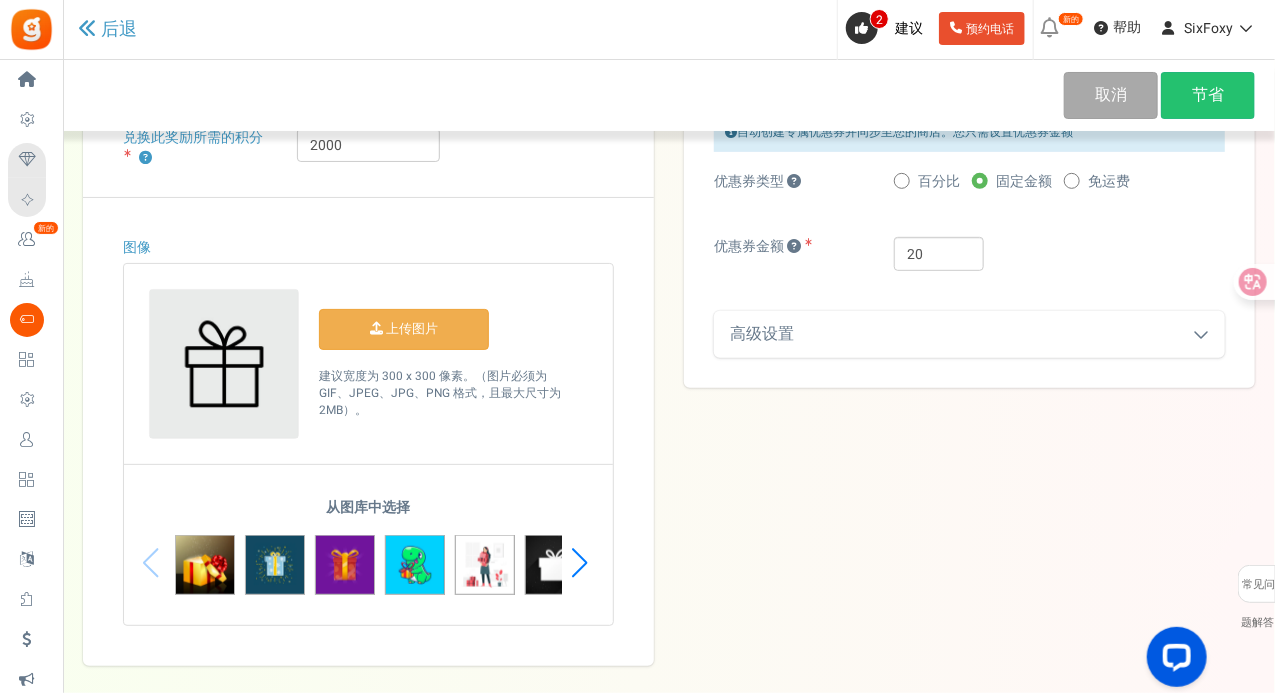 click on "高级设置" at bounding box center (969, 334) 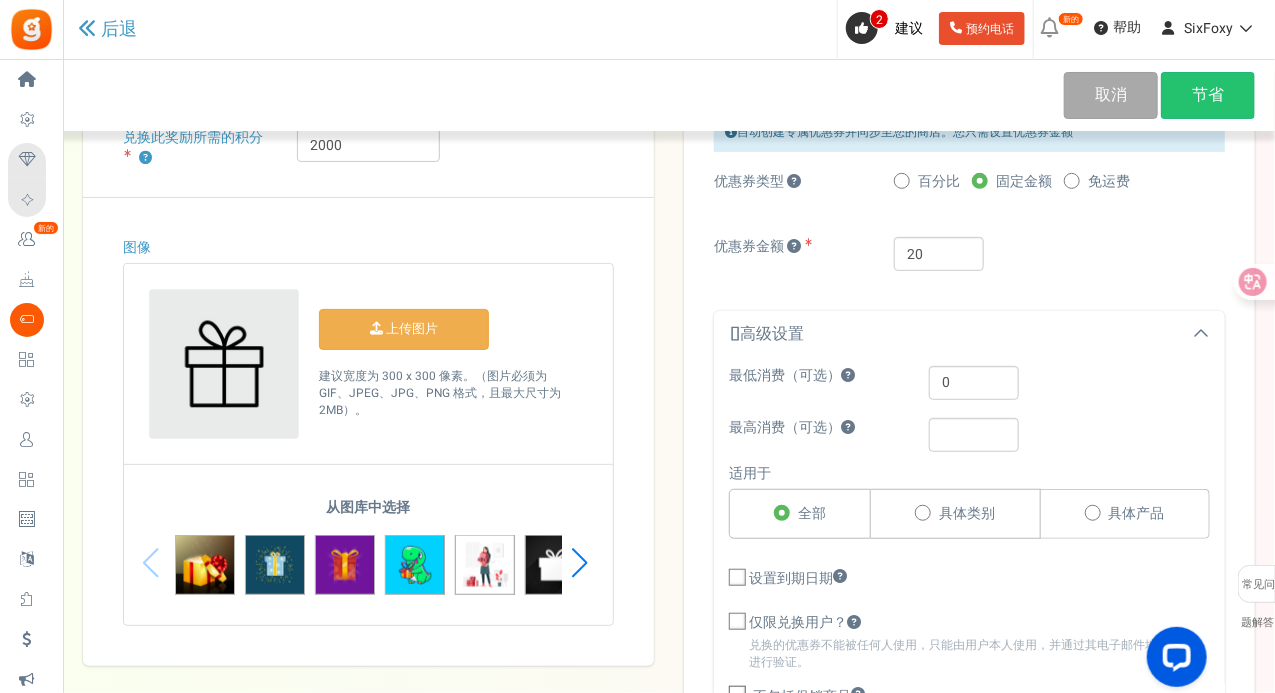 click on "设置到期日期" at bounding box center (791, 578) 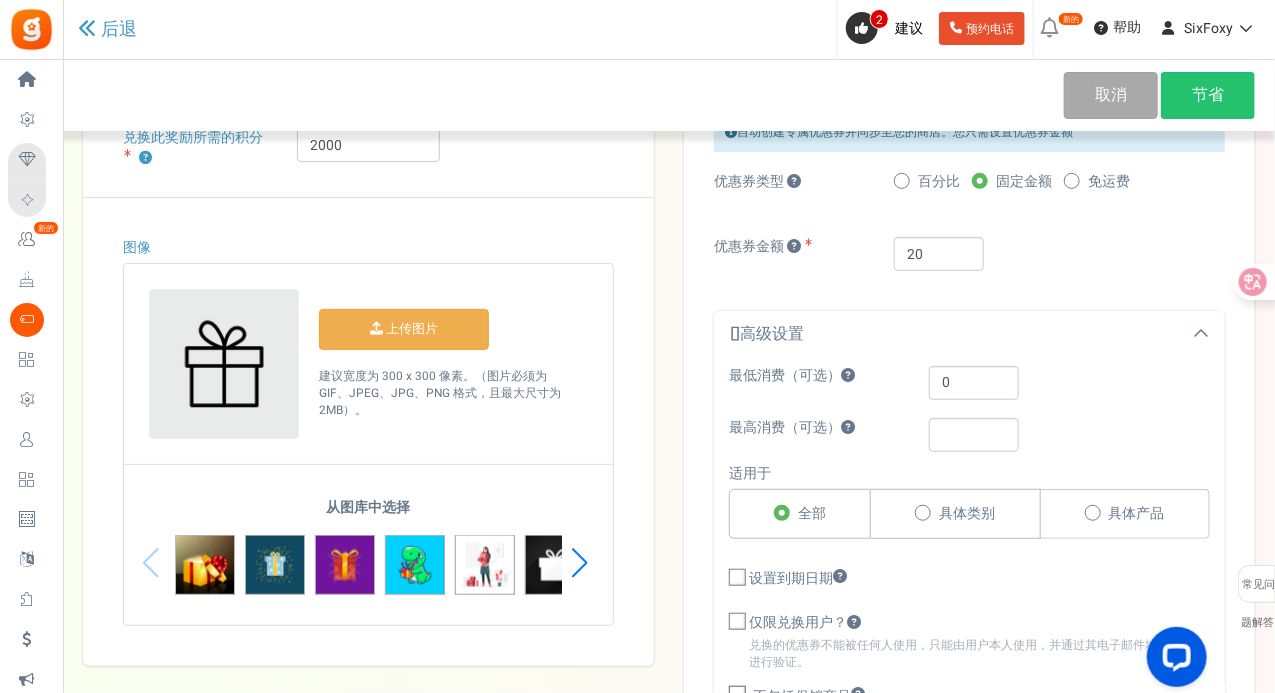 click on "设置到期日期" at bounding box center (715, 579) 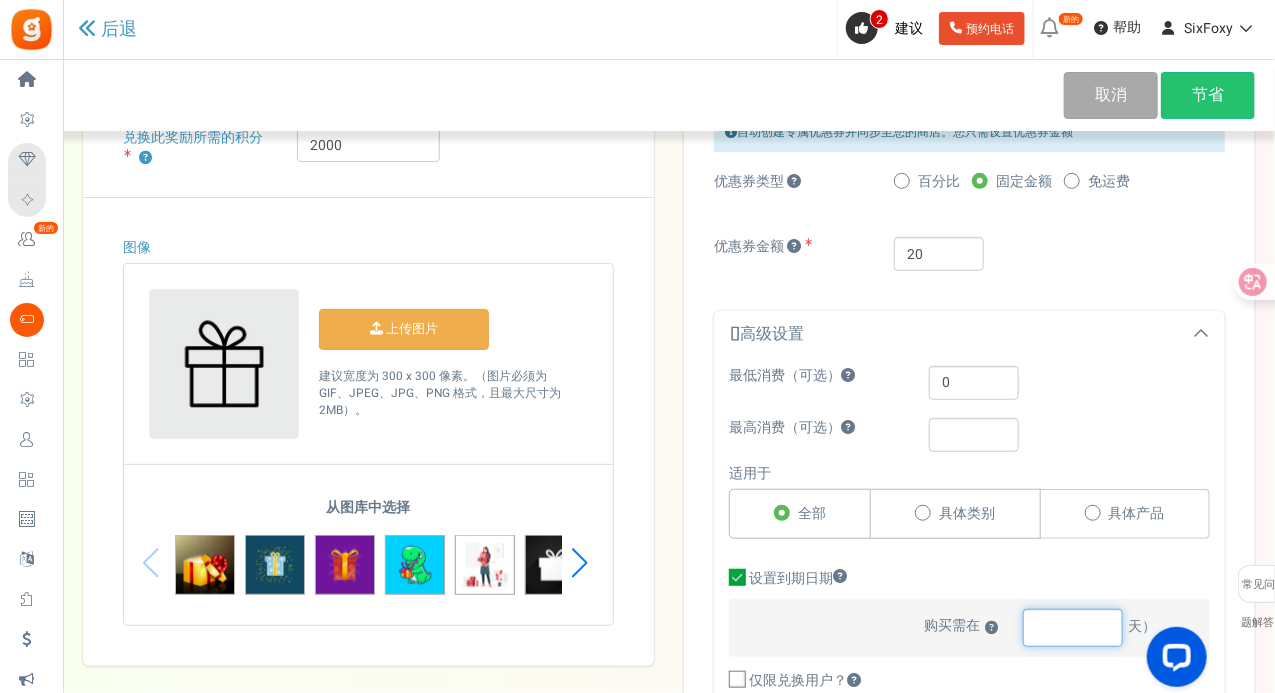 click at bounding box center [1073, 628] 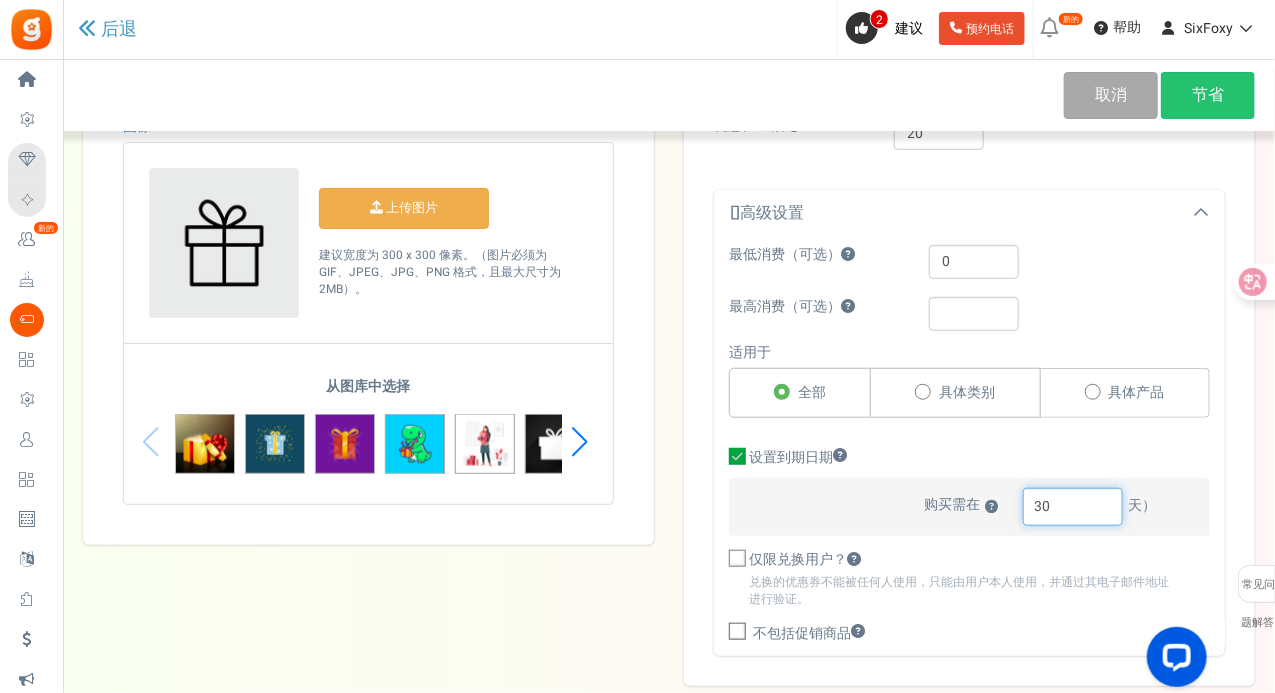 scroll, scrollTop: 500, scrollLeft: 0, axis: vertical 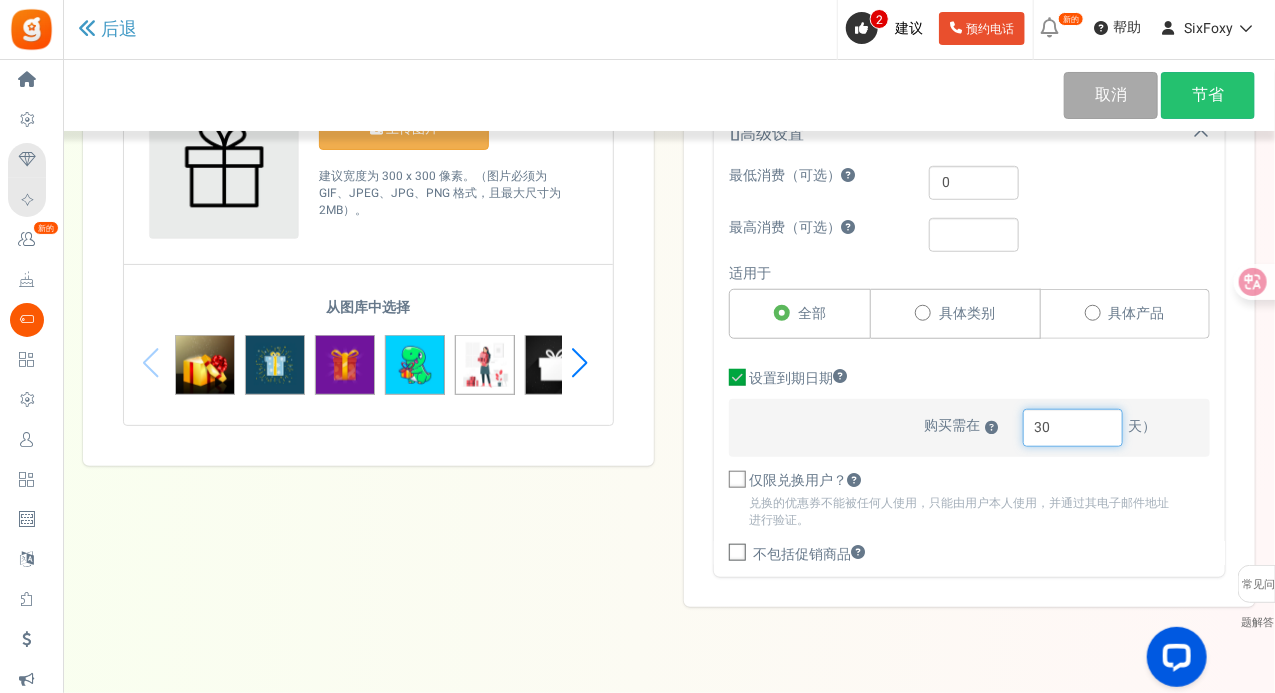 type on "30" 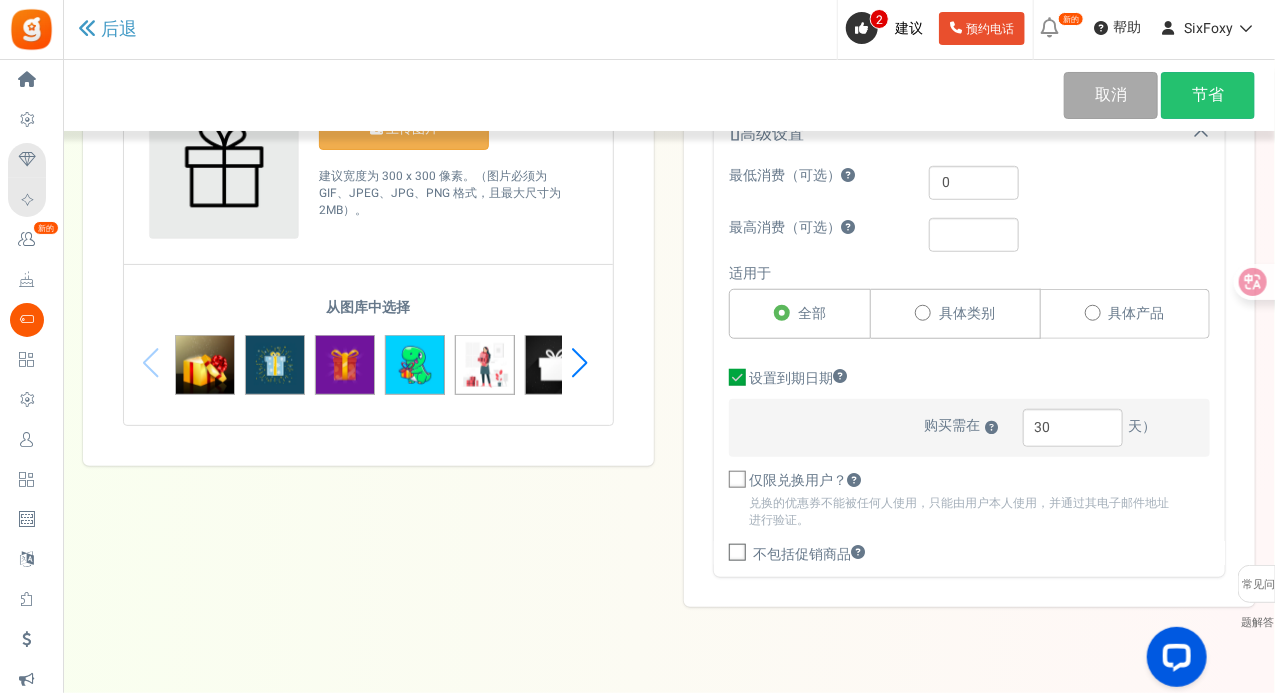 drag, startPoint x: 808, startPoint y: 481, endPoint x: 819, endPoint y: 524, distance: 44.38468 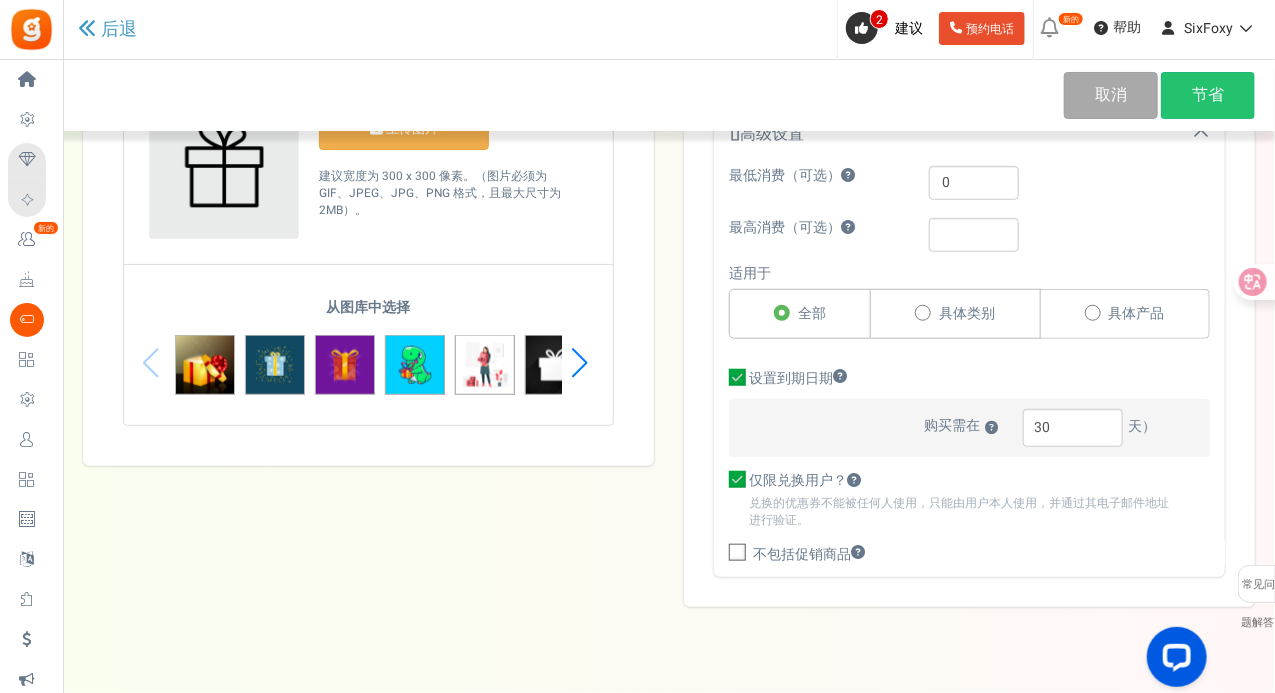 click on "不包括促销商品" at bounding box center [802, 554] 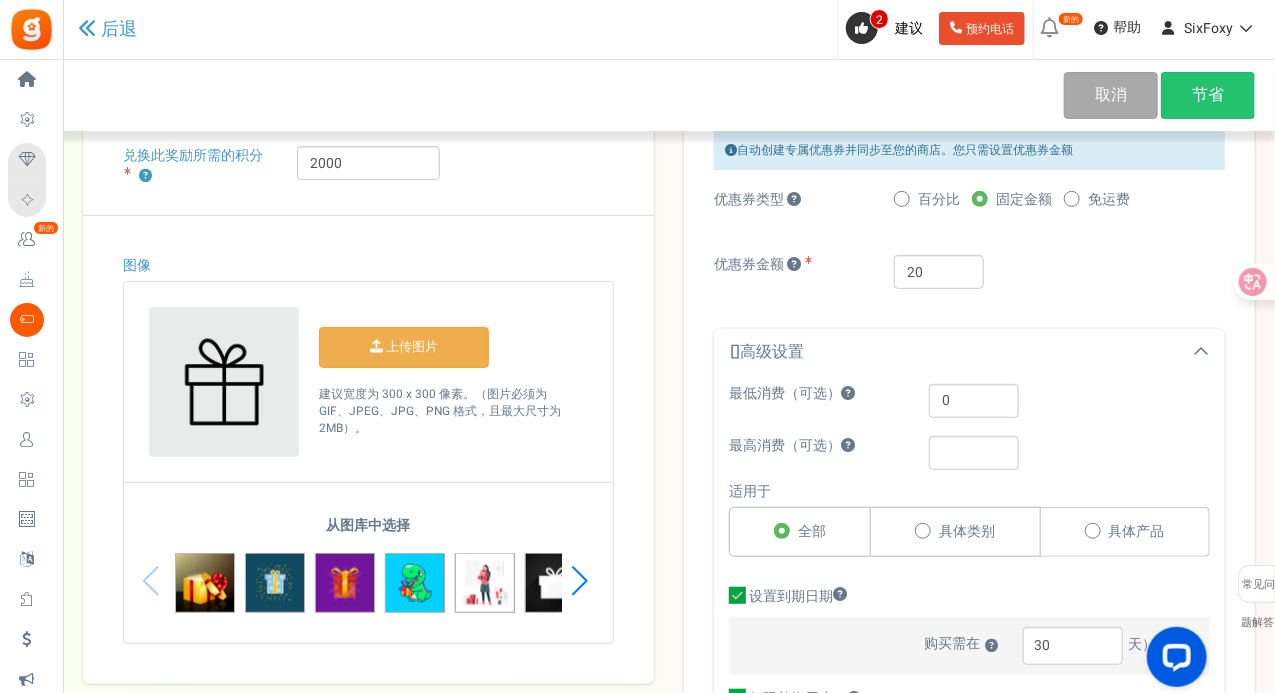 scroll, scrollTop: 300, scrollLeft: 0, axis: vertical 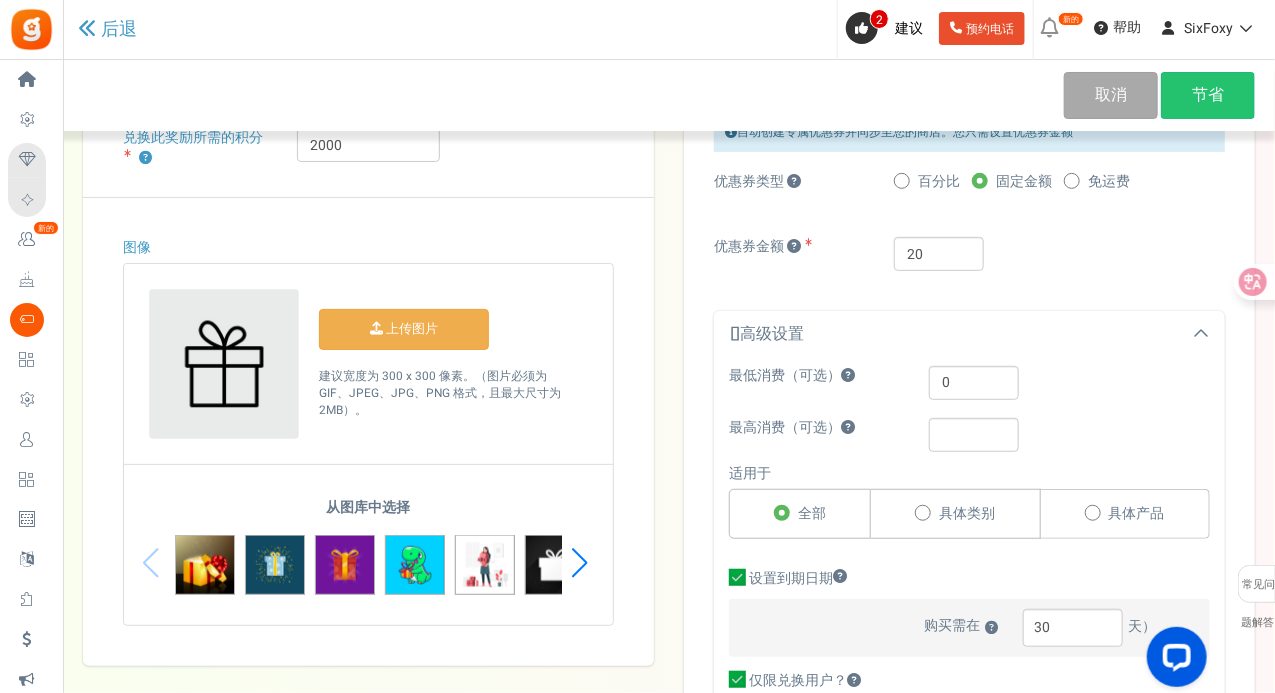 click at bounding box center (579, 563) 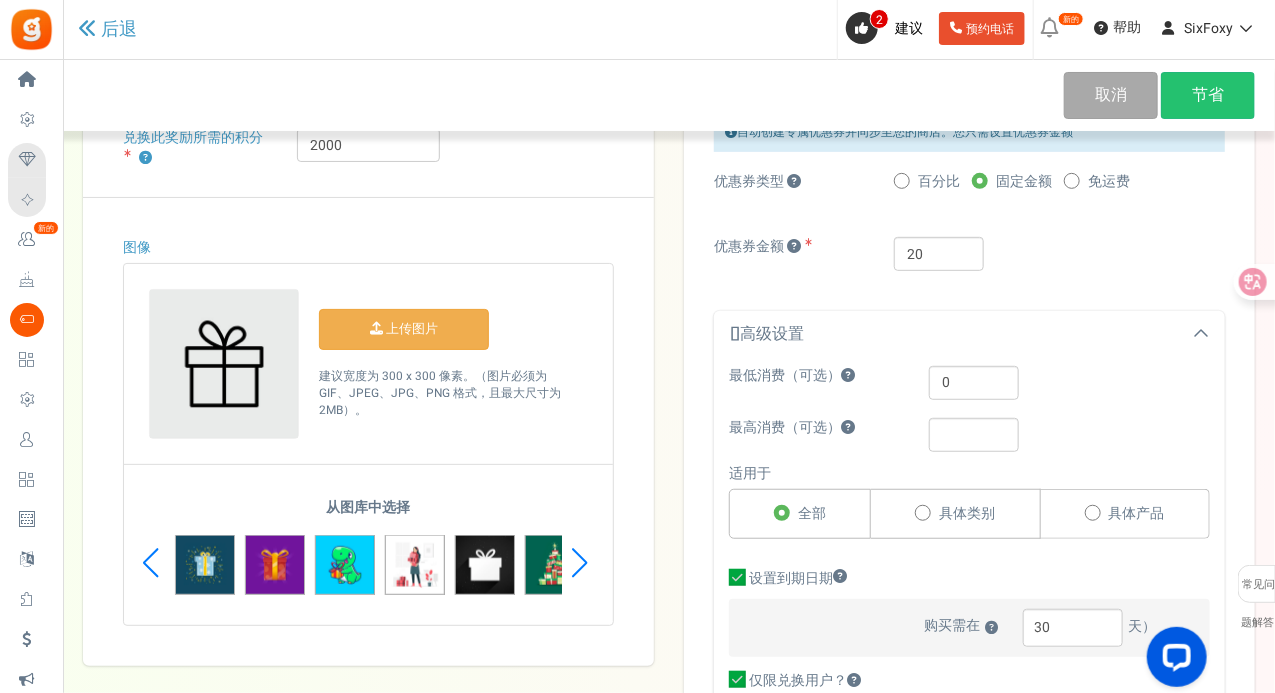 click at bounding box center [579, 563] 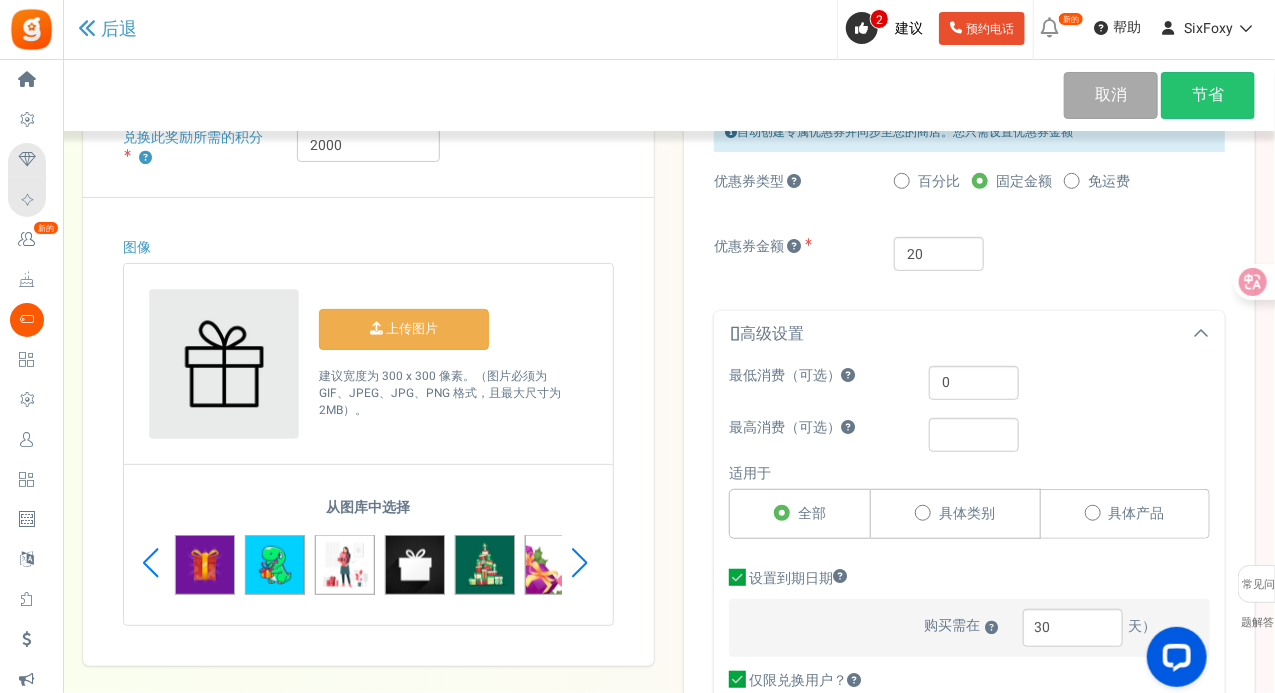 click at bounding box center [579, 563] 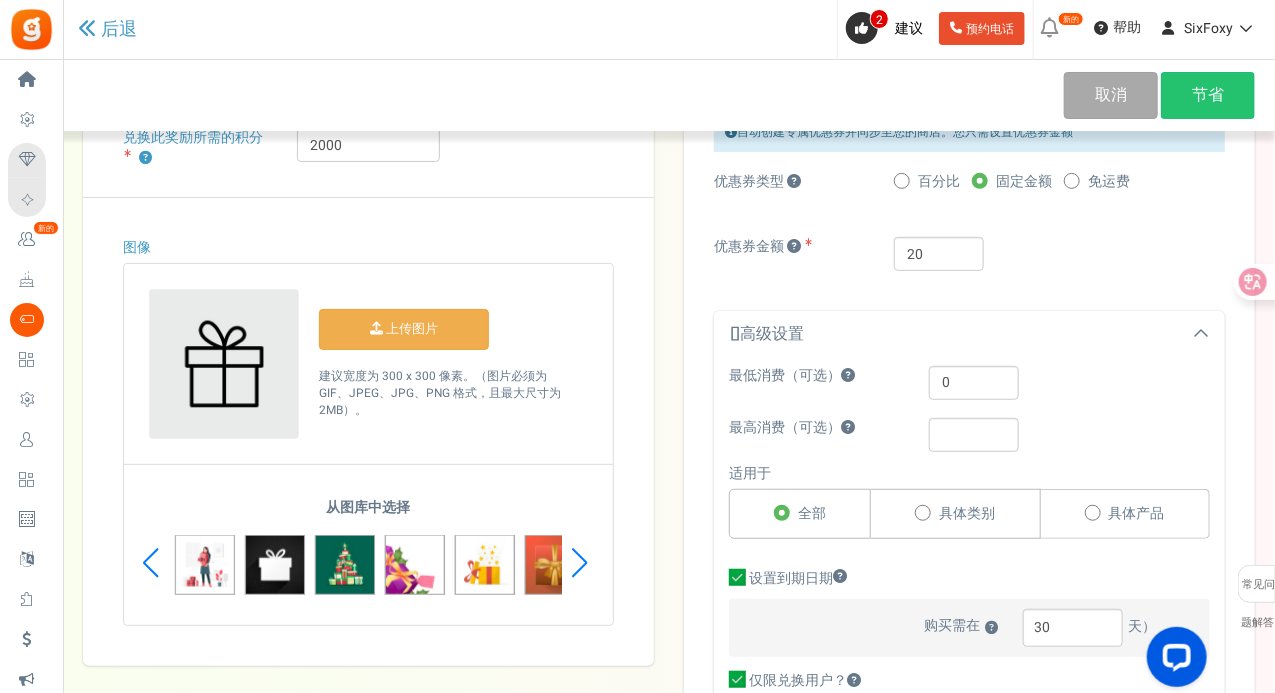 click at bounding box center (579, 563) 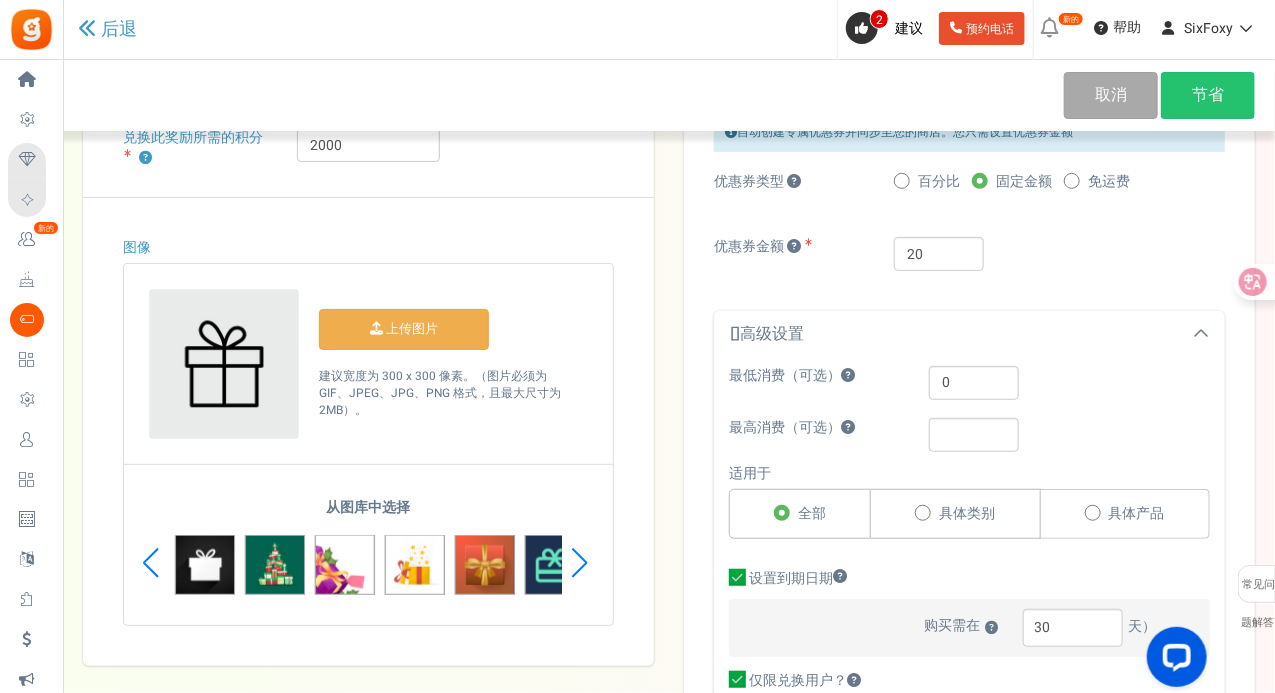 click at bounding box center (579, 563) 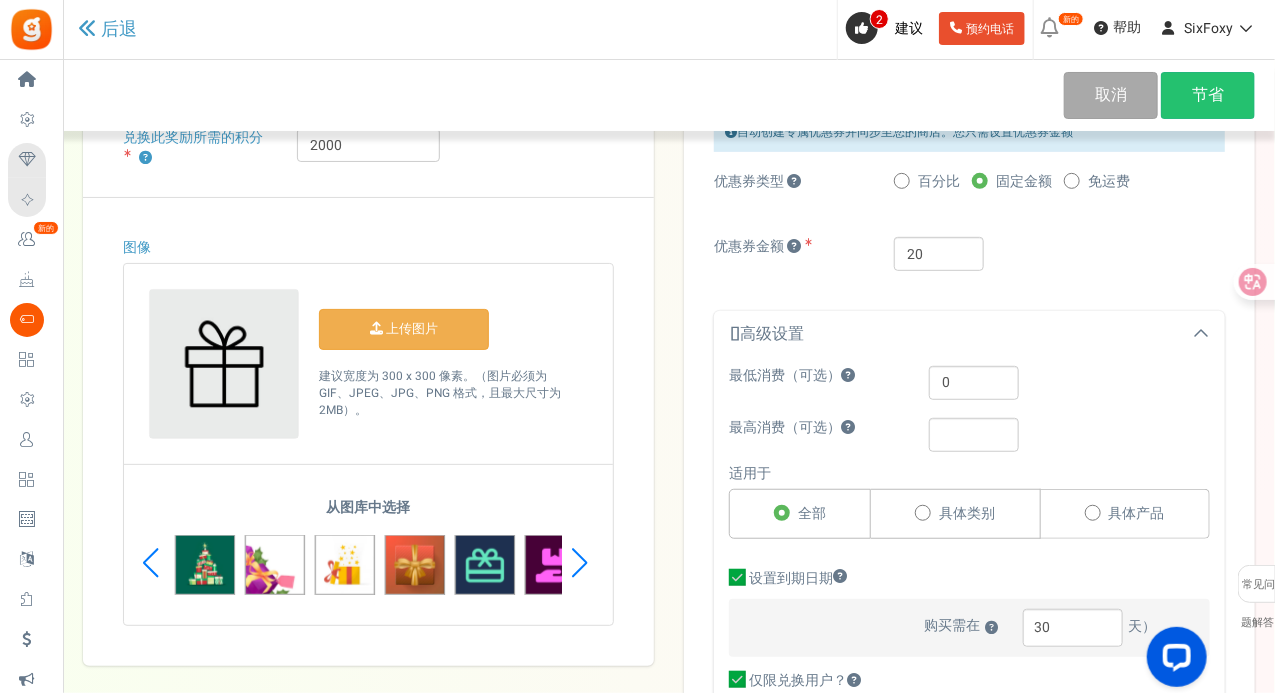 click at bounding box center [579, 563] 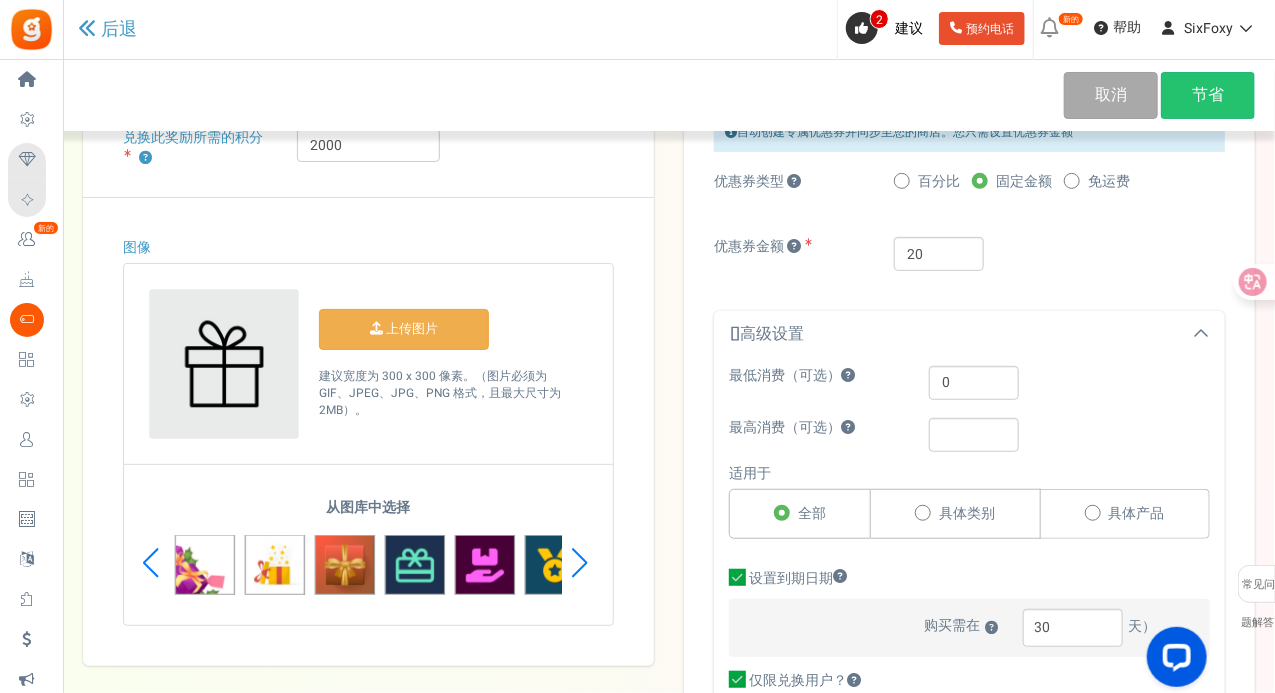 click at bounding box center [579, 563] 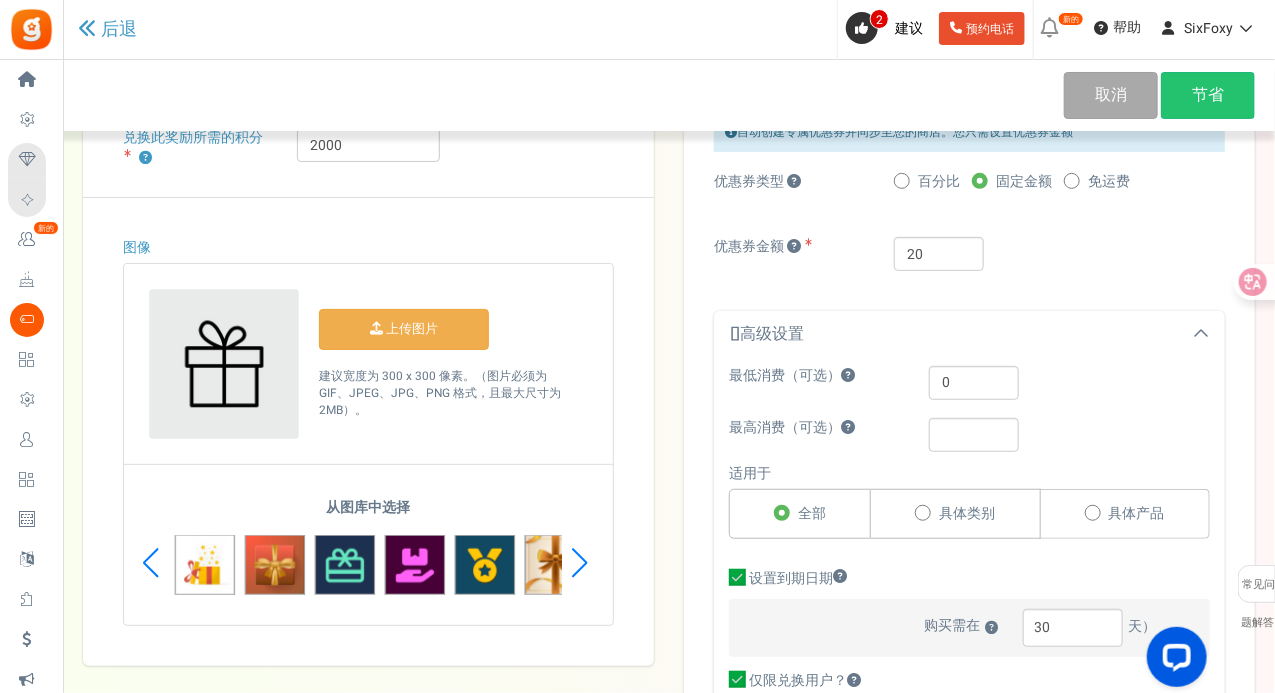 click at bounding box center (579, 563) 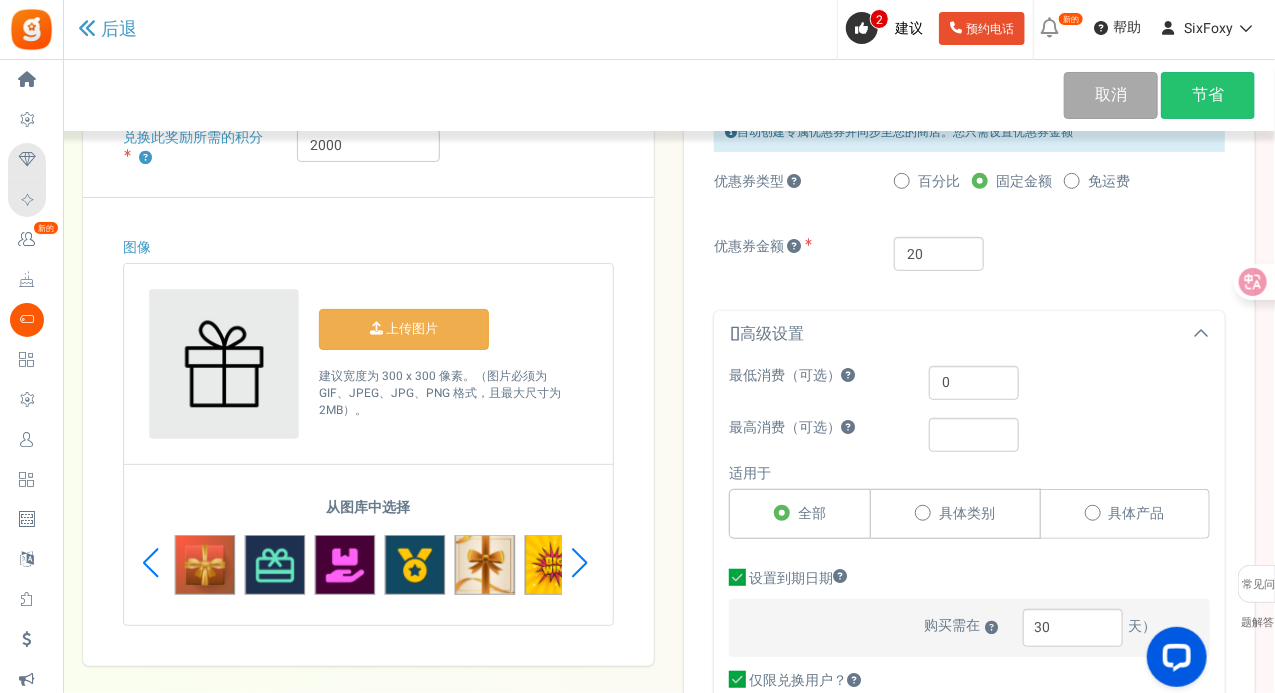 click at bounding box center (579, 563) 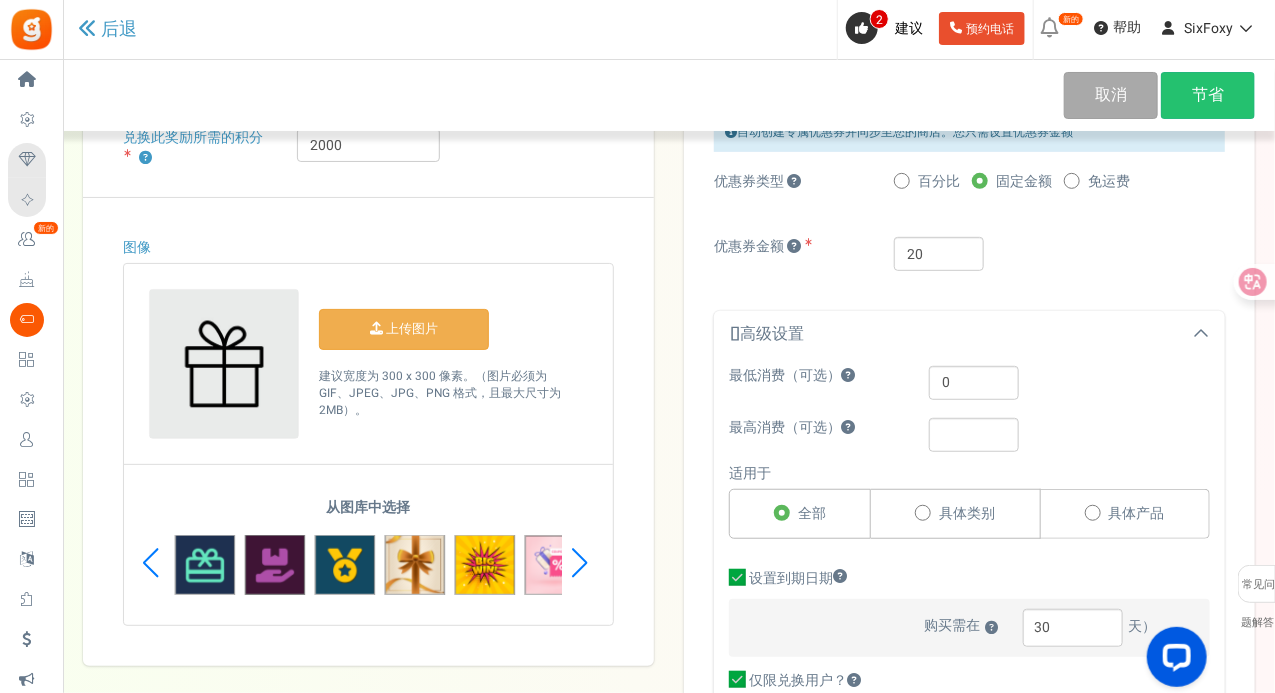 click at bounding box center [275, 565] 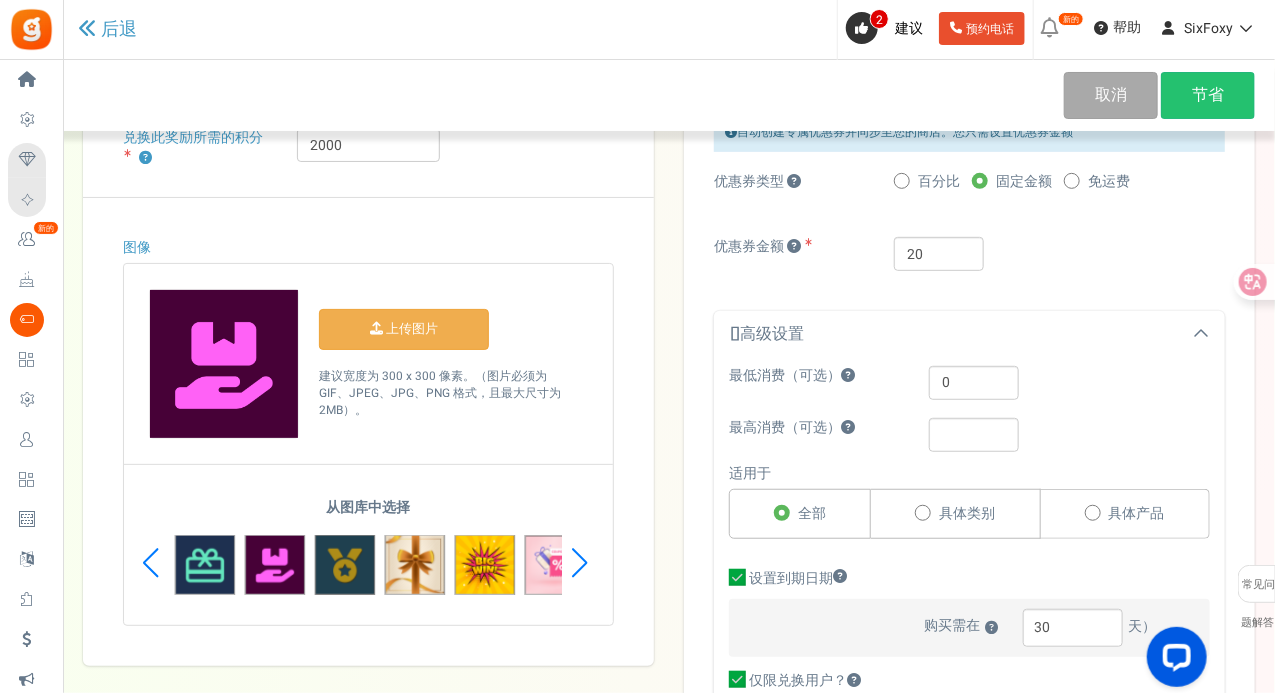 click at bounding box center [345, 565] 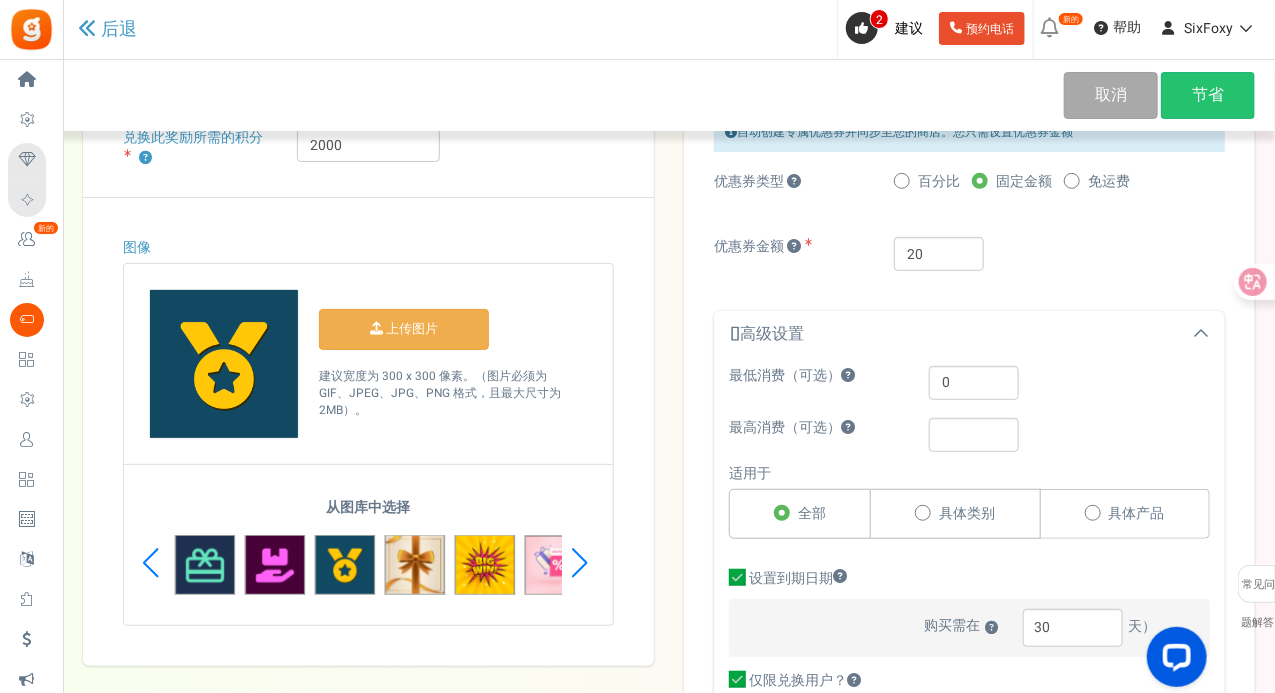click at bounding box center (579, 563) 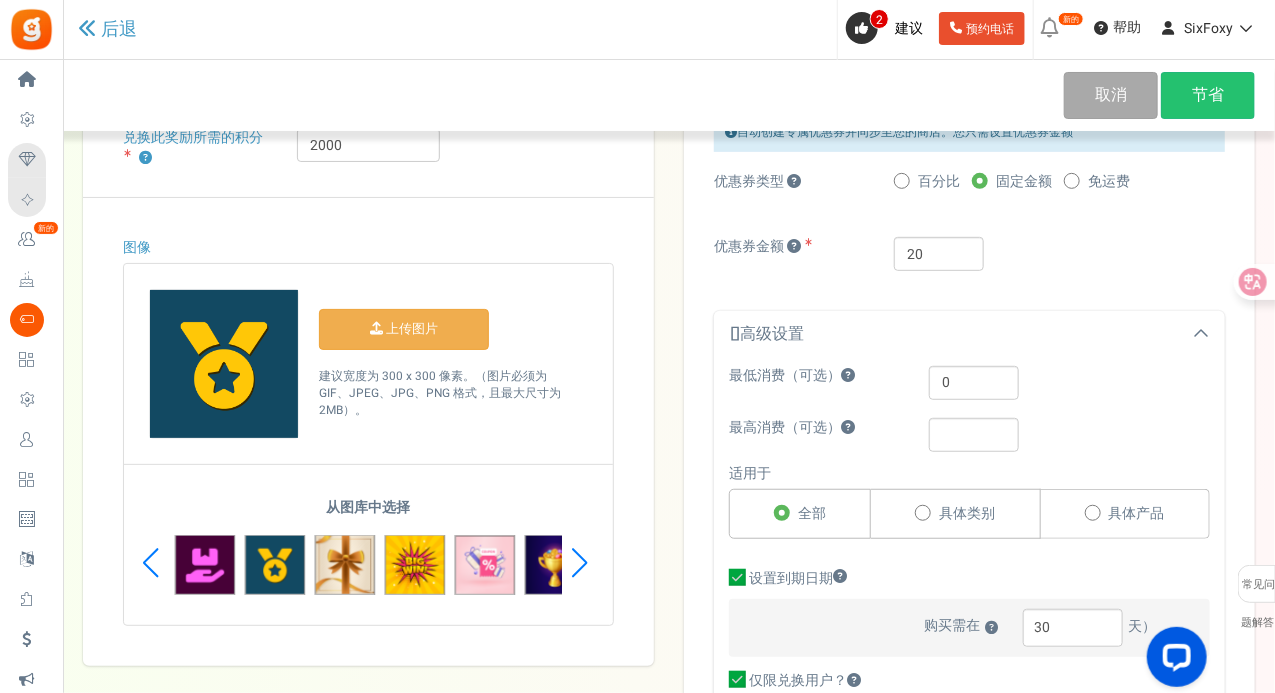 click at bounding box center [579, 563] 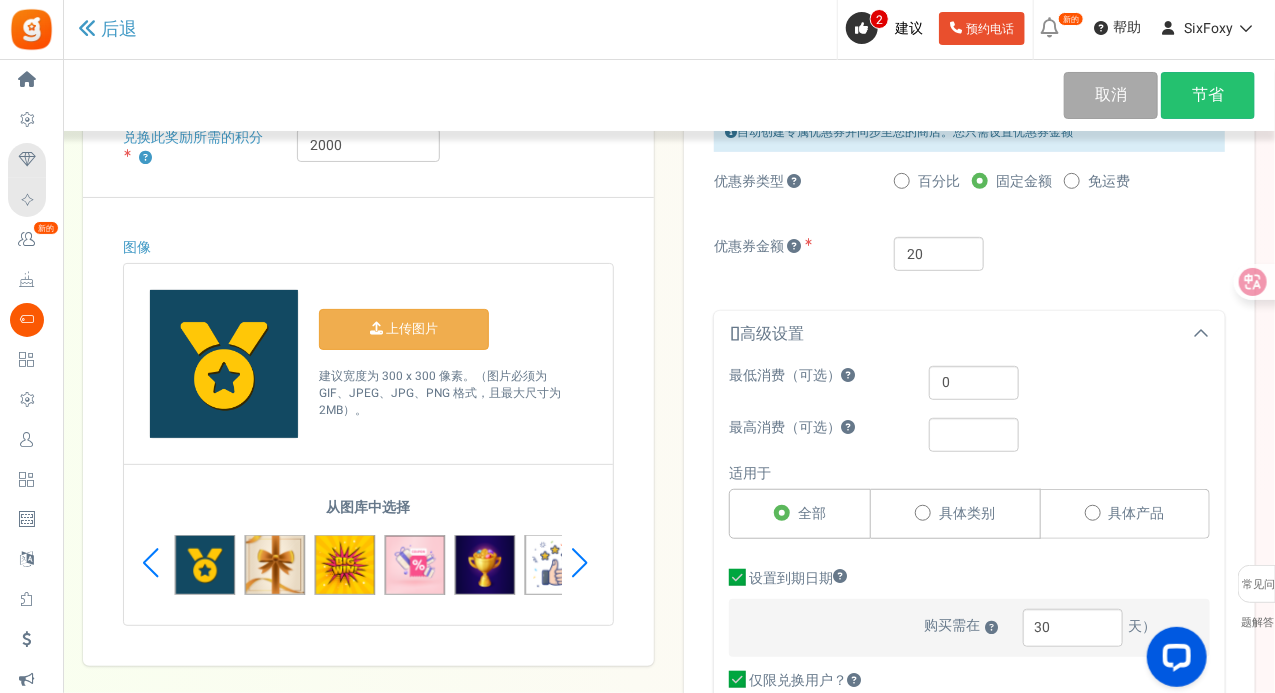 click at bounding box center (579, 563) 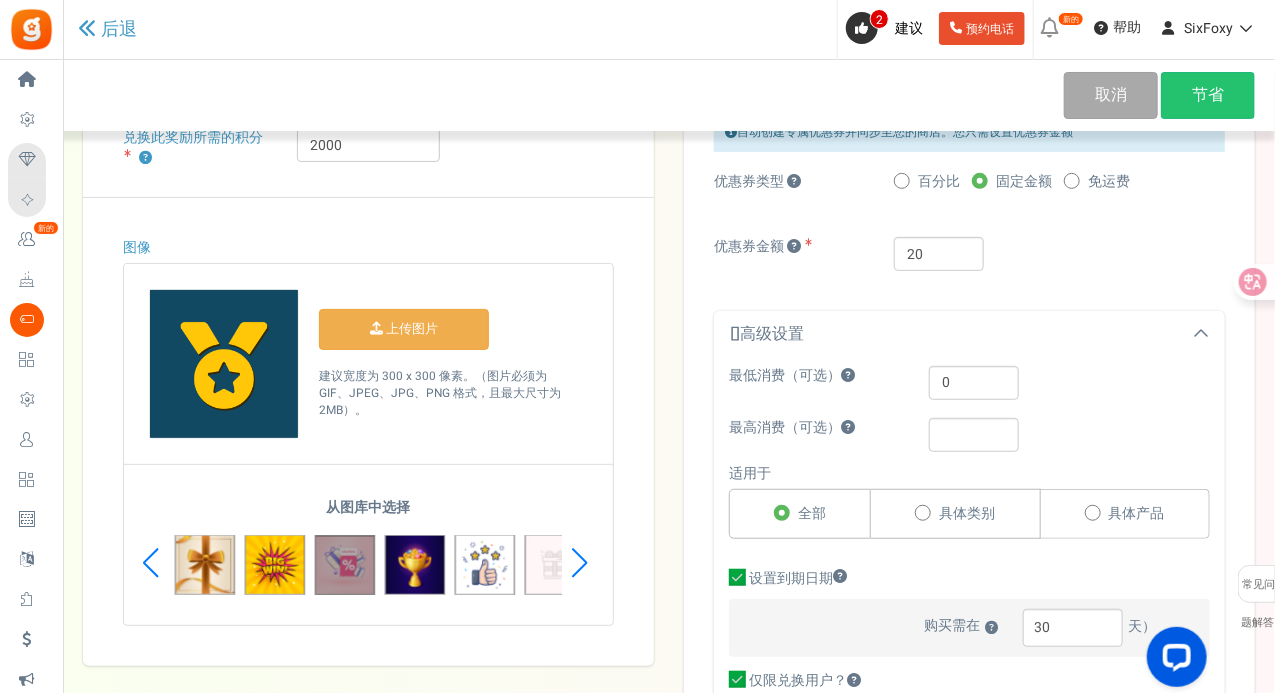 click at bounding box center (345, 565) 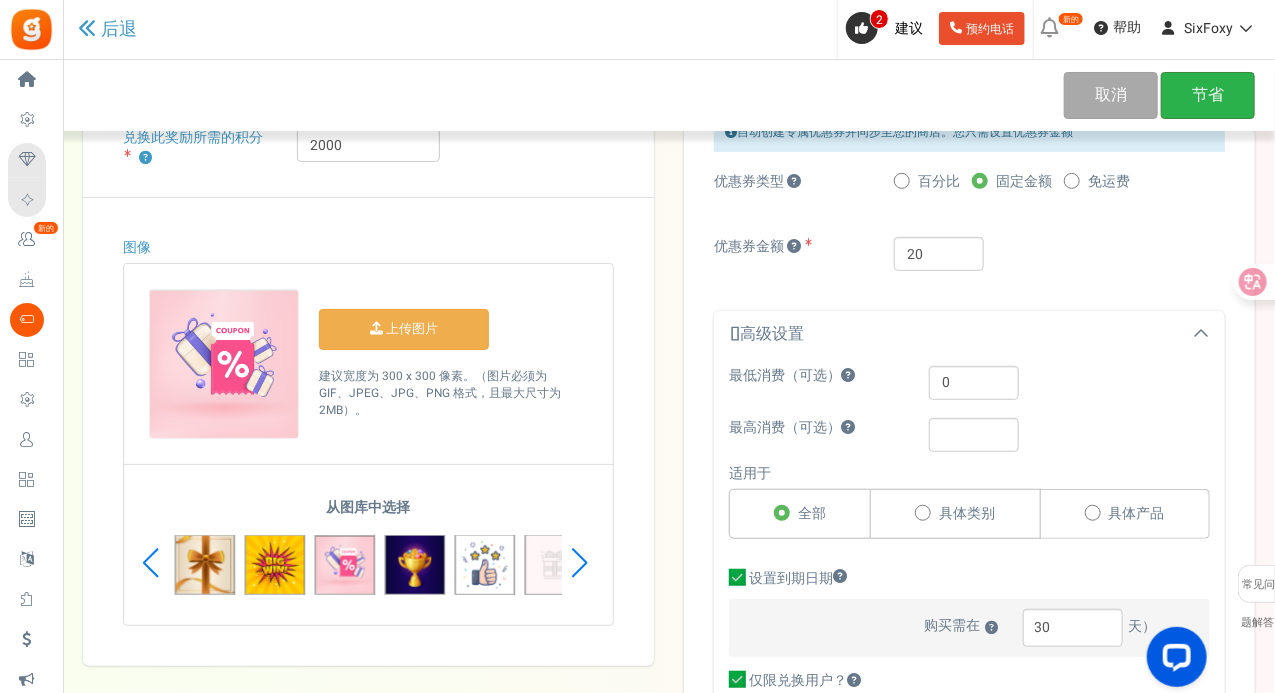 click on "节省" at bounding box center (1208, 95) 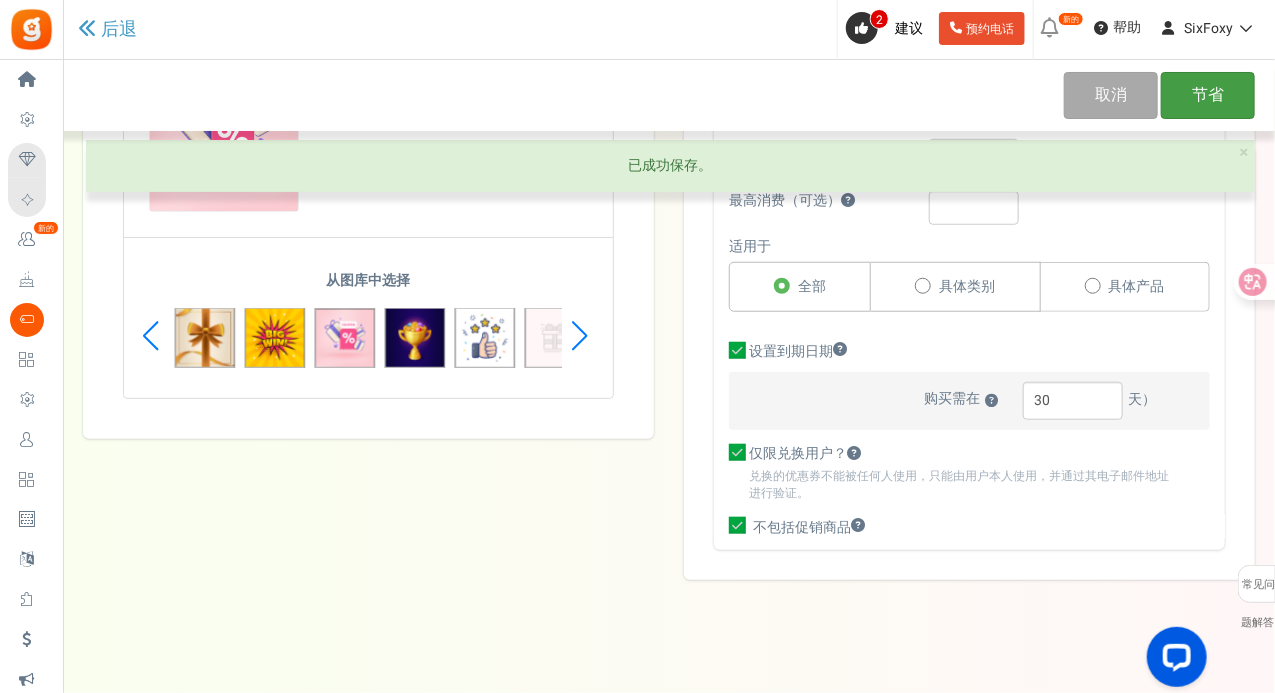 scroll, scrollTop: 533, scrollLeft: 0, axis: vertical 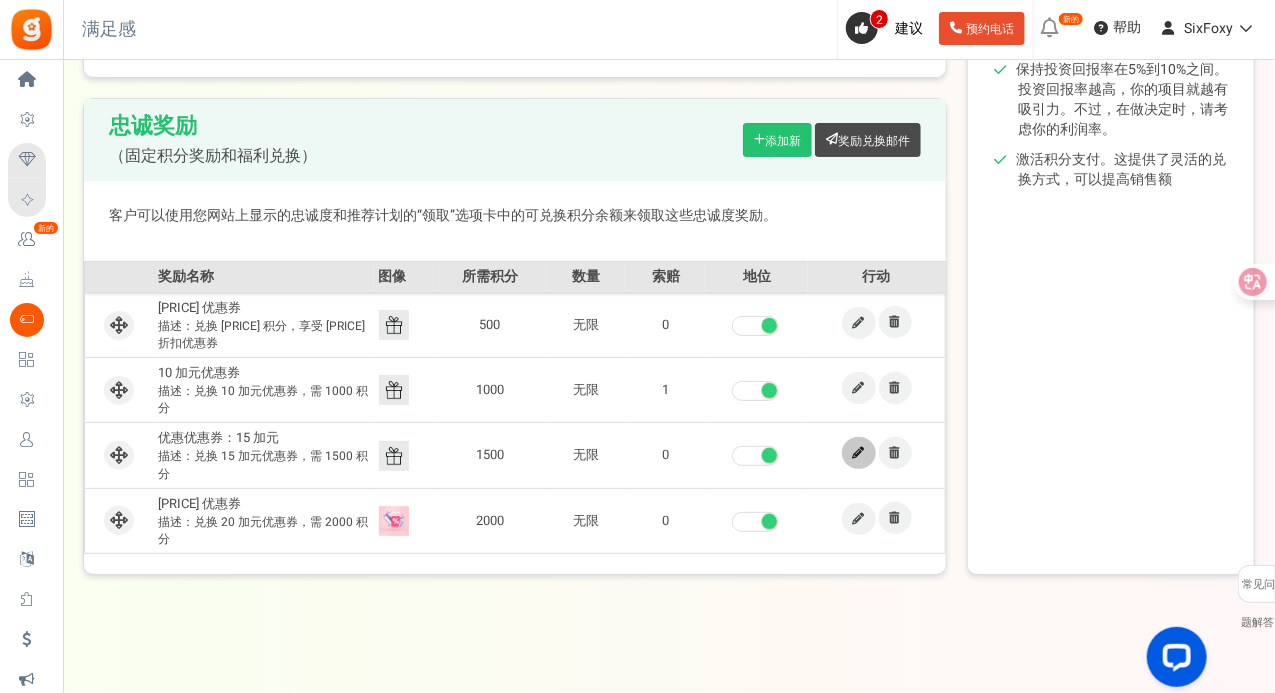 click at bounding box center (859, 453) 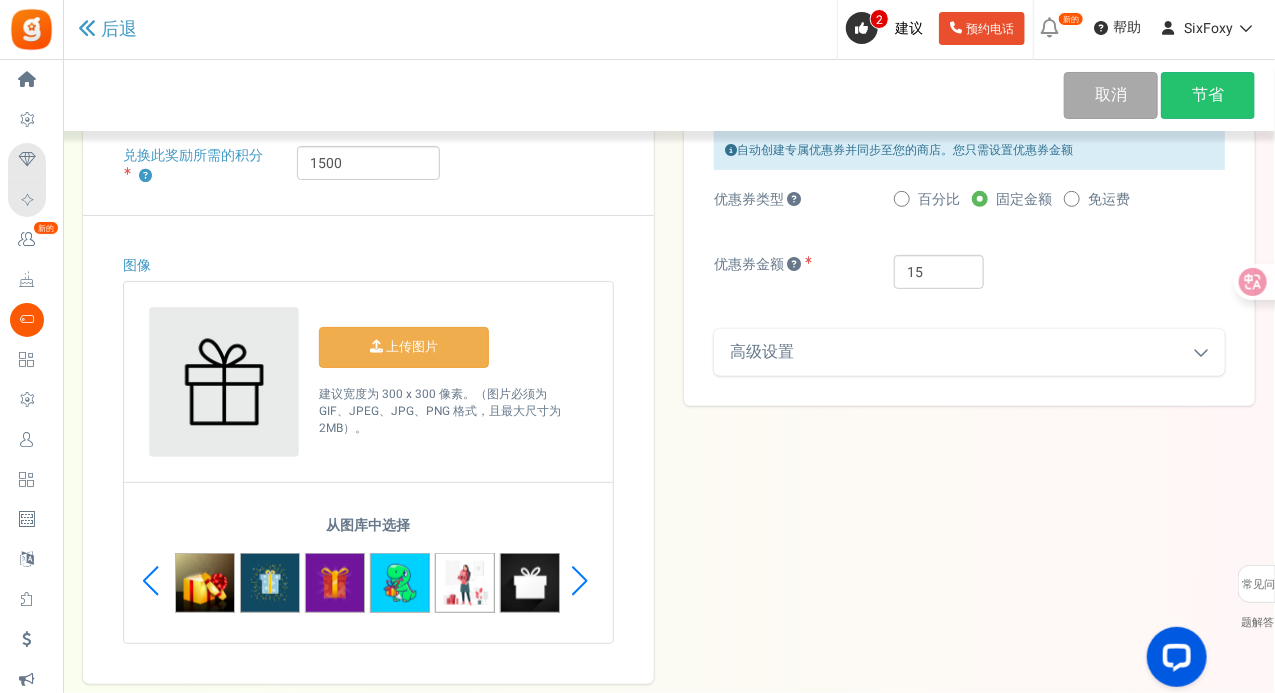 scroll, scrollTop: 300, scrollLeft: 0, axis: vertical 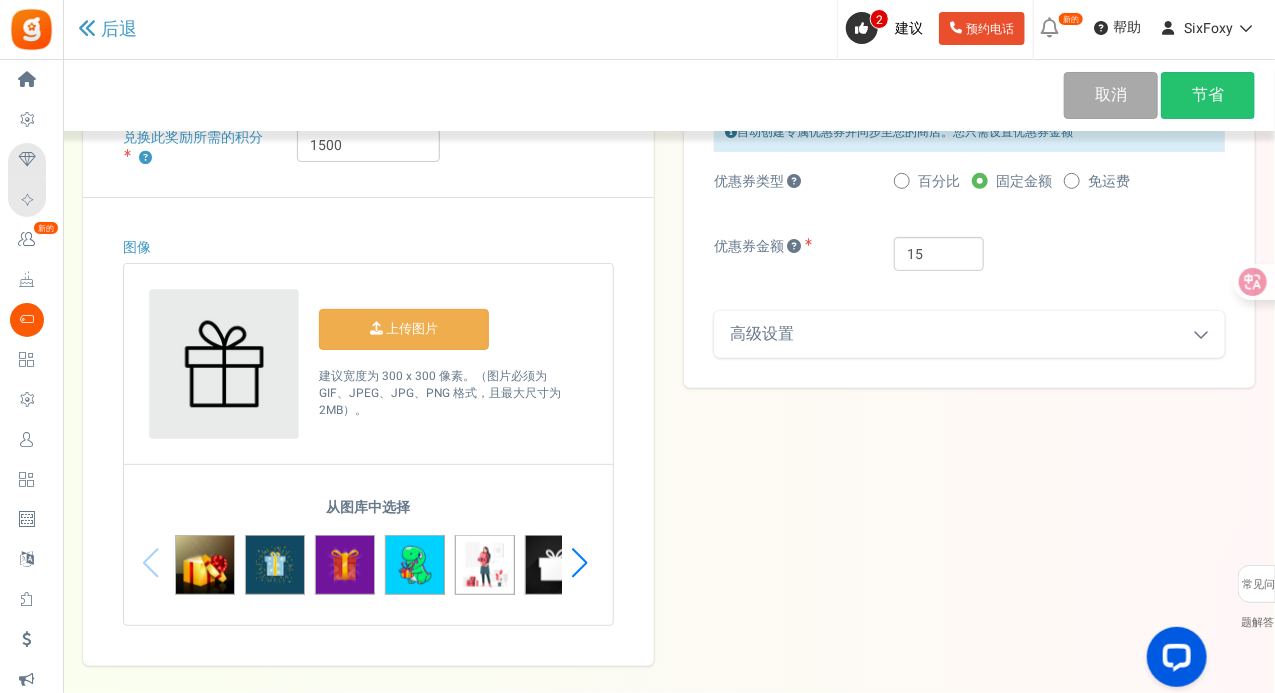 click on "高级设置" at bounding box center (969, 334) 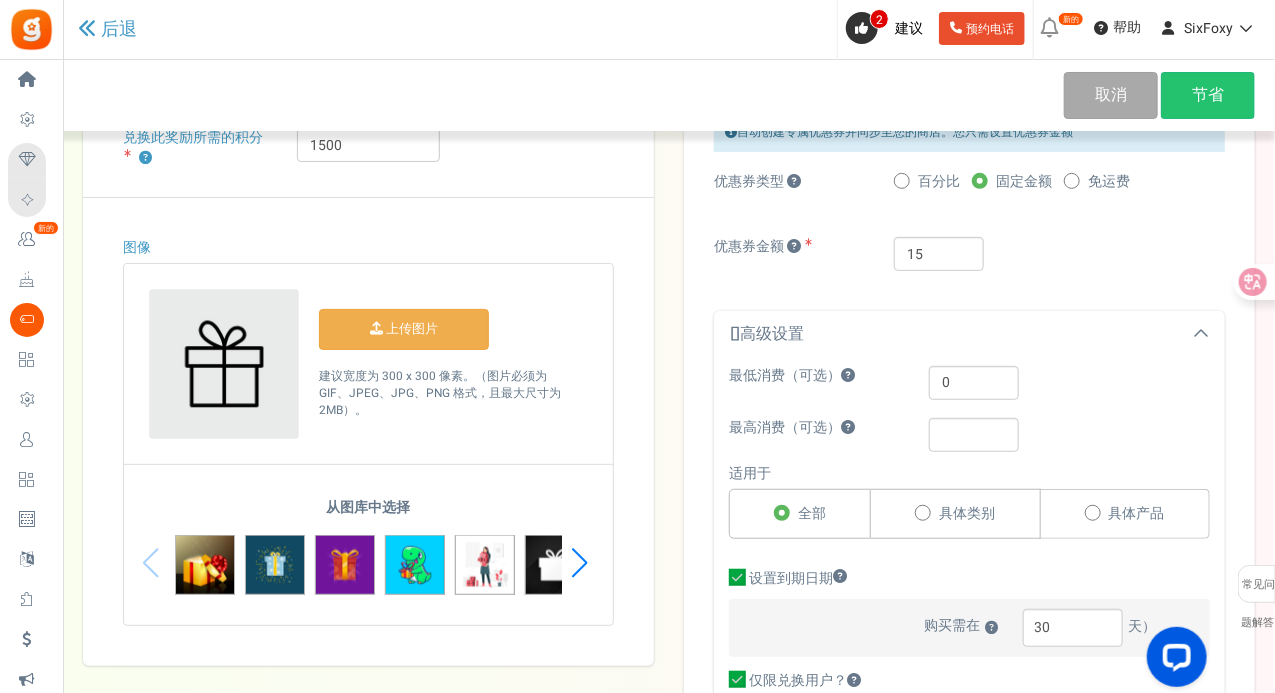 click at bounding box center [579, 563] 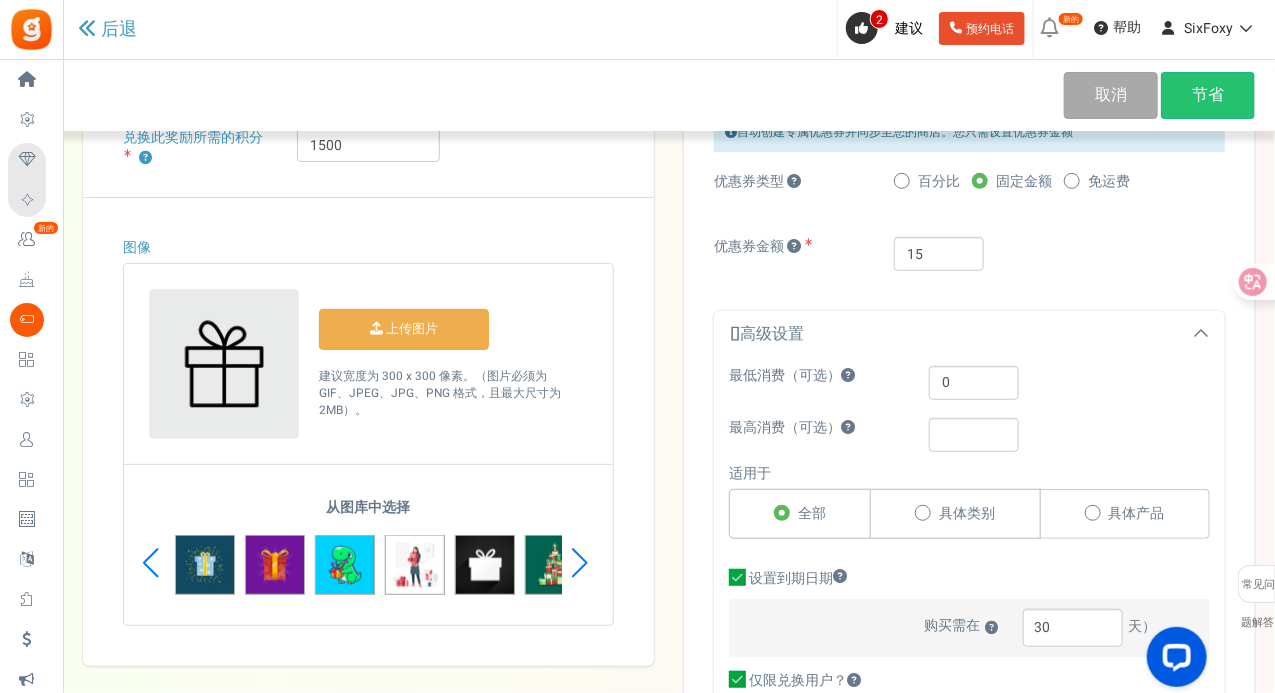 click at bounding box center (579, 563) 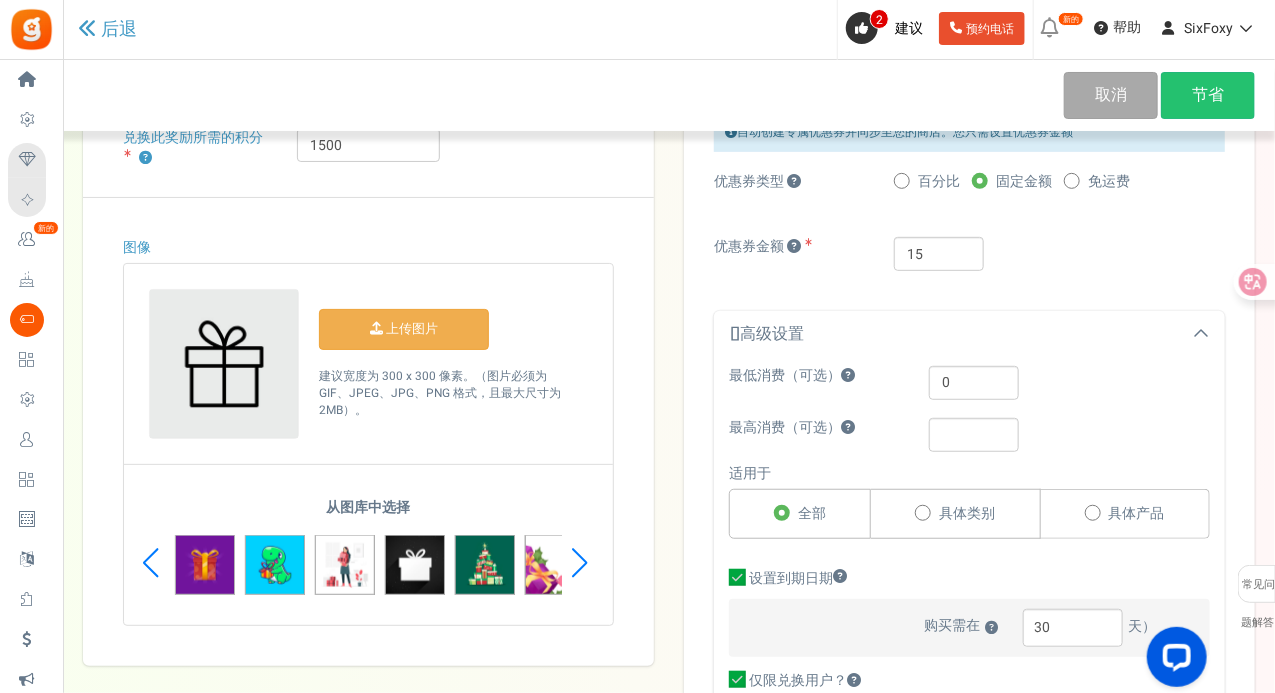 click at bounding box center [579, 563] 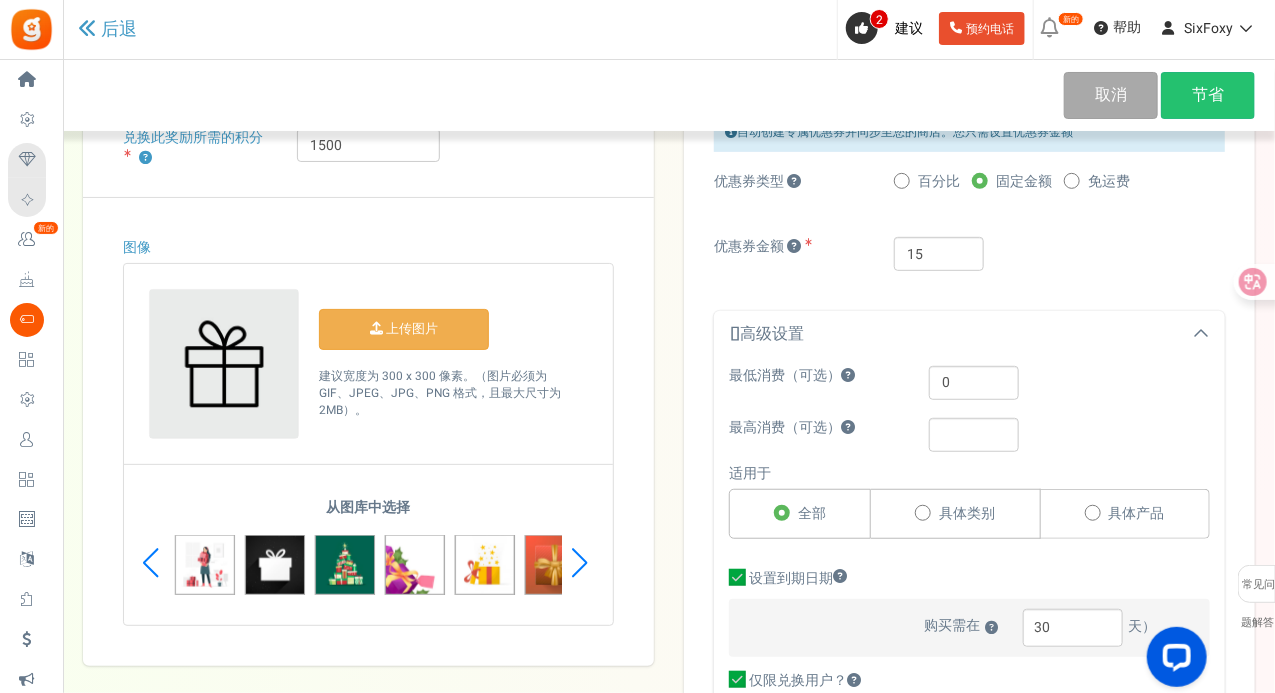 click at bounding box center (579, 563) 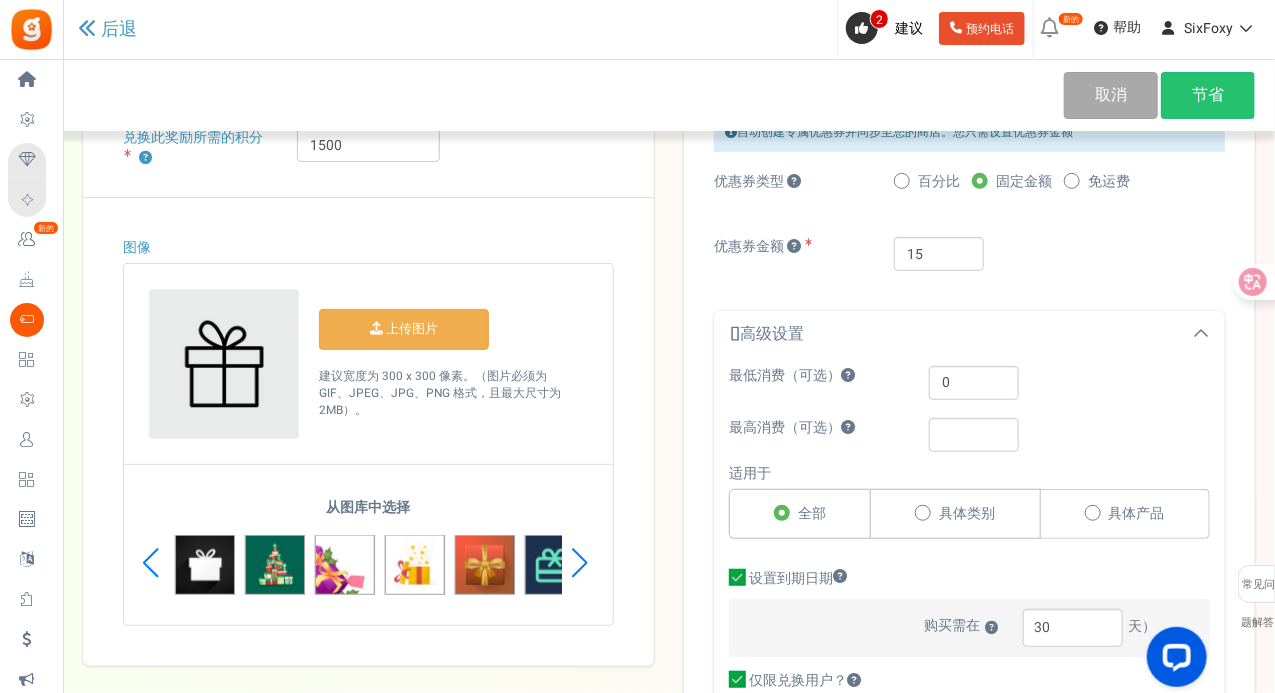 click at bounding box center [579, 563] 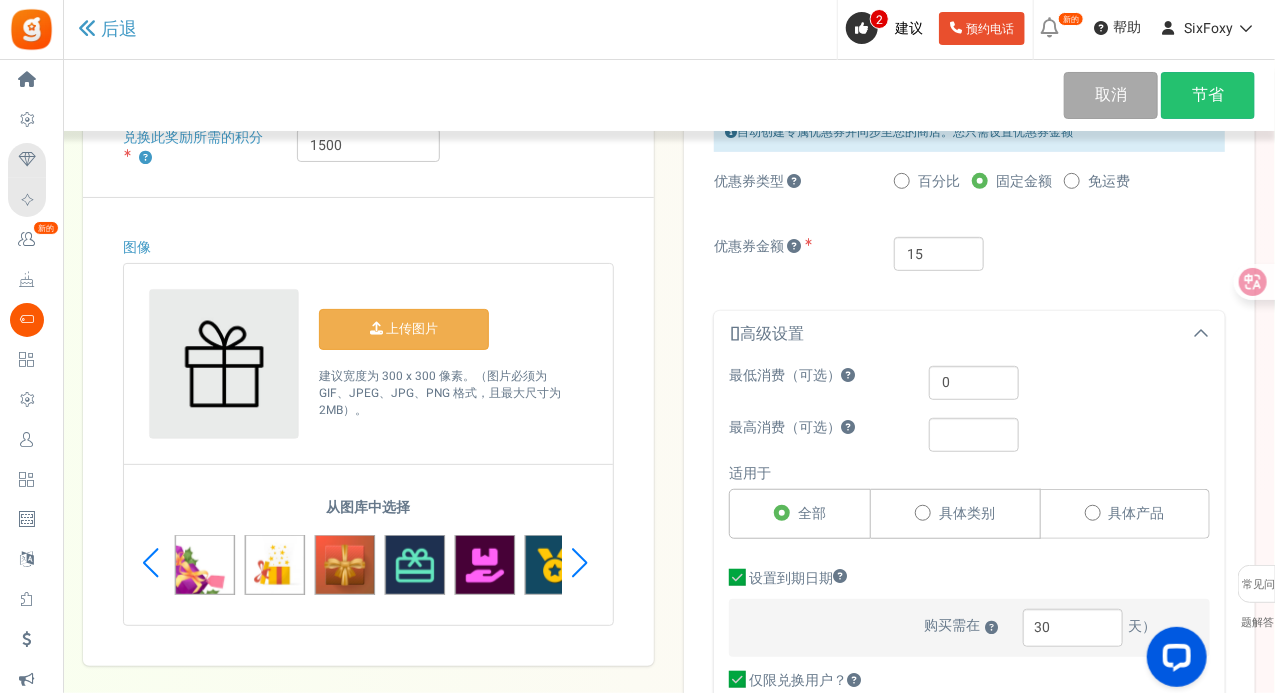click at bounding box center [579, 563] 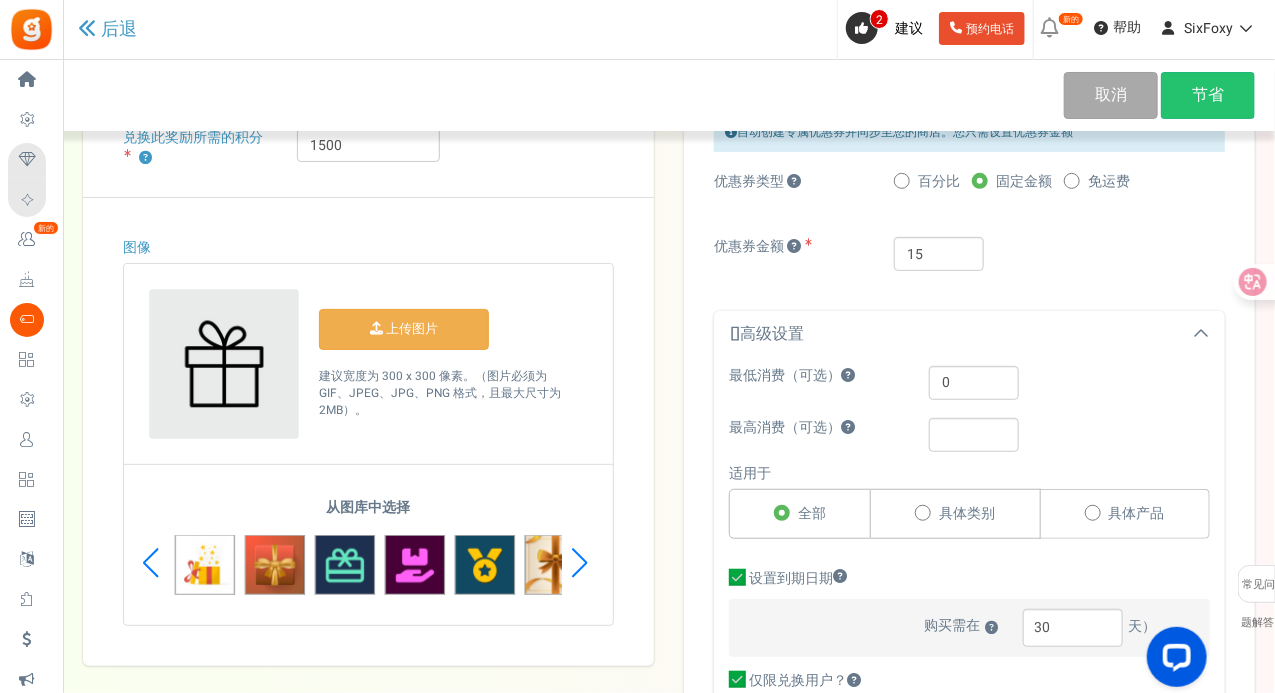 click at bounding box center [579, 563] 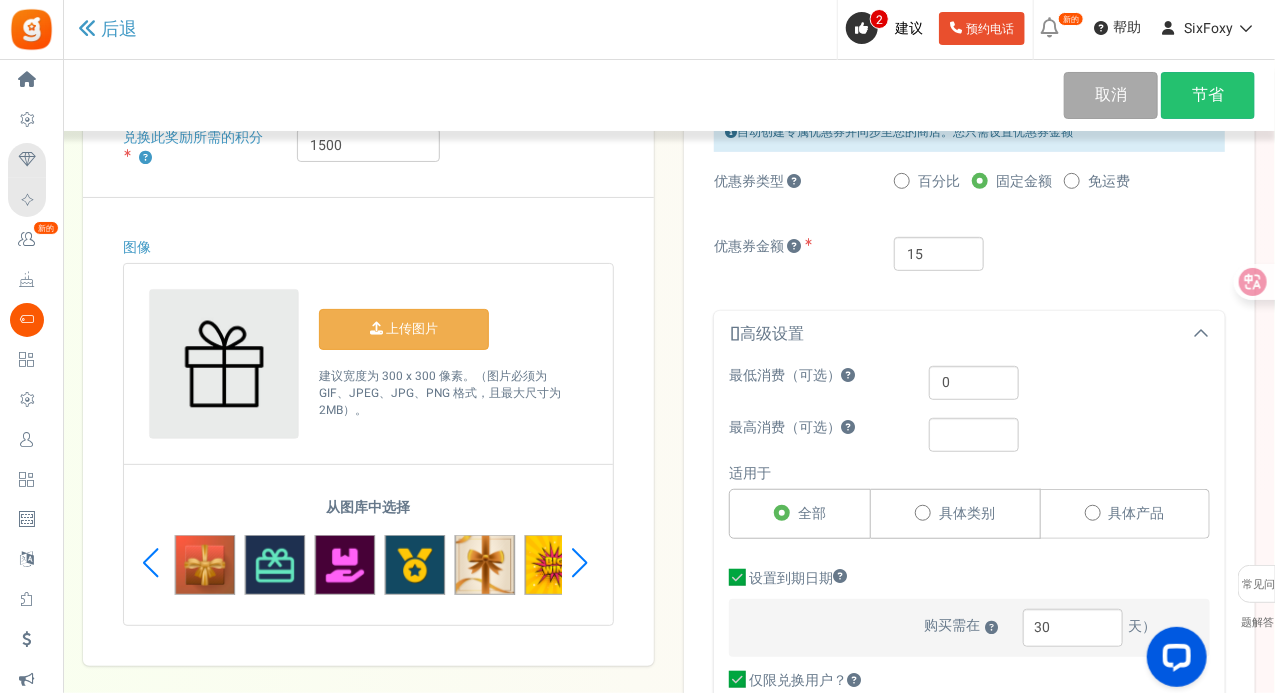 click at bounding box center (579, 563) 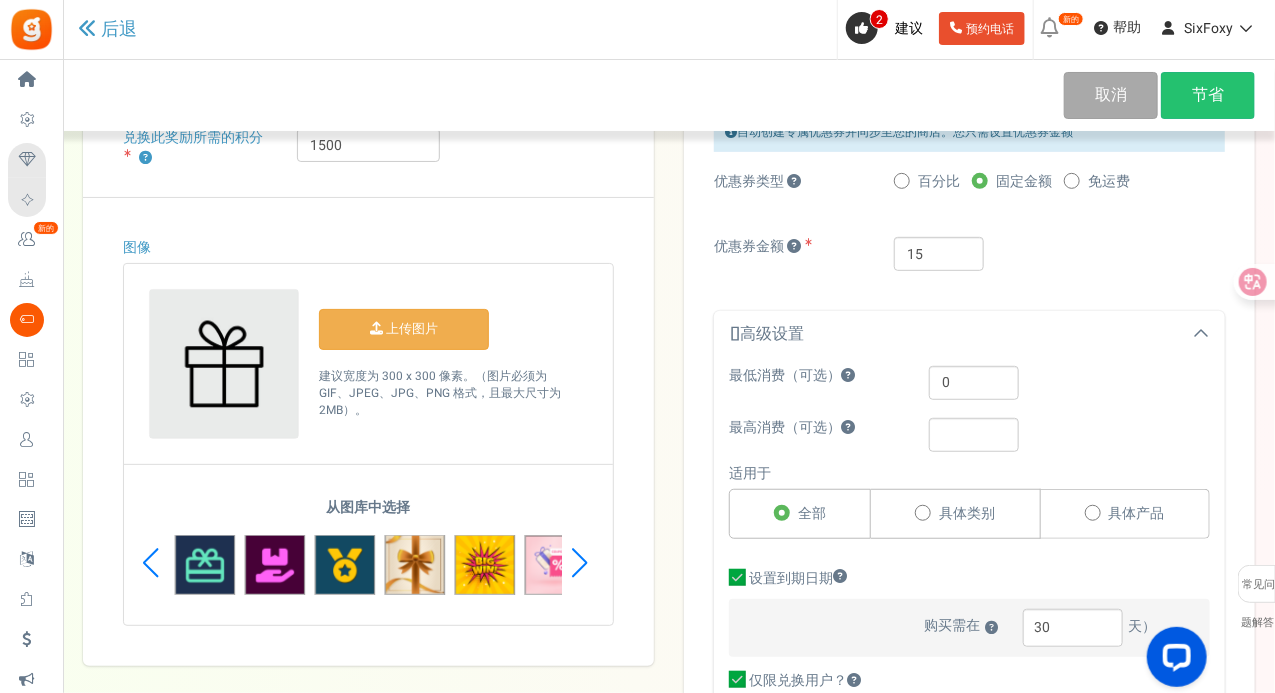 click at bounding box center (579, 563) 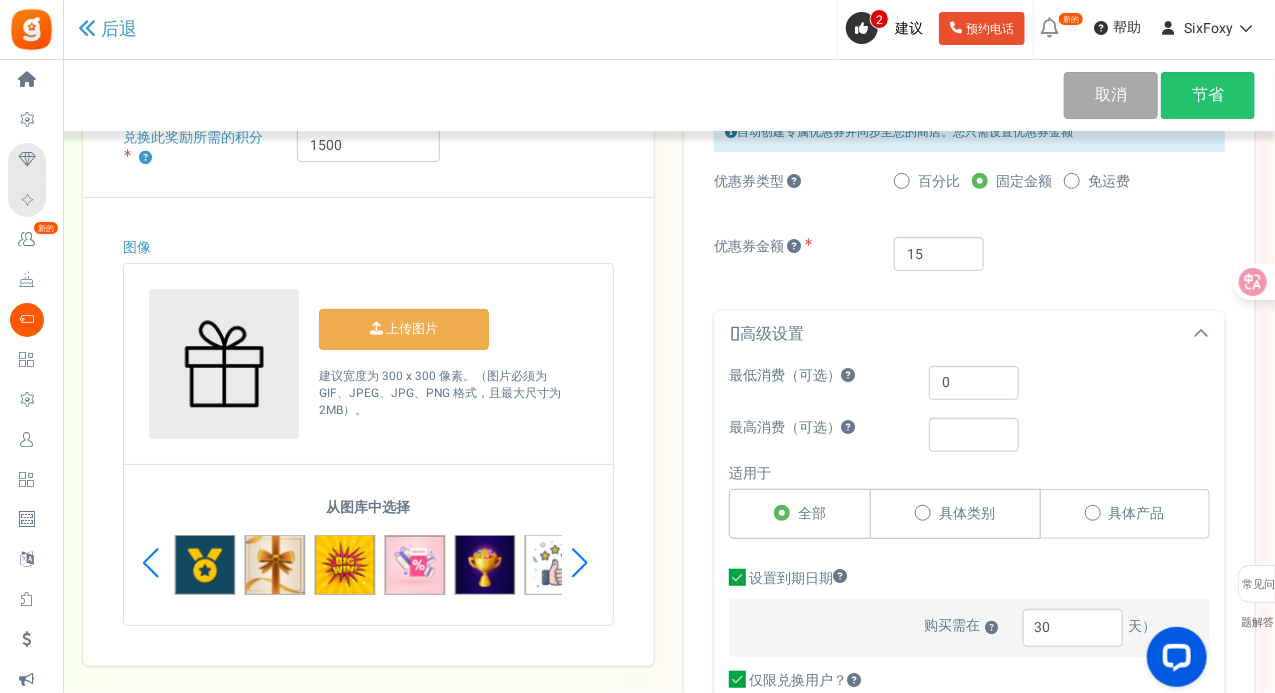 click at bounding box center (579, 563) 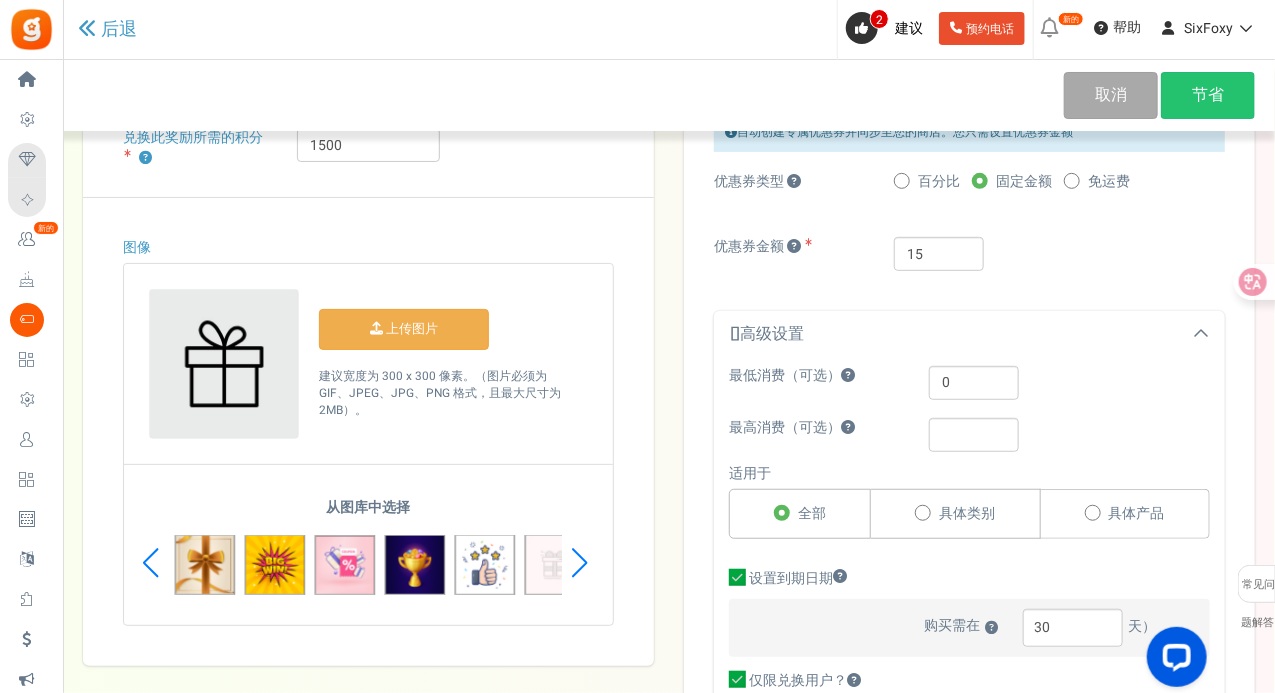 click at bounding box center (579, 563) 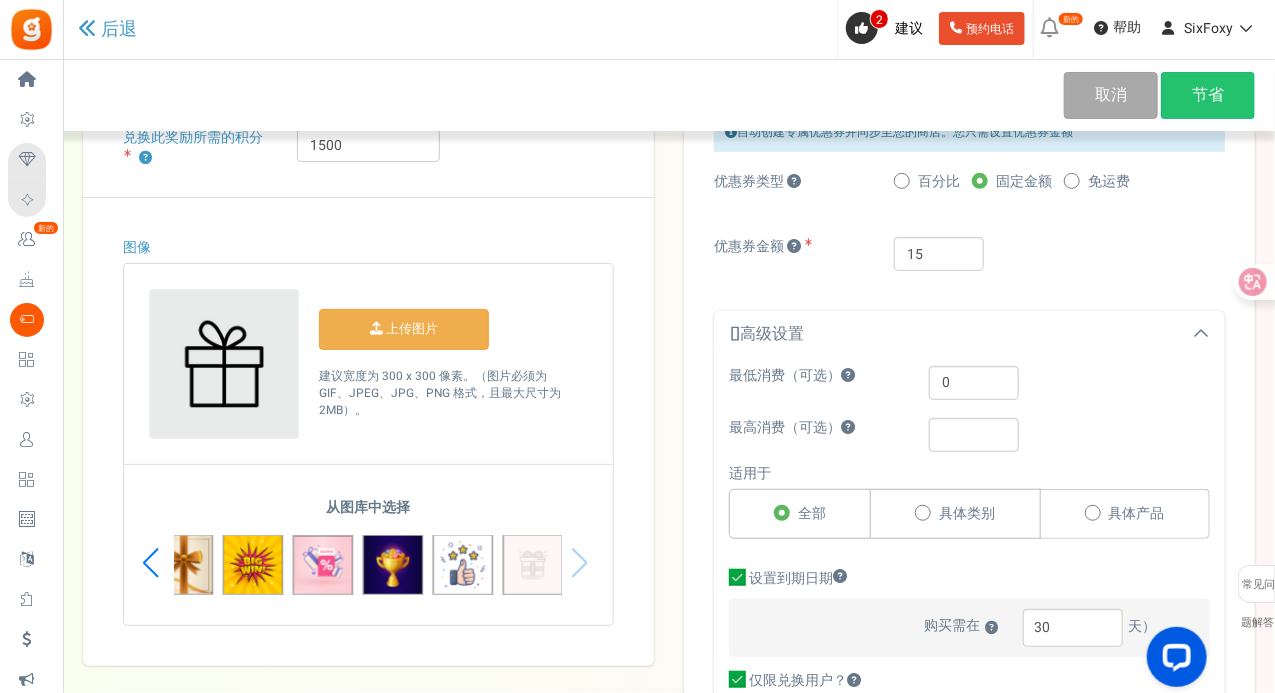 click on "从图库中选择" at bounding box center (368, 562) 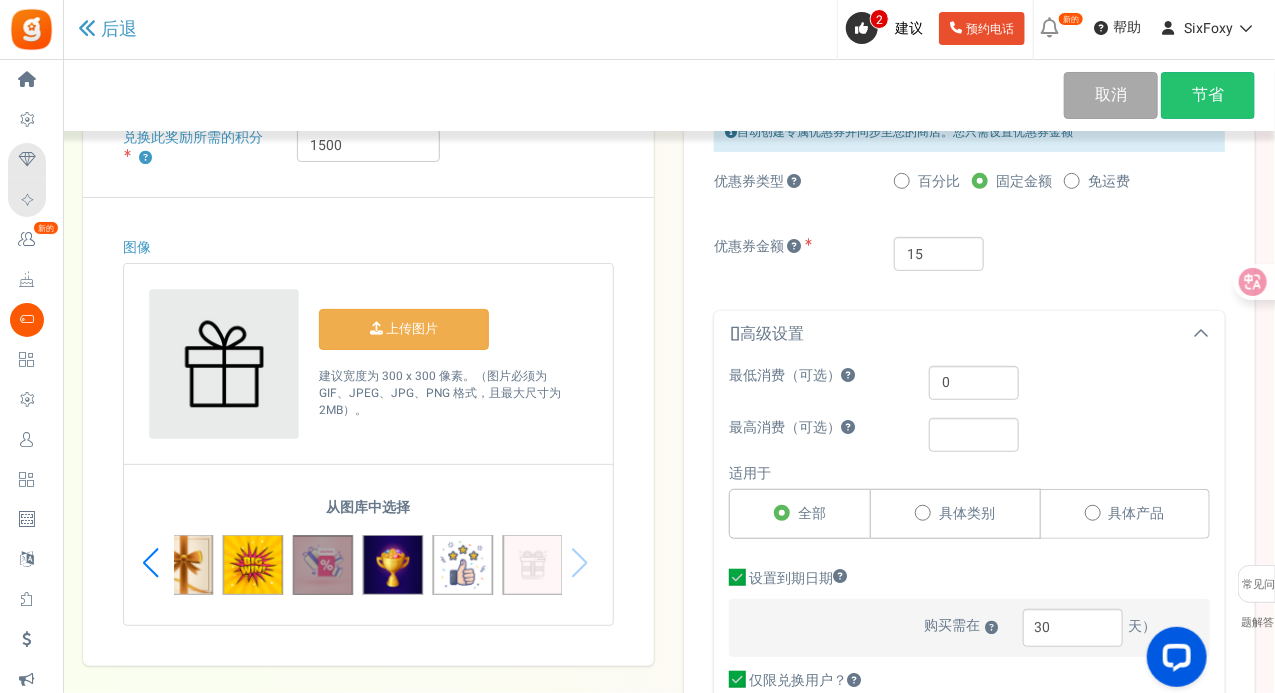 click at bounding box center [323, 565] 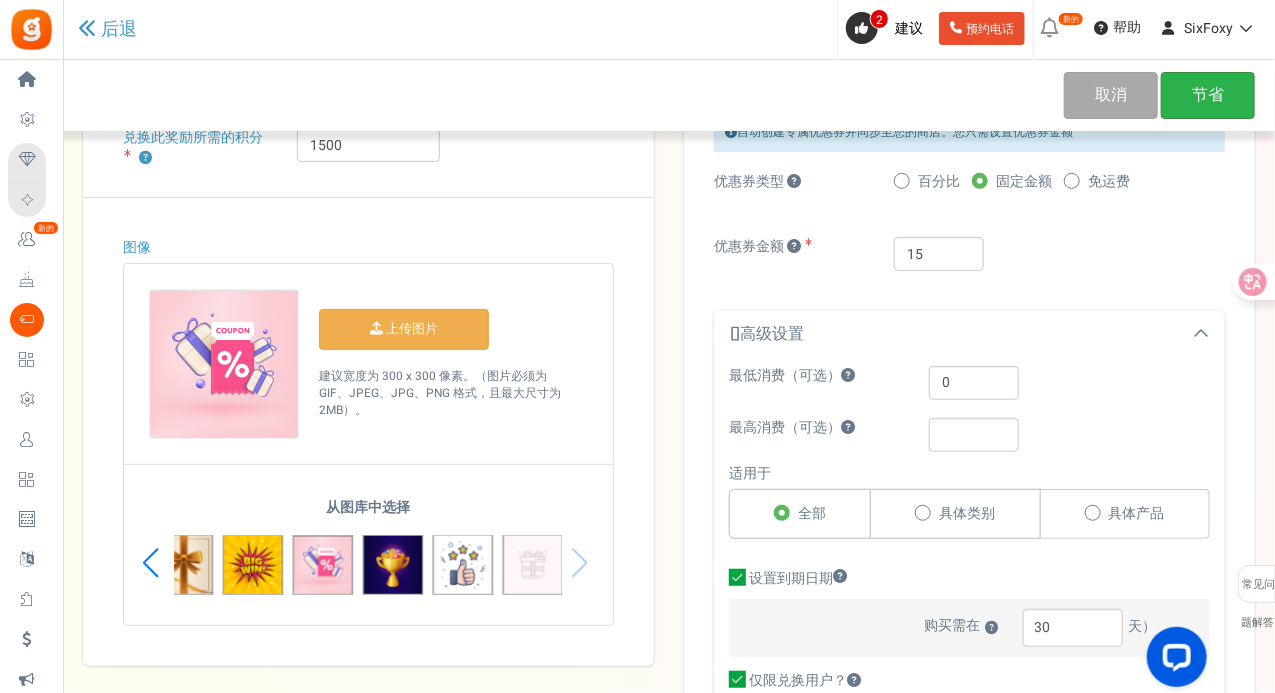 click on "节省" at bounding box center [1208, 95] 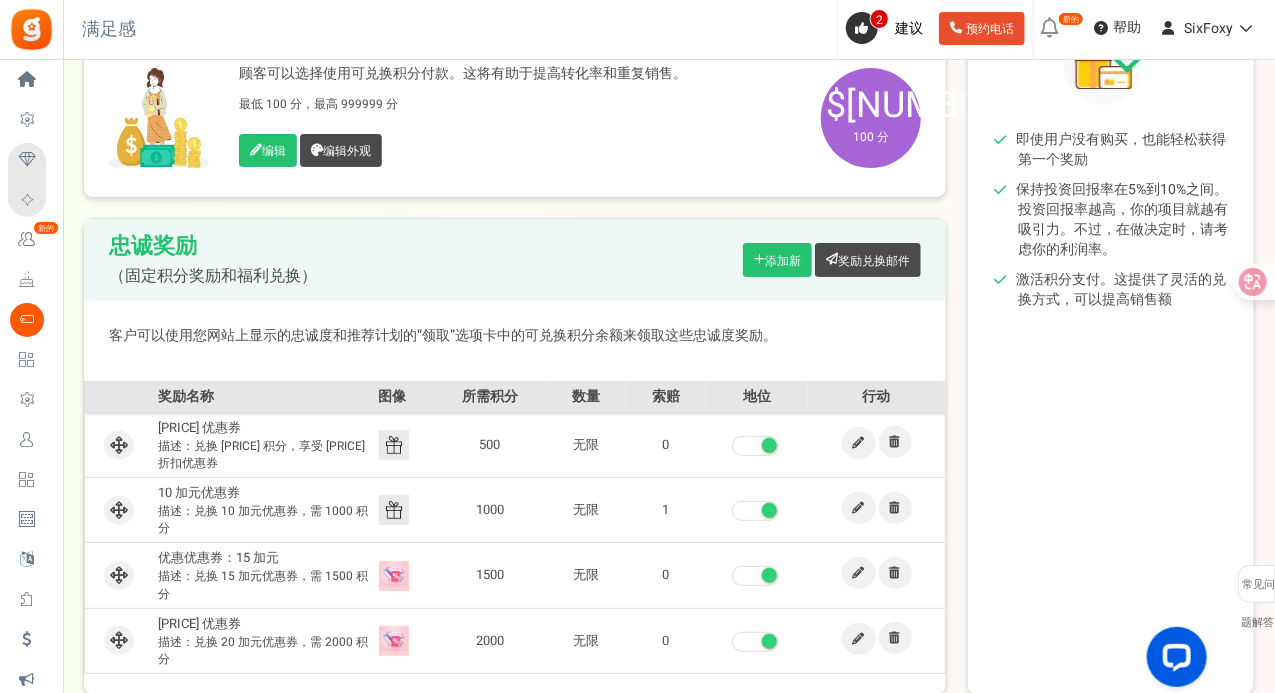 scroll, scrollTop: 400, scrollLeft: 0, axis: vertical 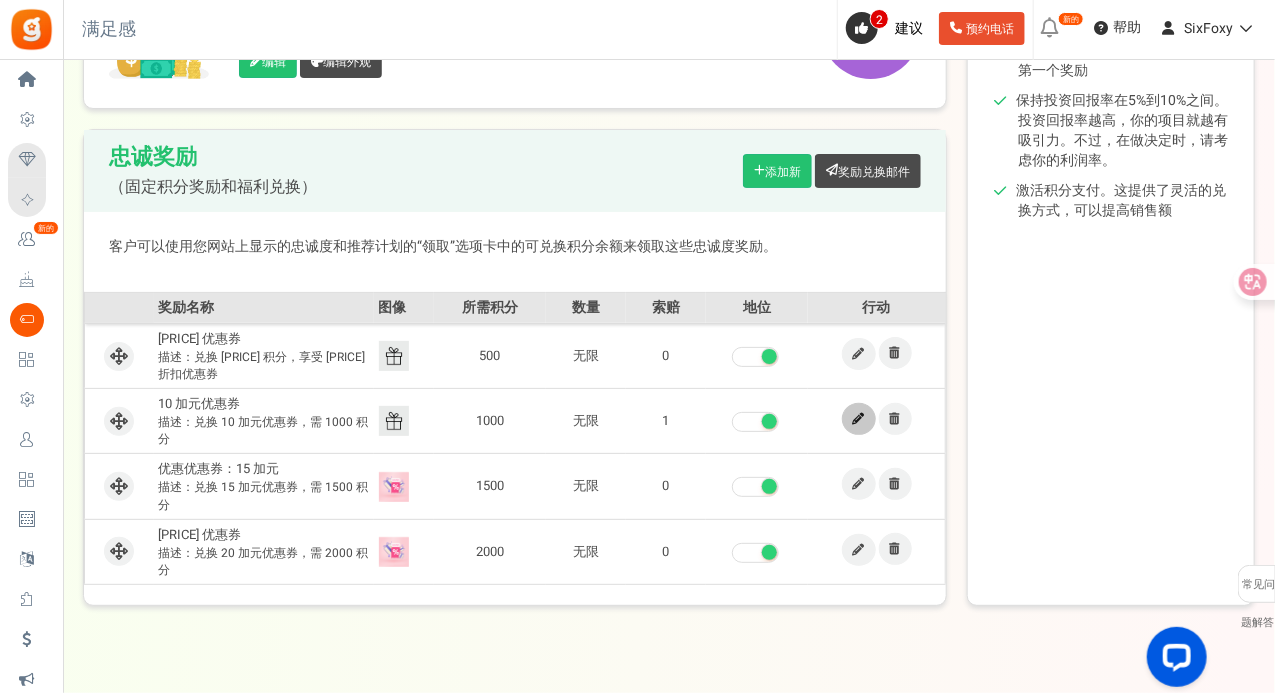 click at bounding box center (859, 419) 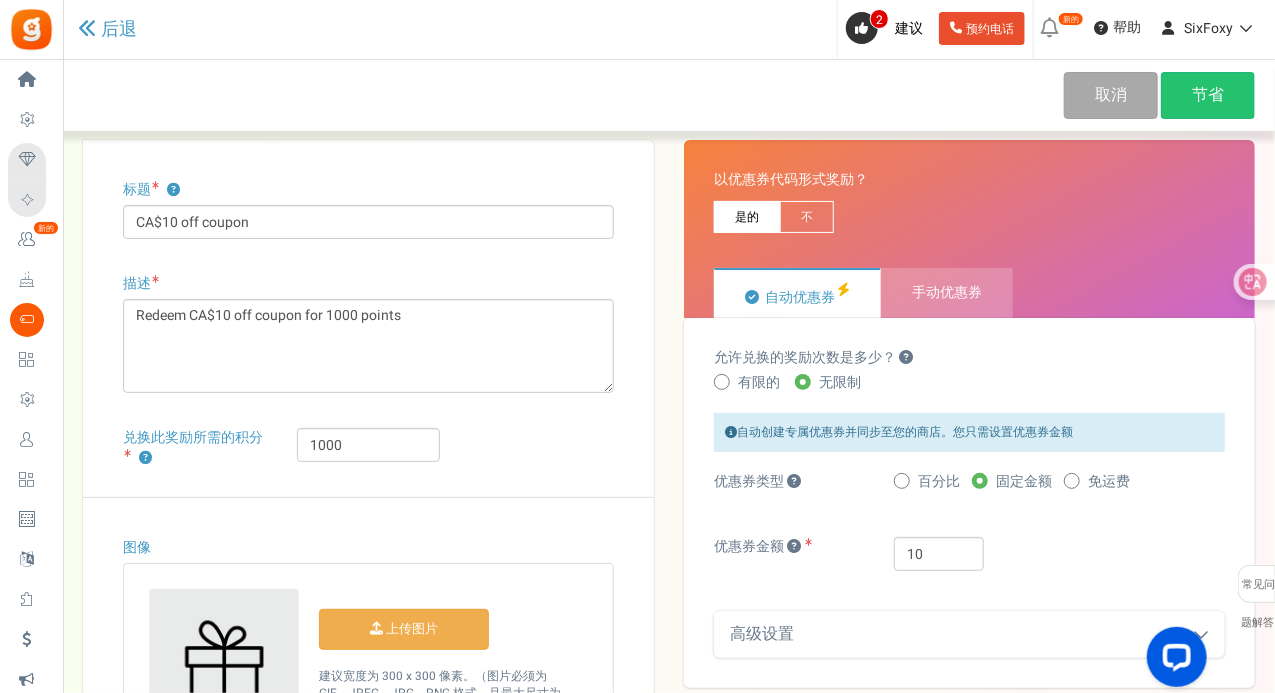 scroll, scrollTop: 300, scrollLeft: 0, axis: vertical 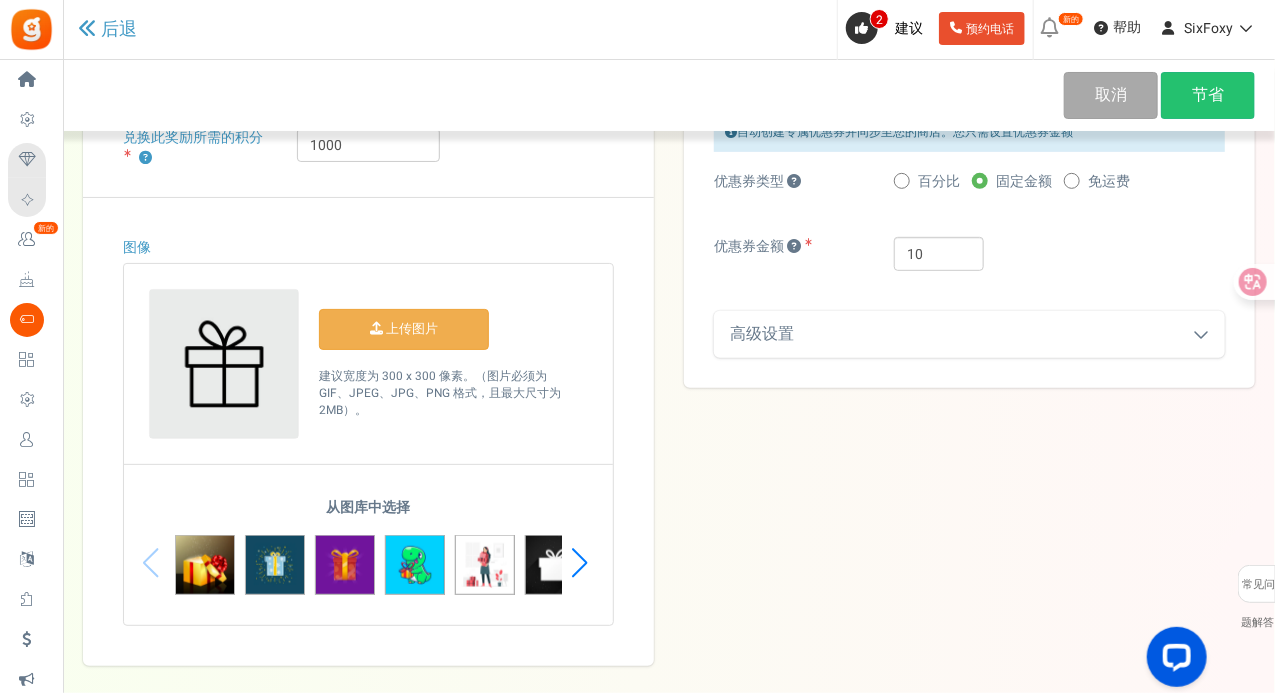 click at bounding box center [579, 563] 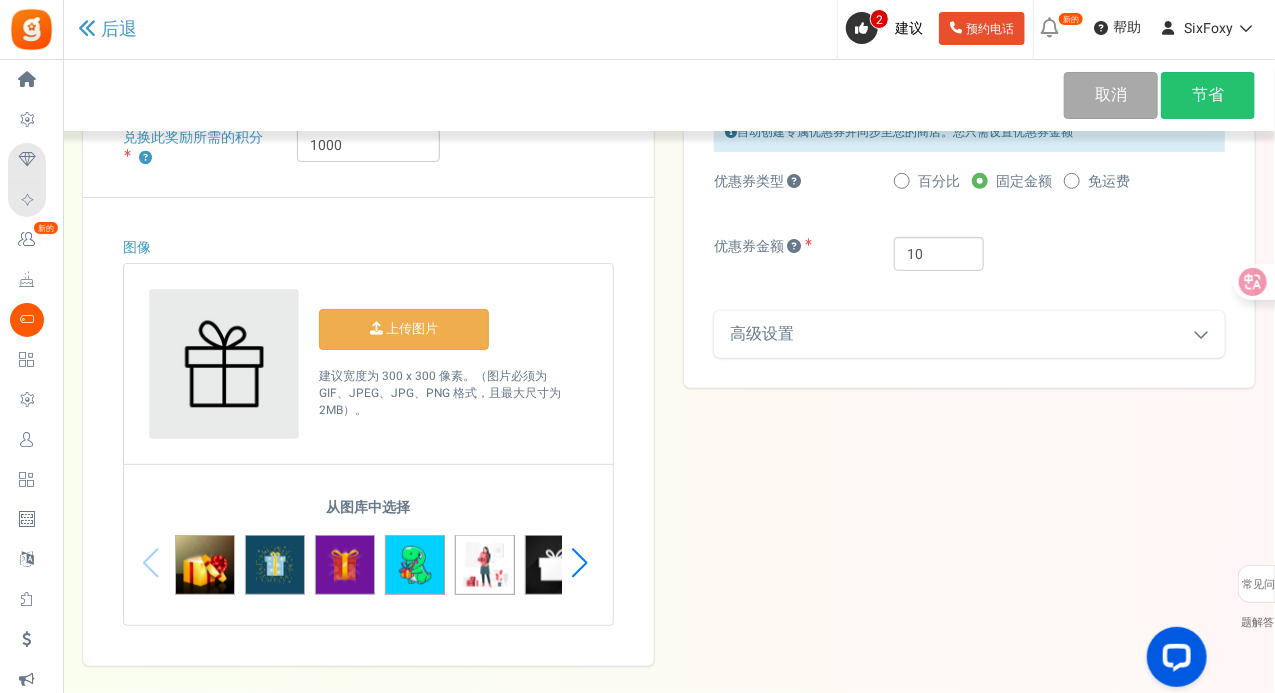 click at bounding box center (579, 563) 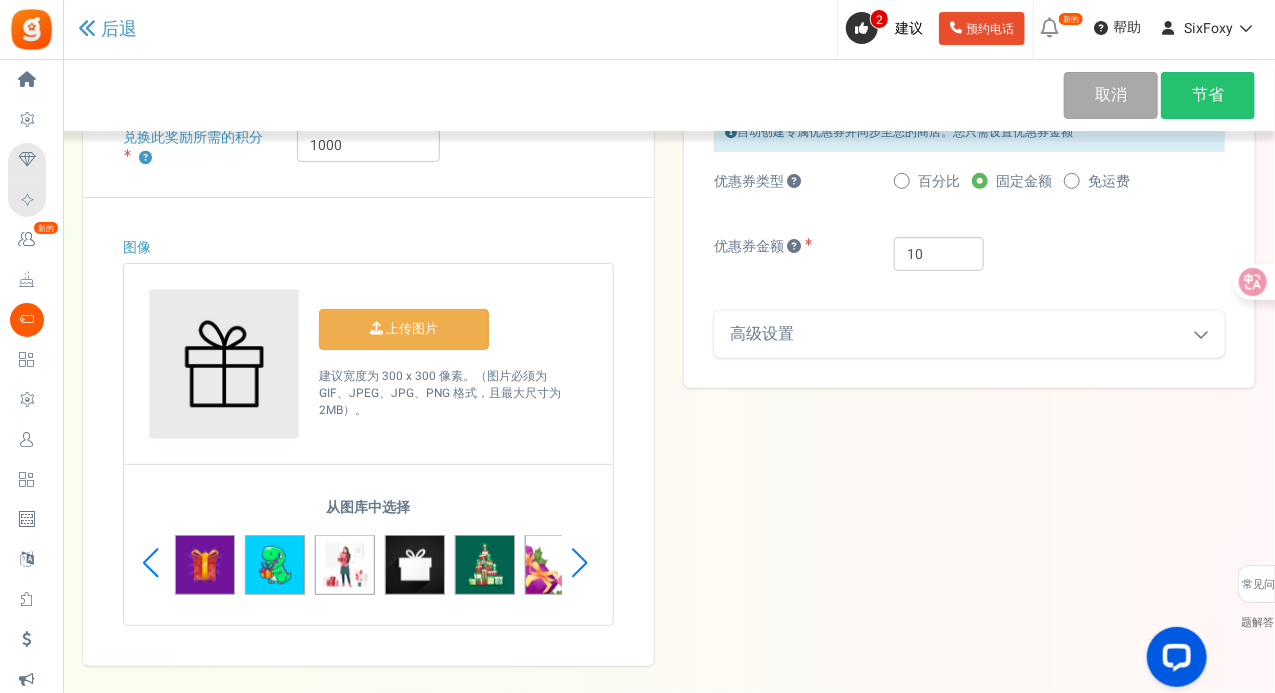 click at bounding box center [579, 563] 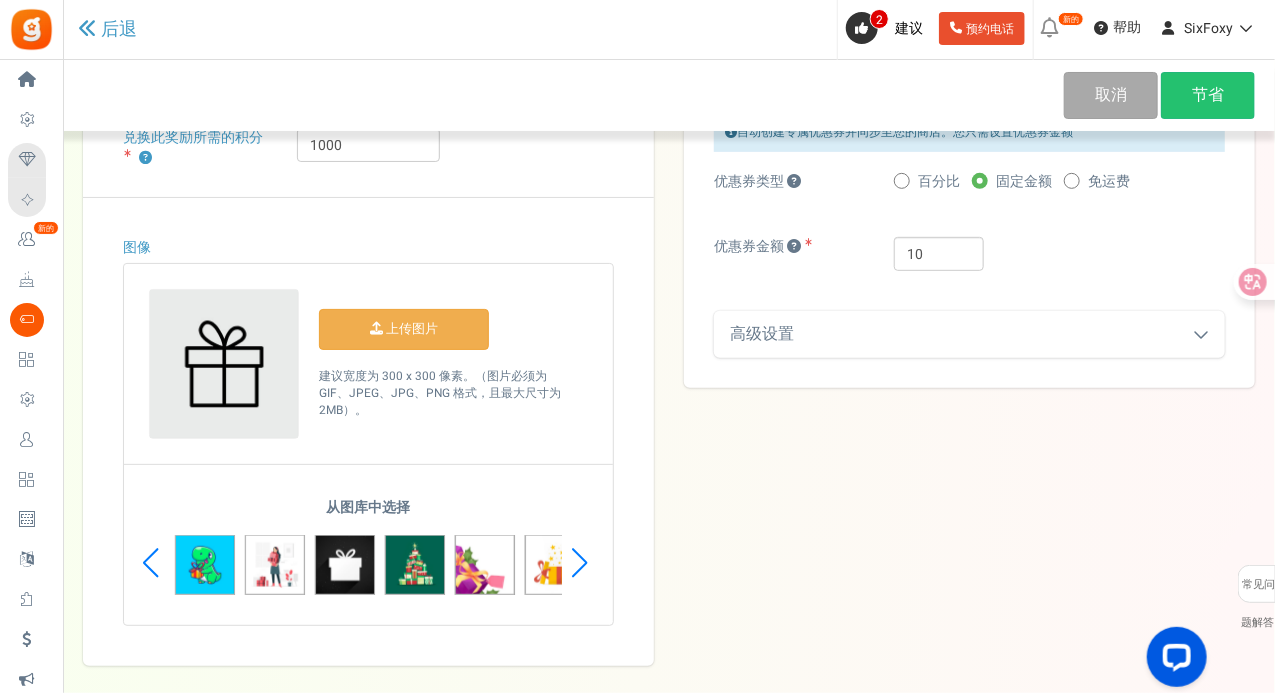 click at bounding box center (579, 563) 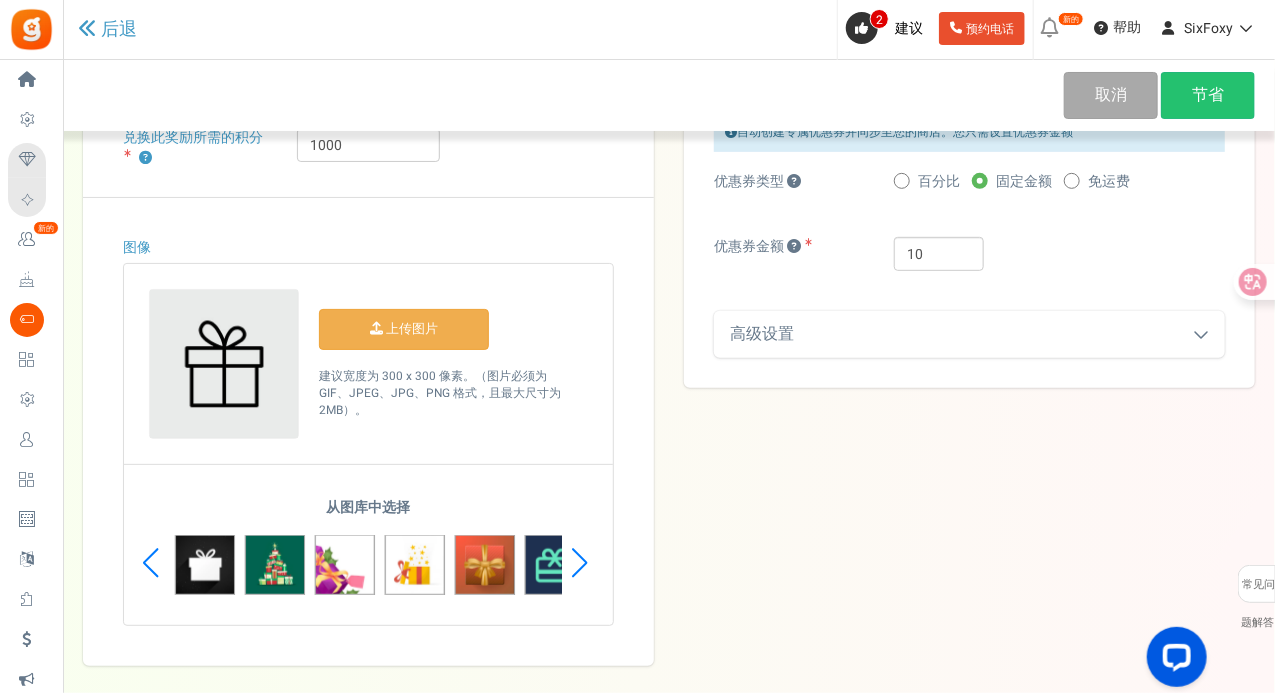 click at bounding box center [579, 563] 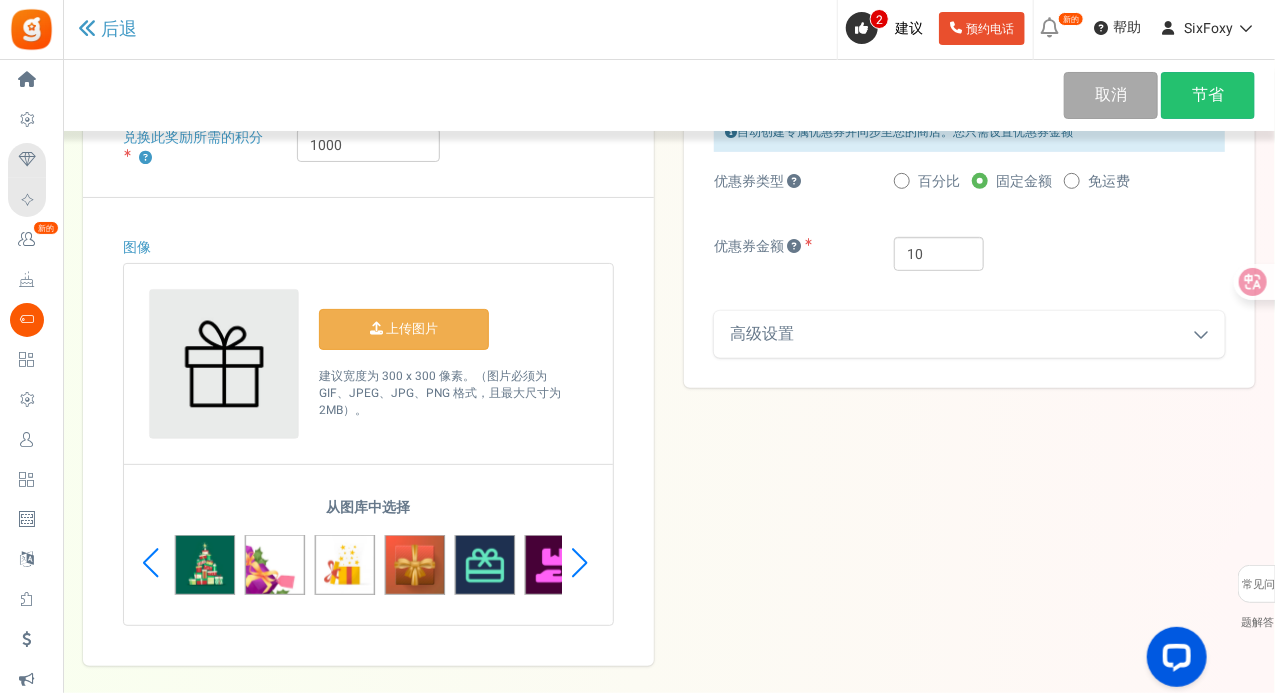 click at bounding box center (579, 563) 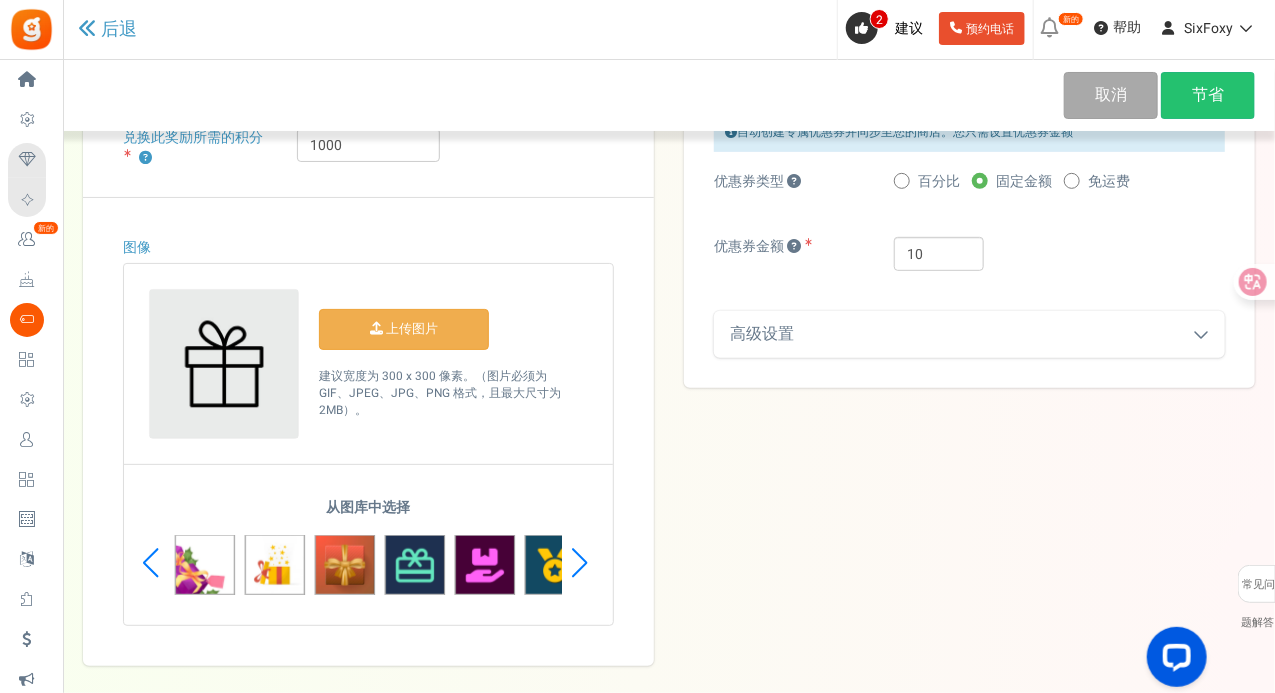 click at bounding box center (579, 563) 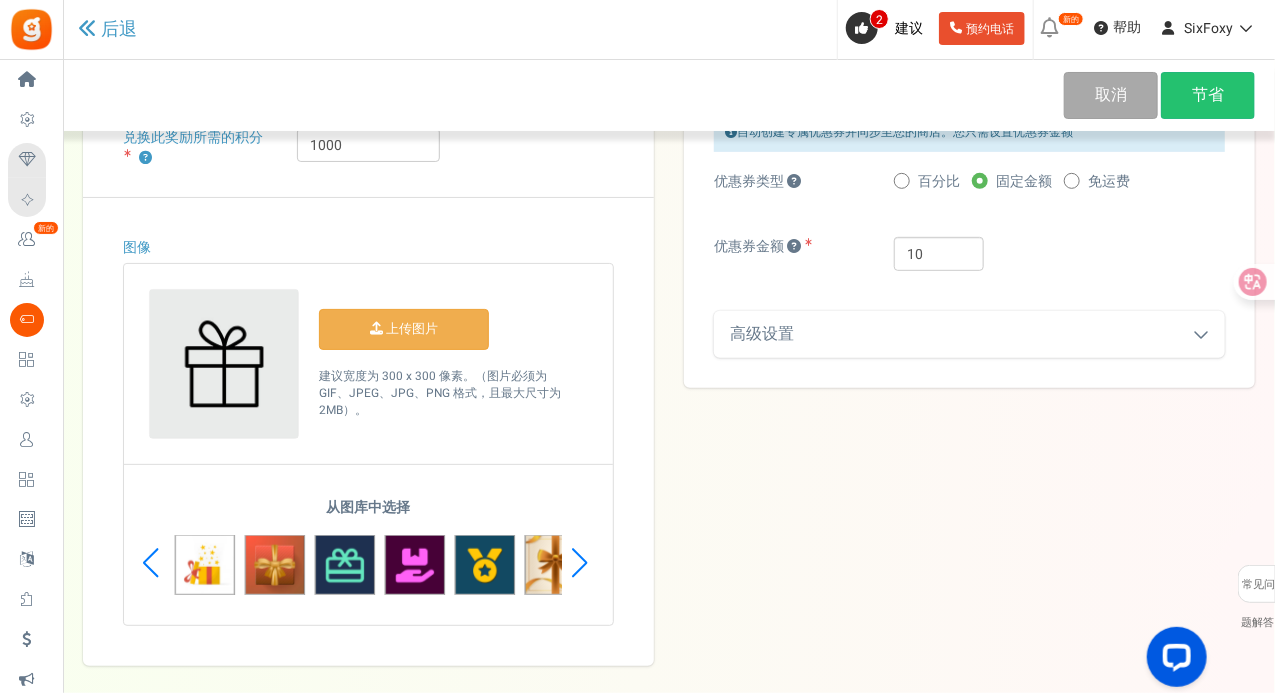 click at bounding box center [579, 563] 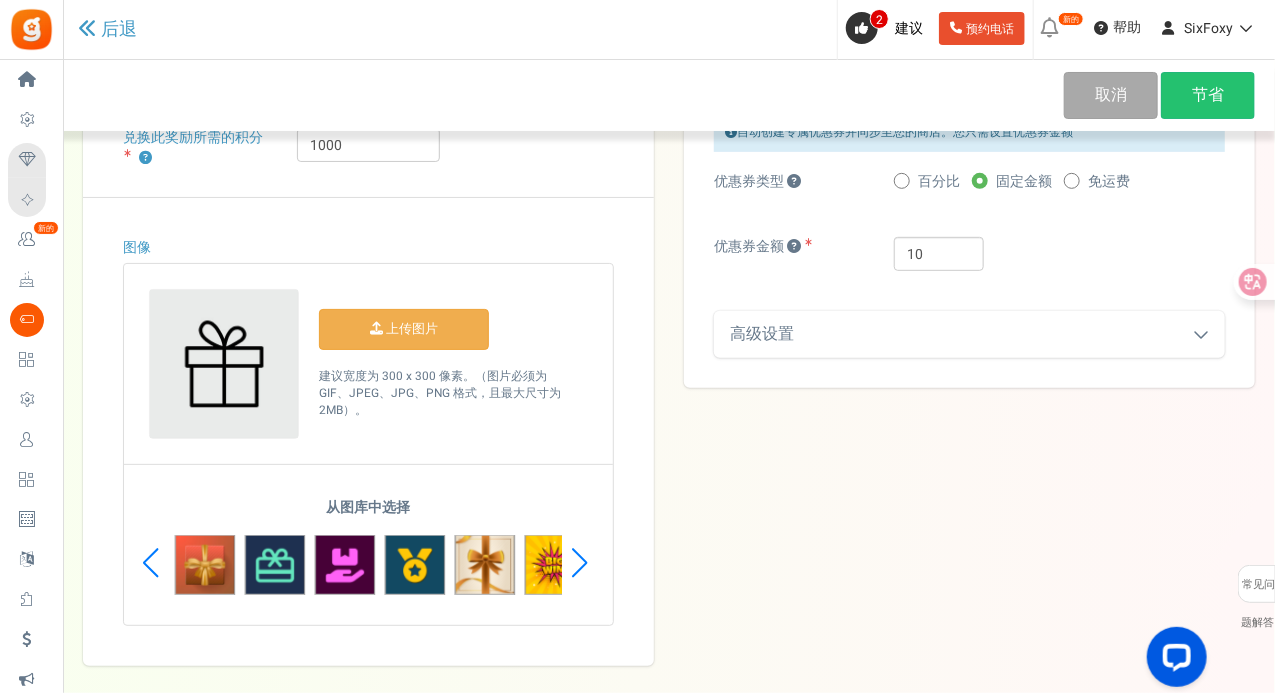 click at bounding box center (579, 563) 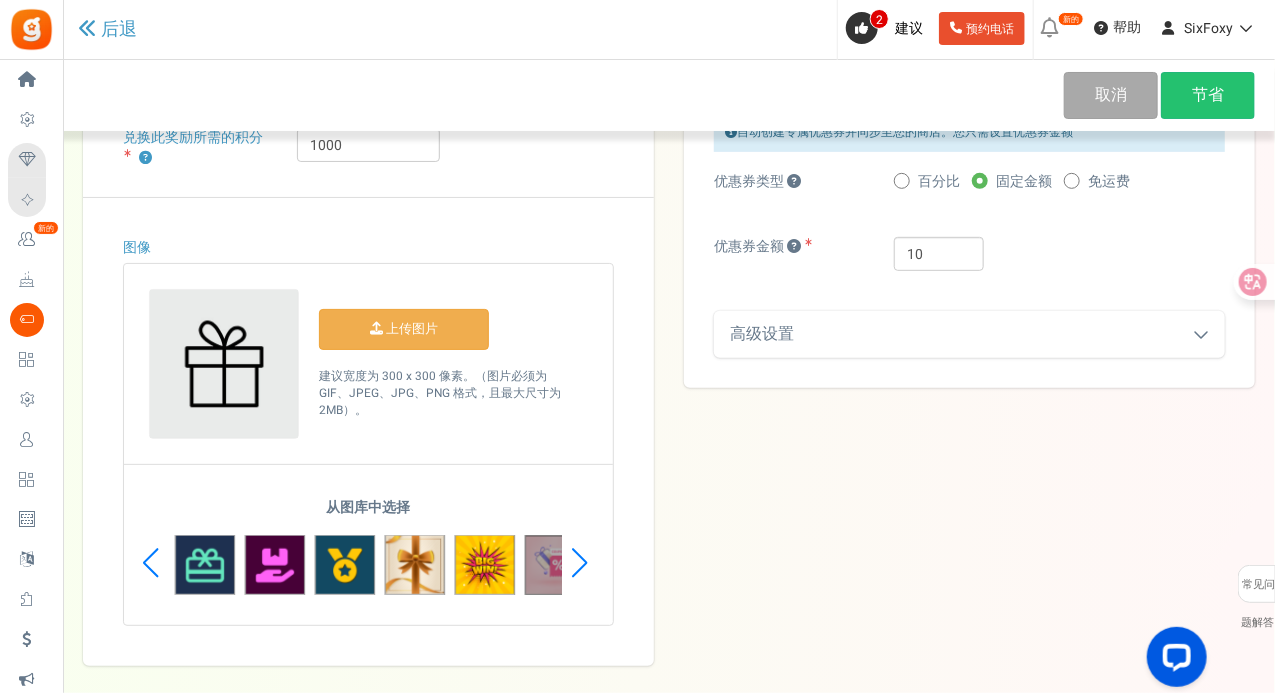 click at bounding box center (555, 565) 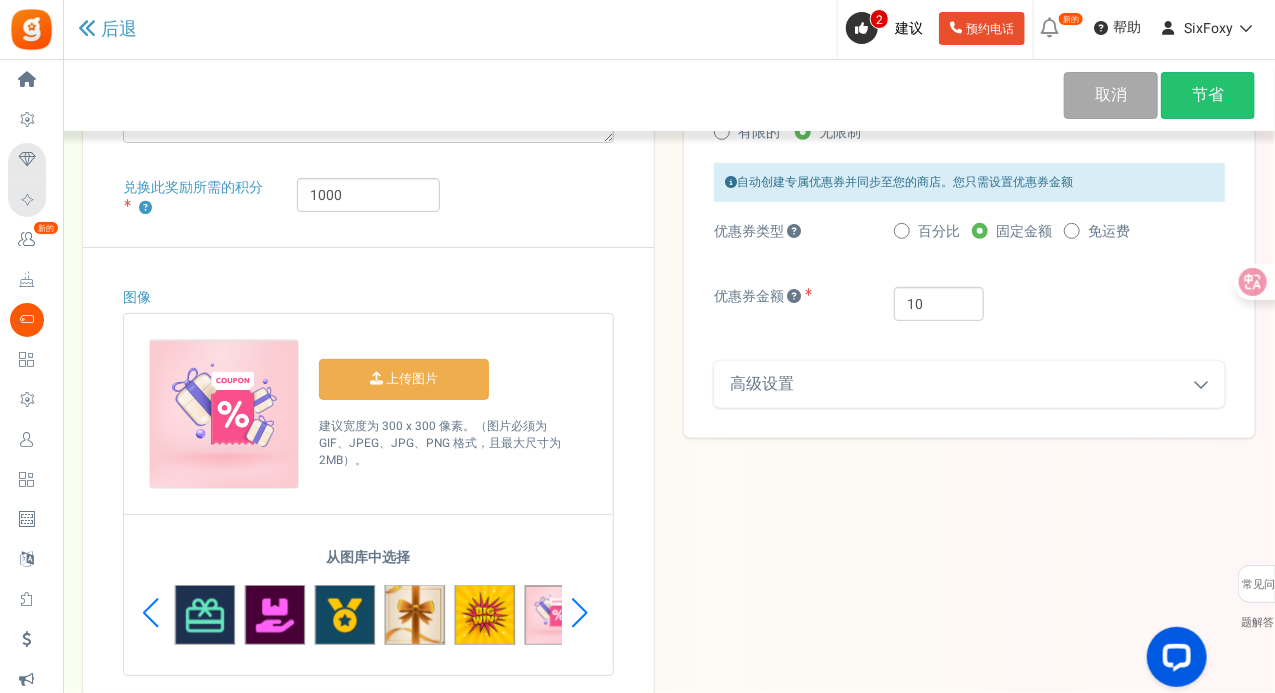 scroll, scrollTop: 0, scrollLeft: 0, axis: both 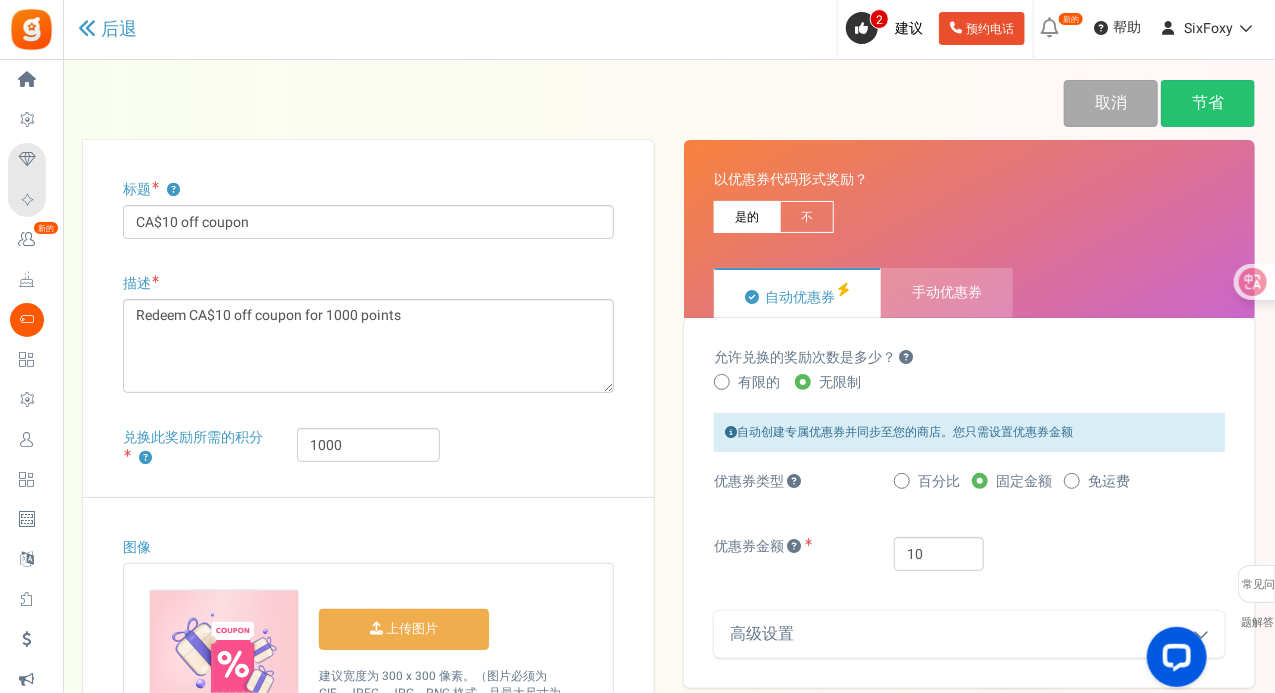 click on "在下面
维护
我们很快就会回来
不便之处，敬请谅解。应用将很快恢复正常运行。
请勿刷新或关闭此页面。
维护过程已完成，请继续
关闭
十
后退
取消
节省
？ 0 ？" at bounding box center [669, 513] 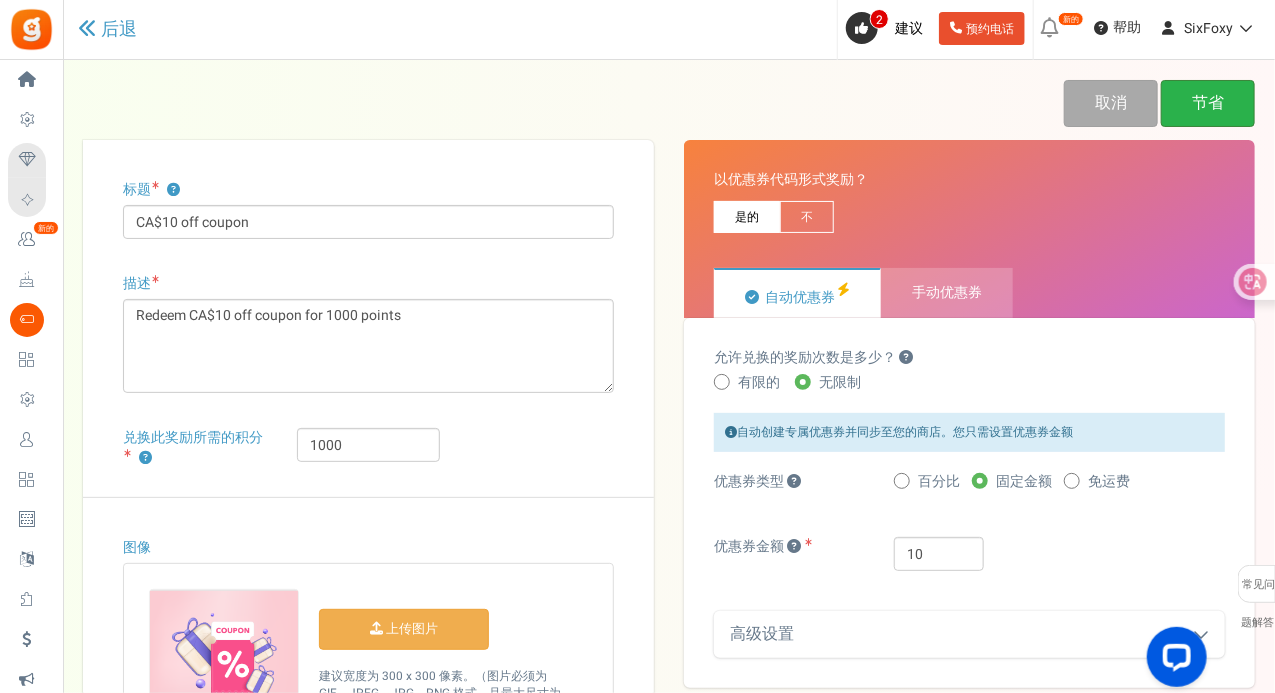 click on "节省" at bounding box center [1208, 103] 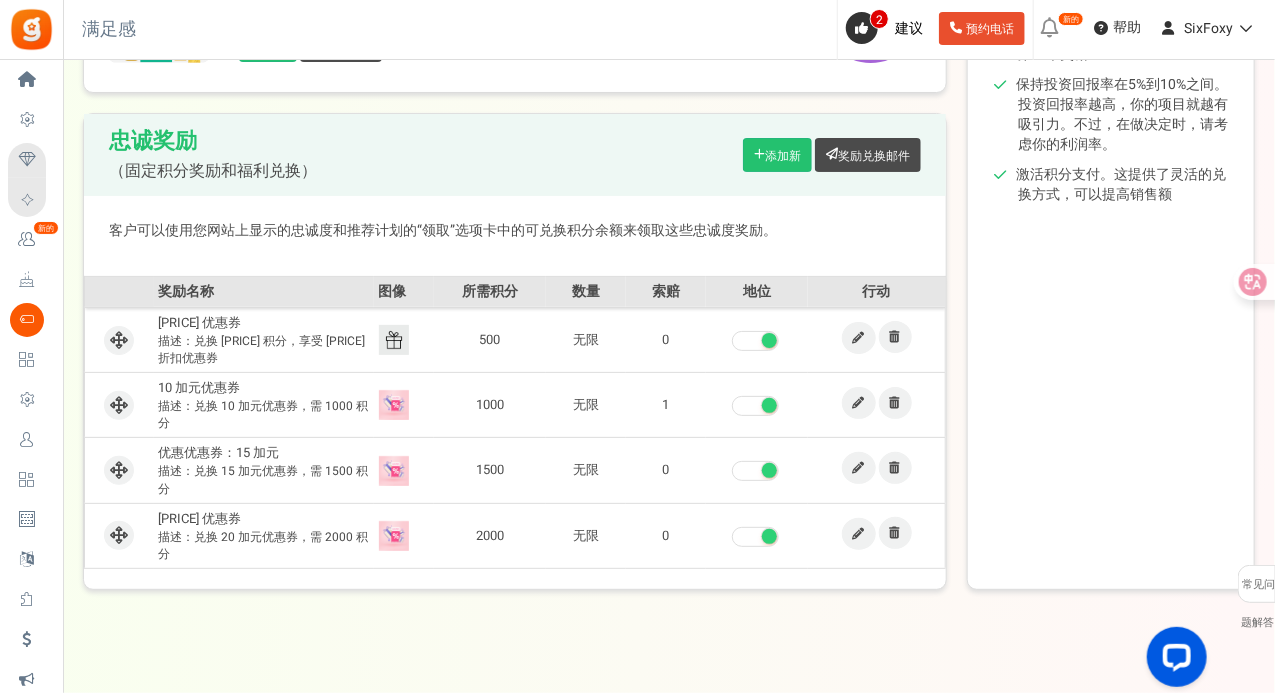 scroll, scrollTop: 431, scrollLeft: 0, axis: vertical 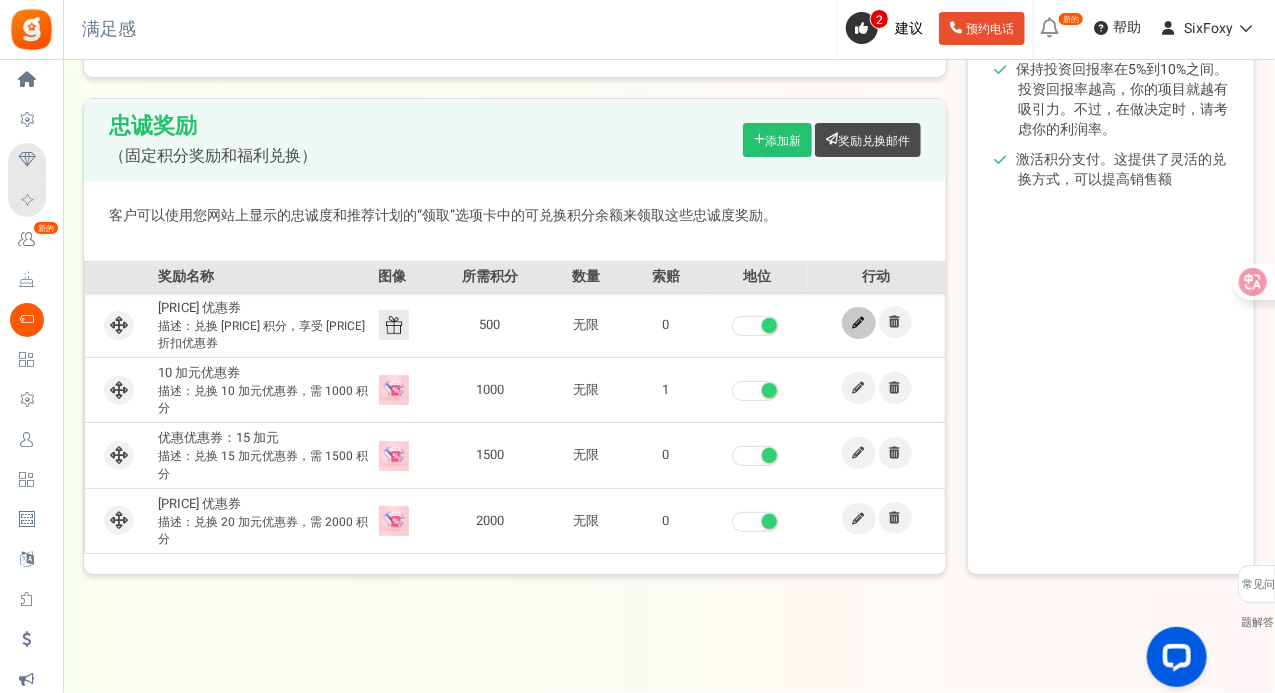 click at bounding box center [859, 323] 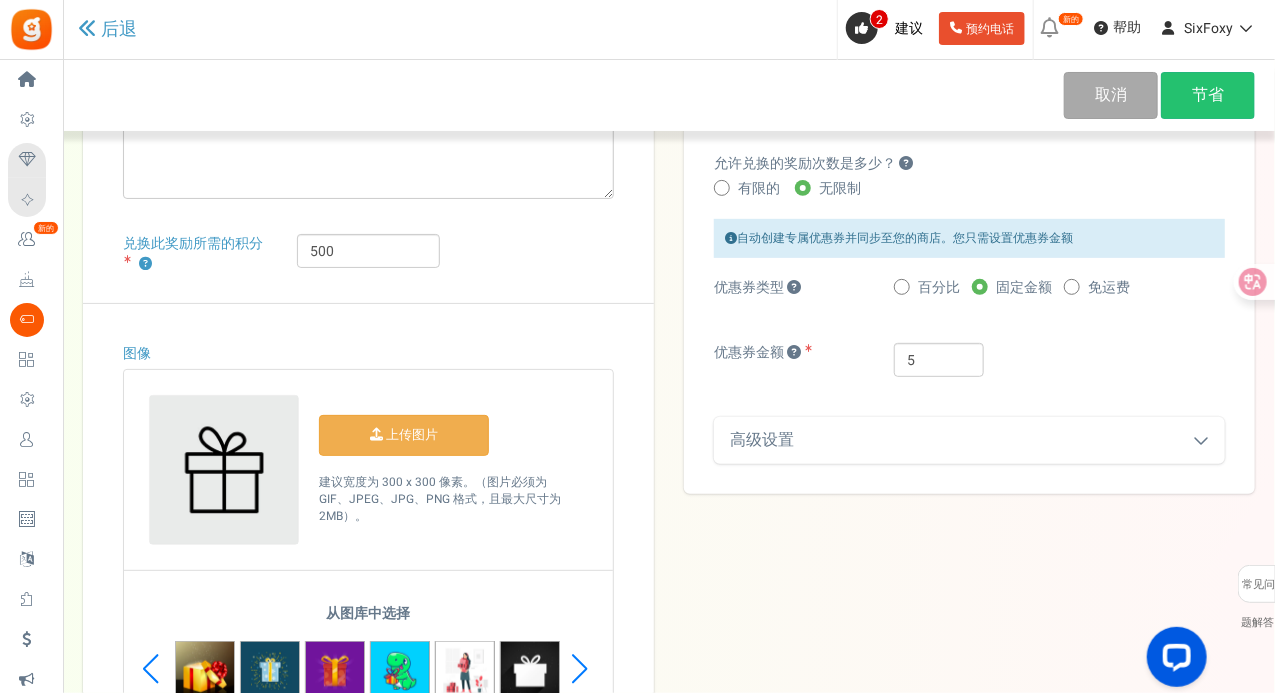 scroll, scrollTop: 300, scrollLeft: 0, axis: vertical 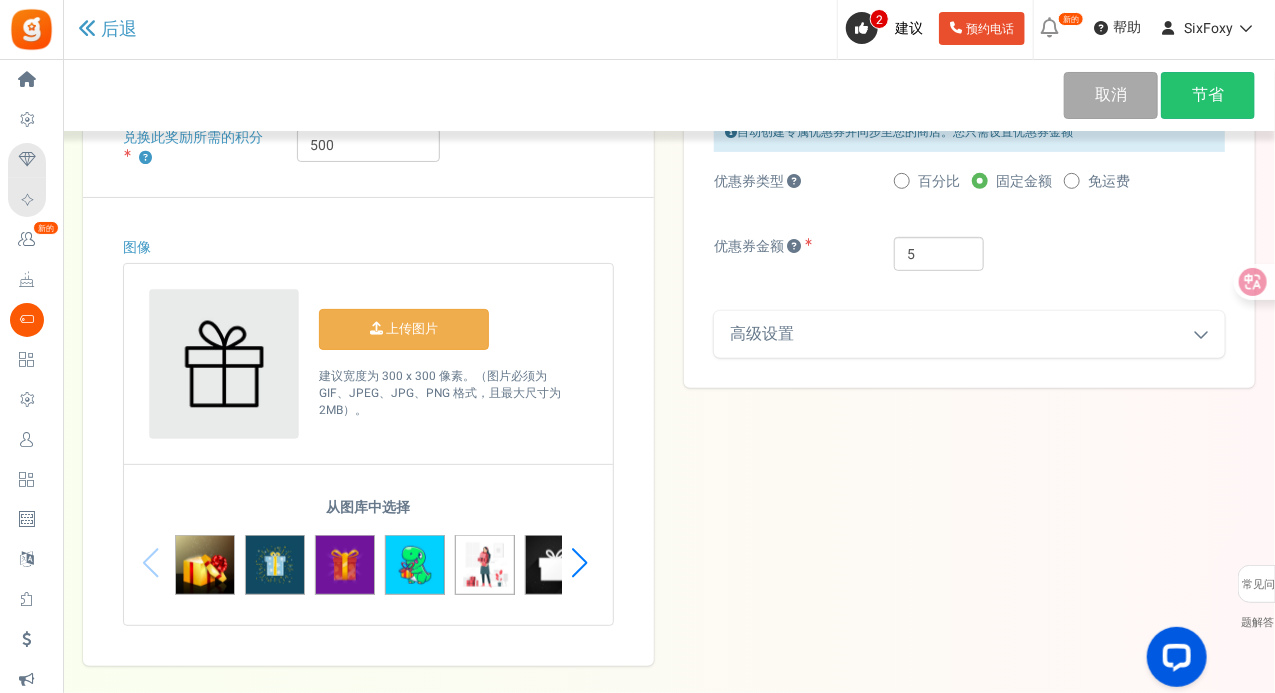 click at bounding box center [579, 563] 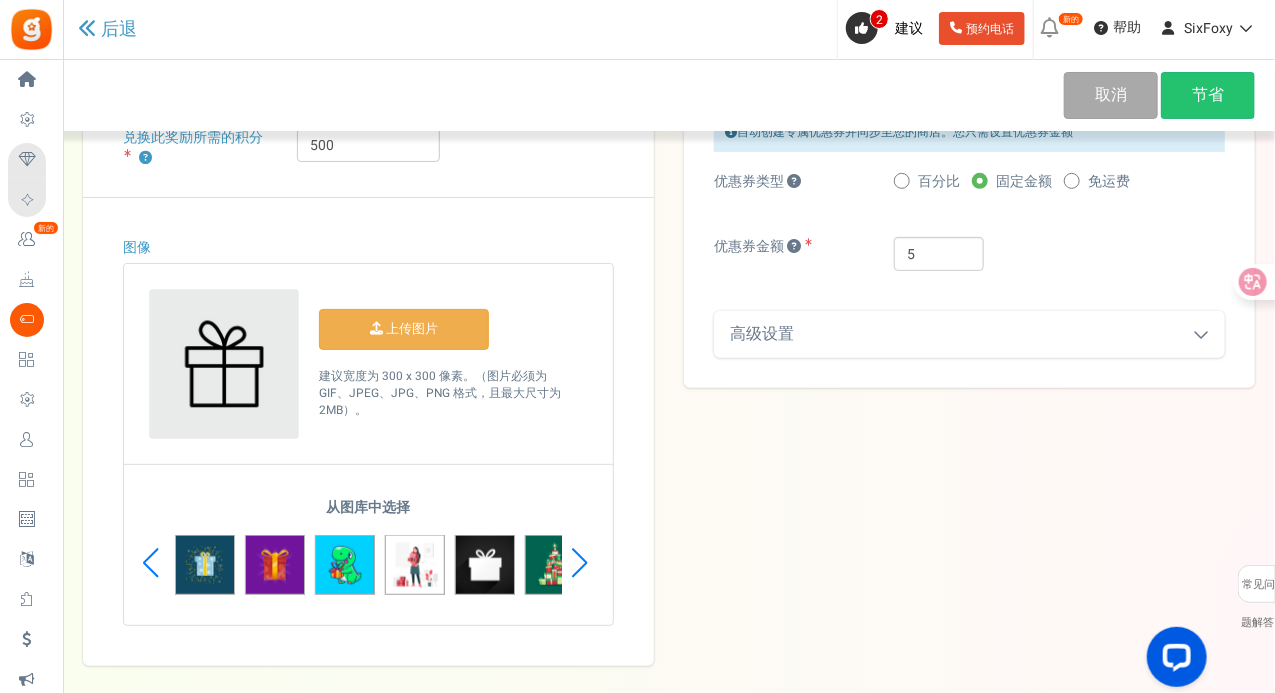 click at bounding box center (579, 563) 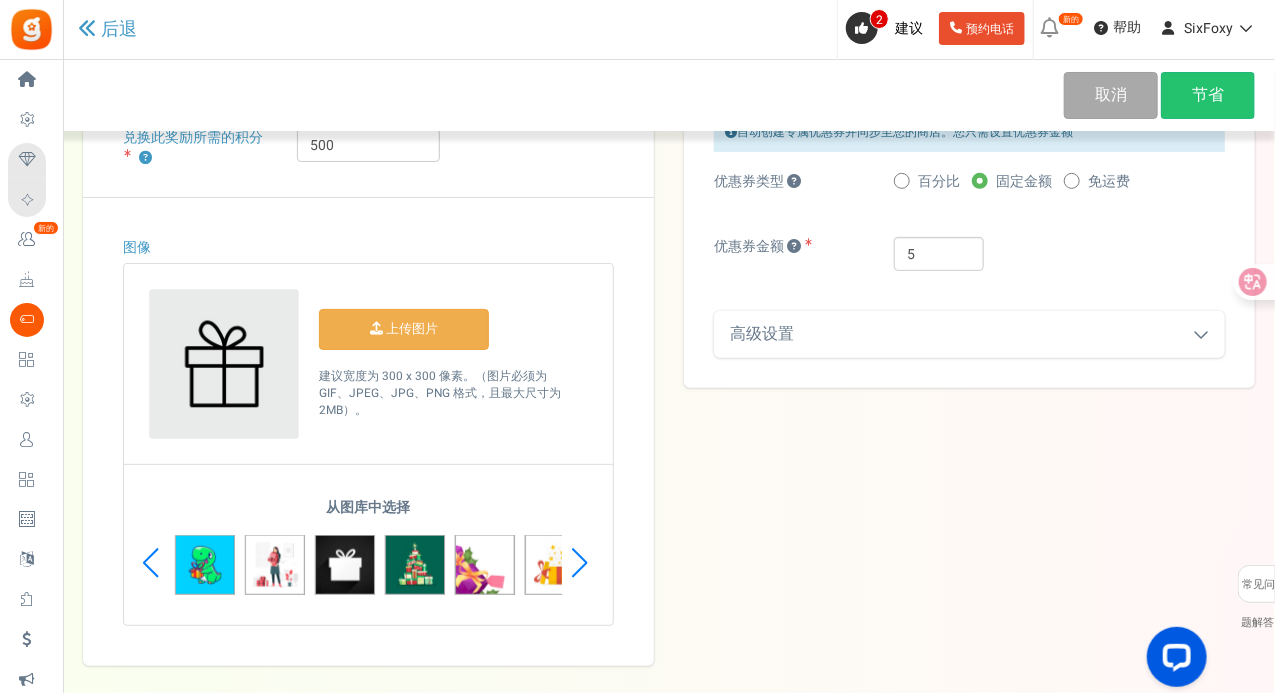 click at bounding box center (579, 563) 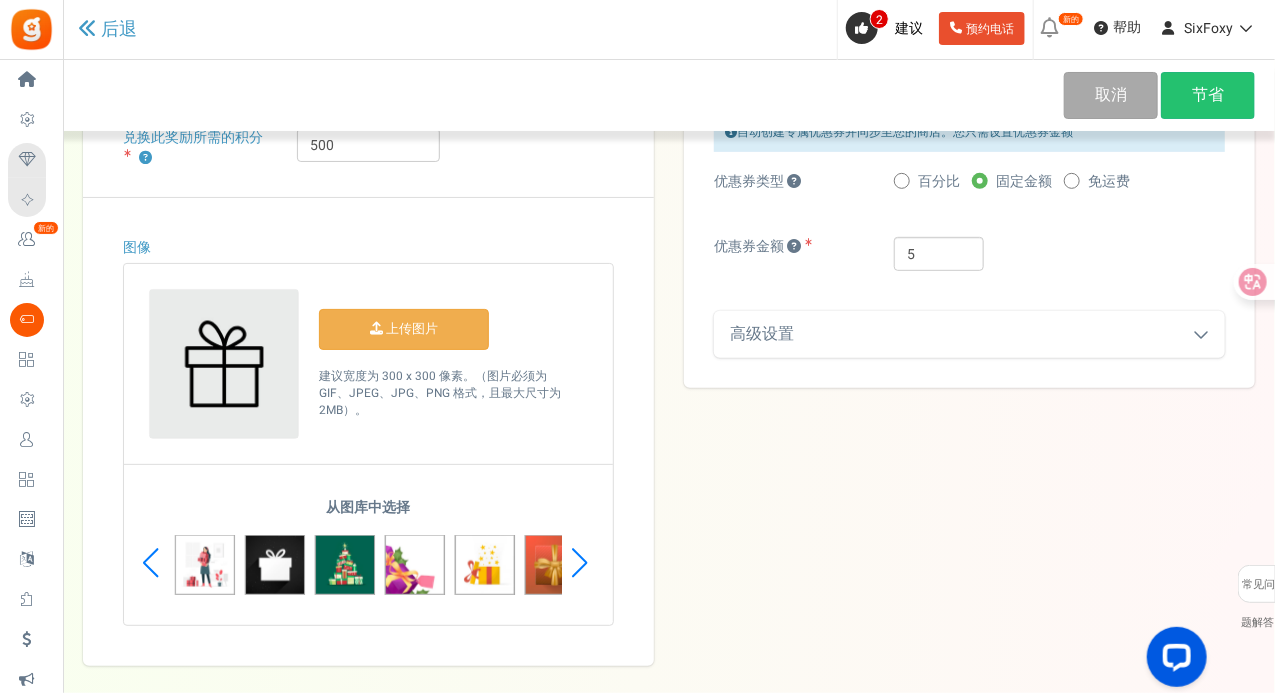 click at bounding box center (579, 563) 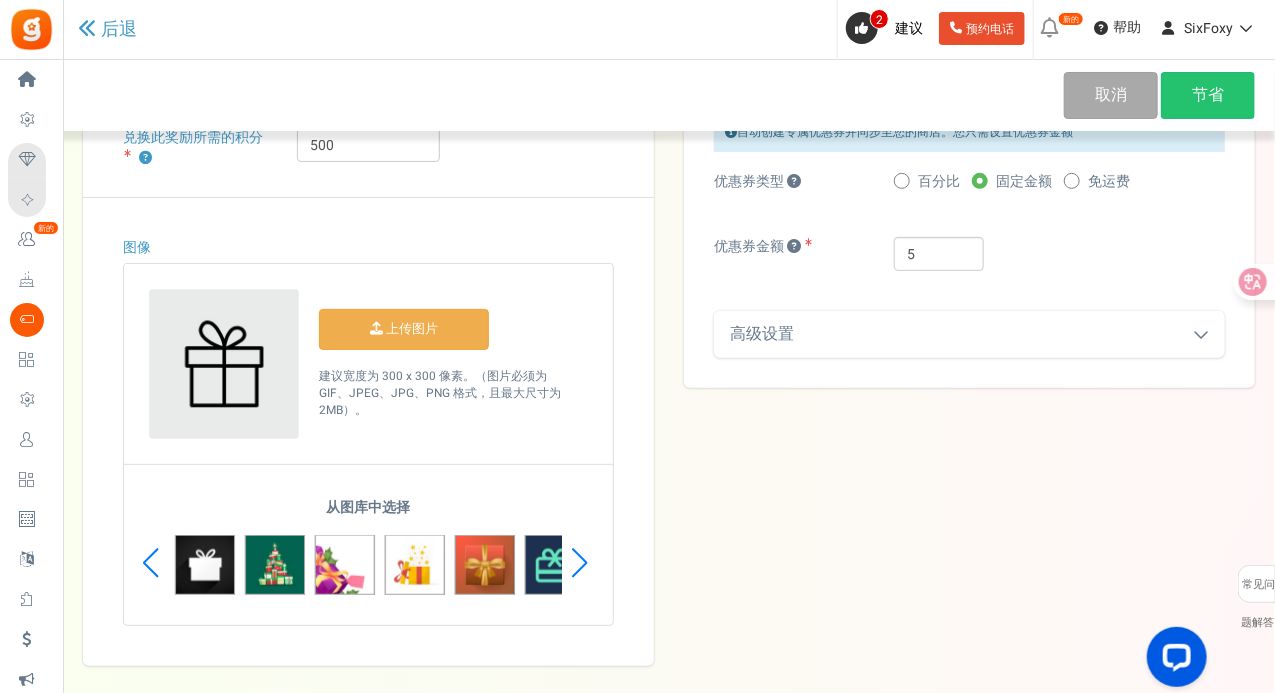 click at bounding box center [579, 563] 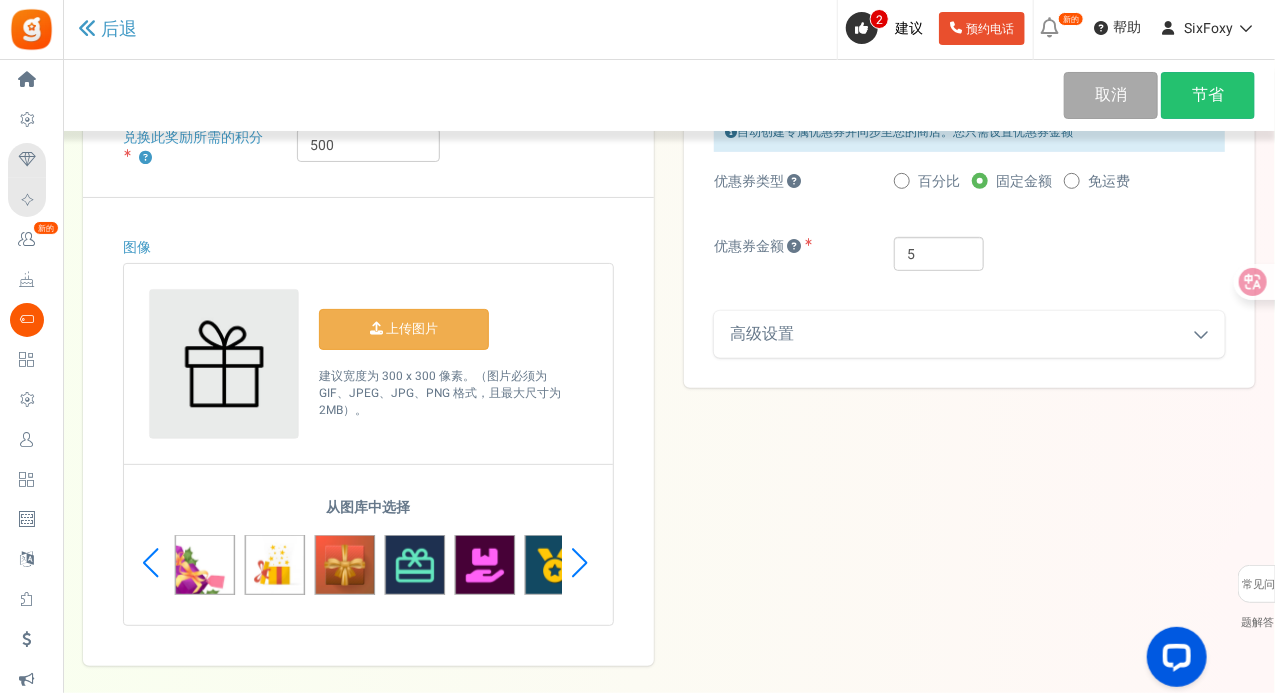 click at bounding box center (579, 563) 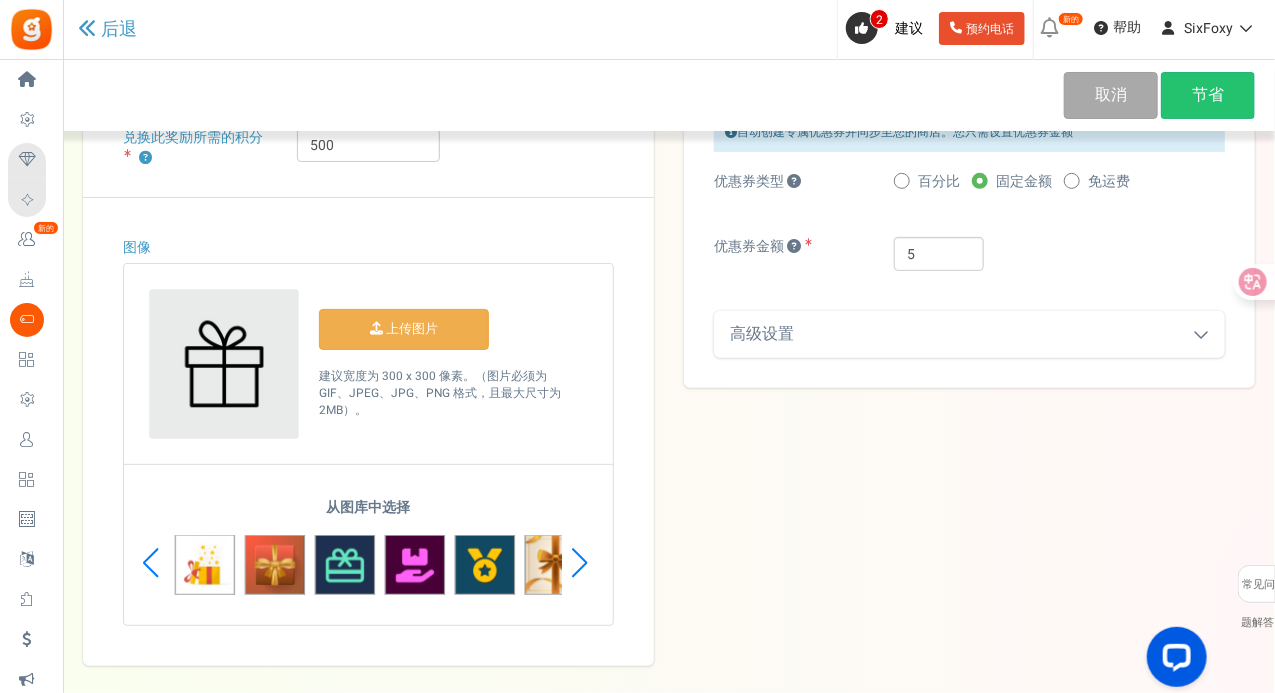 click at bounding box center [579, 563] 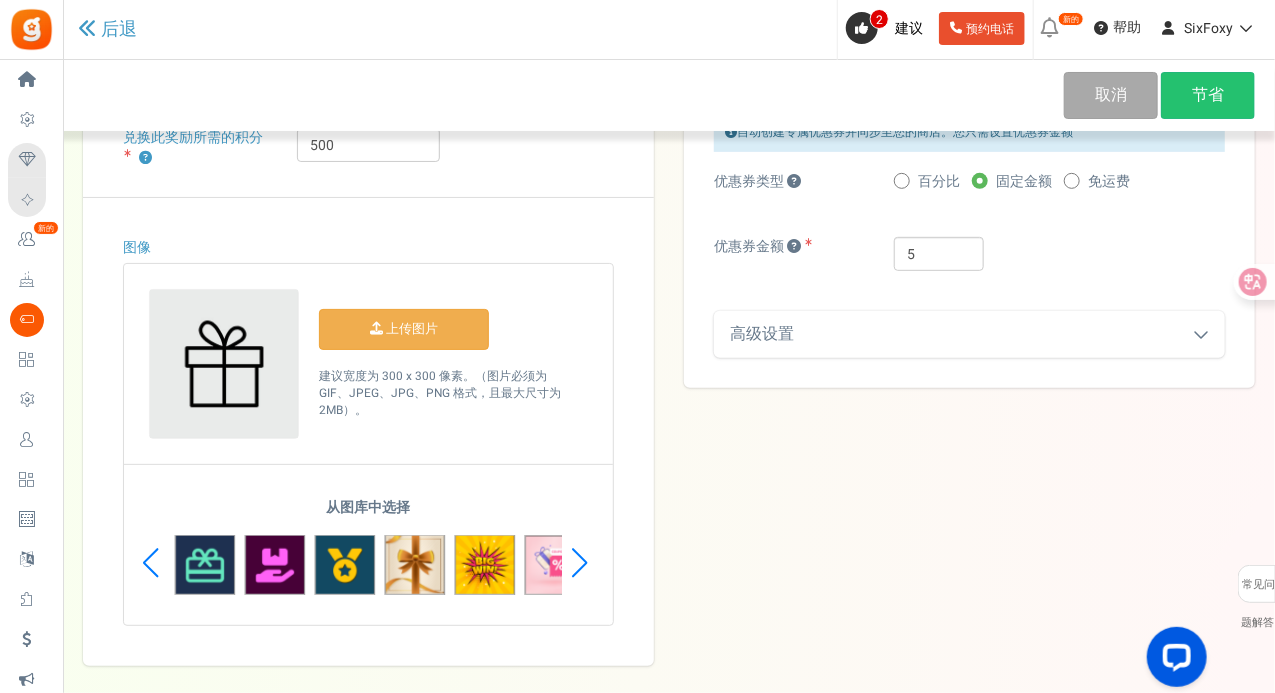 click at bounding box center (579, 563) 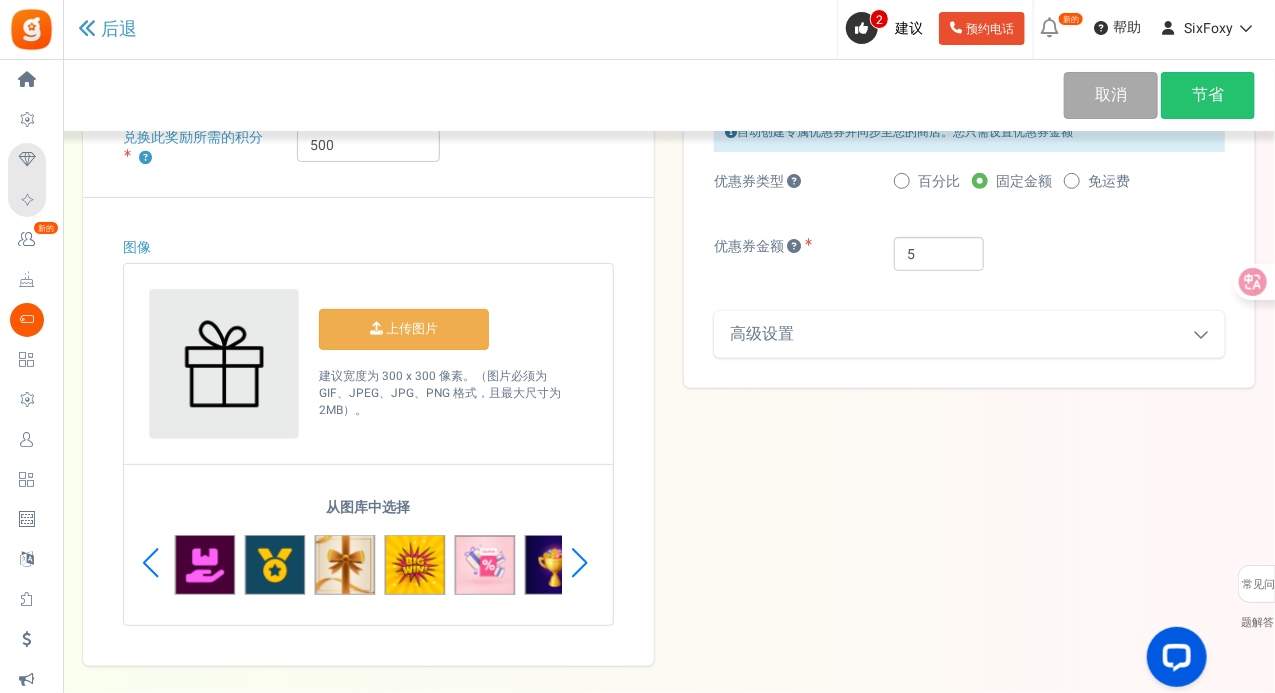 click at bounding box center [579, 563] 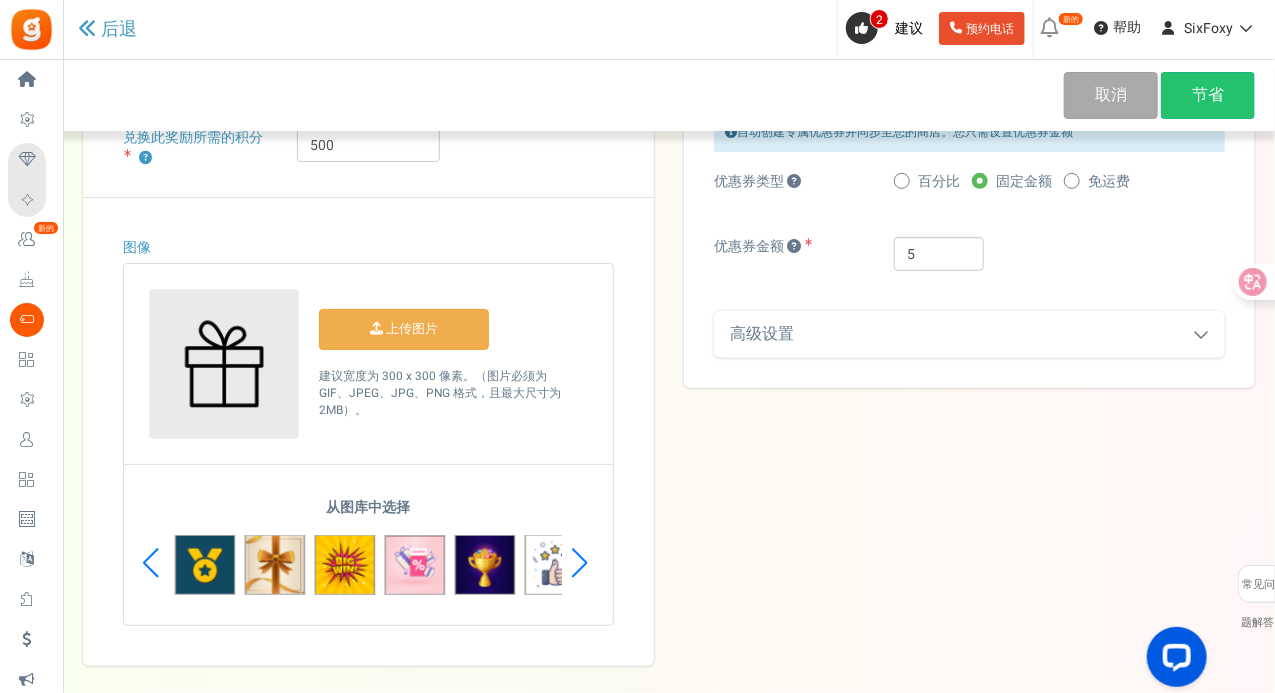 click at bounding box center [579, 563] 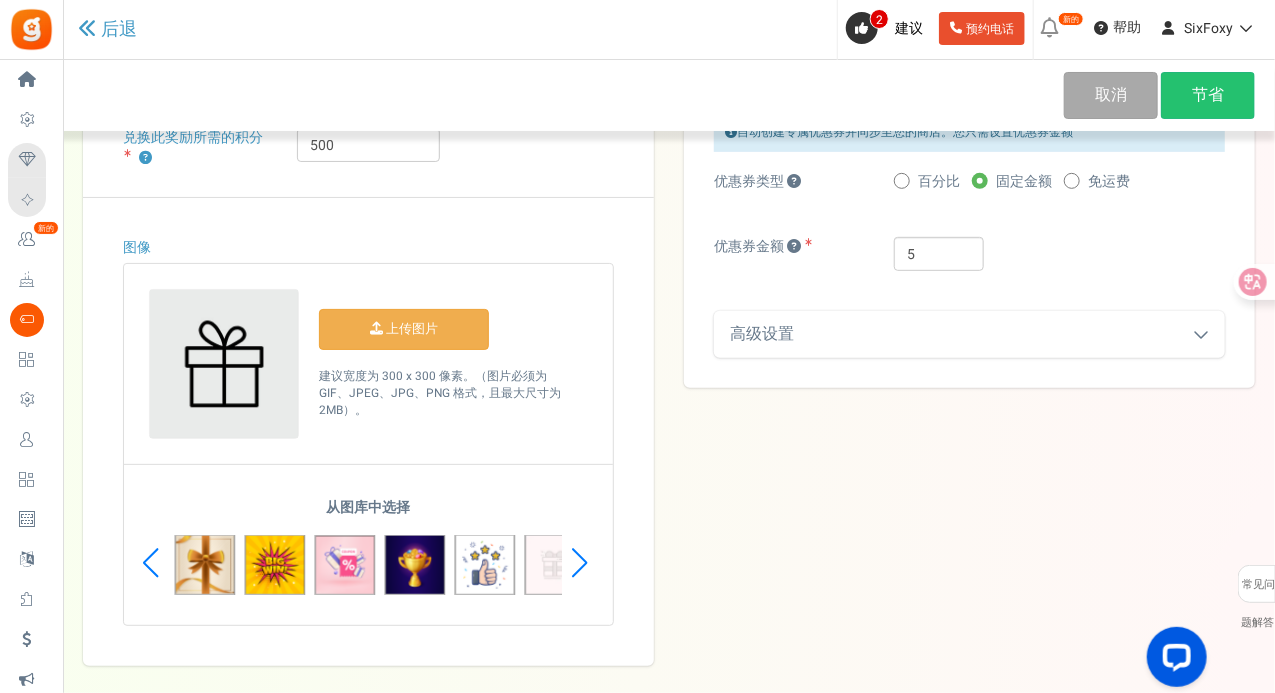 click at bounding box center (579, 563) 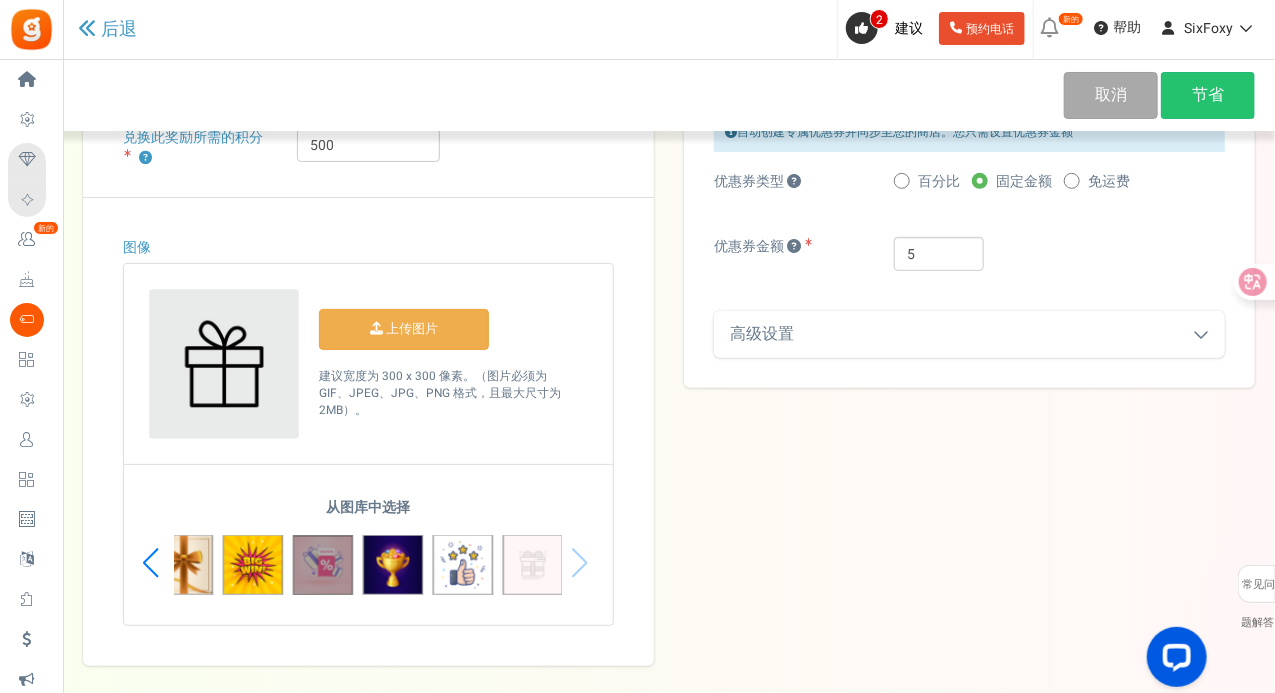 click at bounding box center [323, 565] 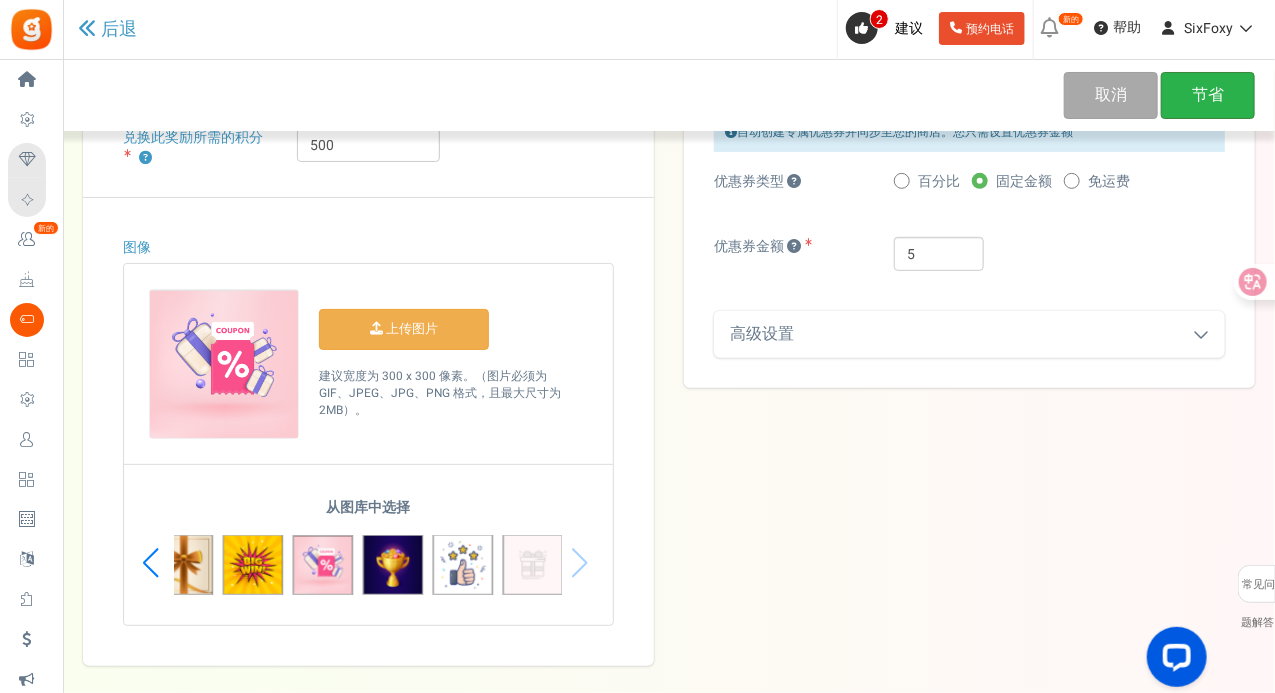 click on "节省" at bounding box center [1208, 95] 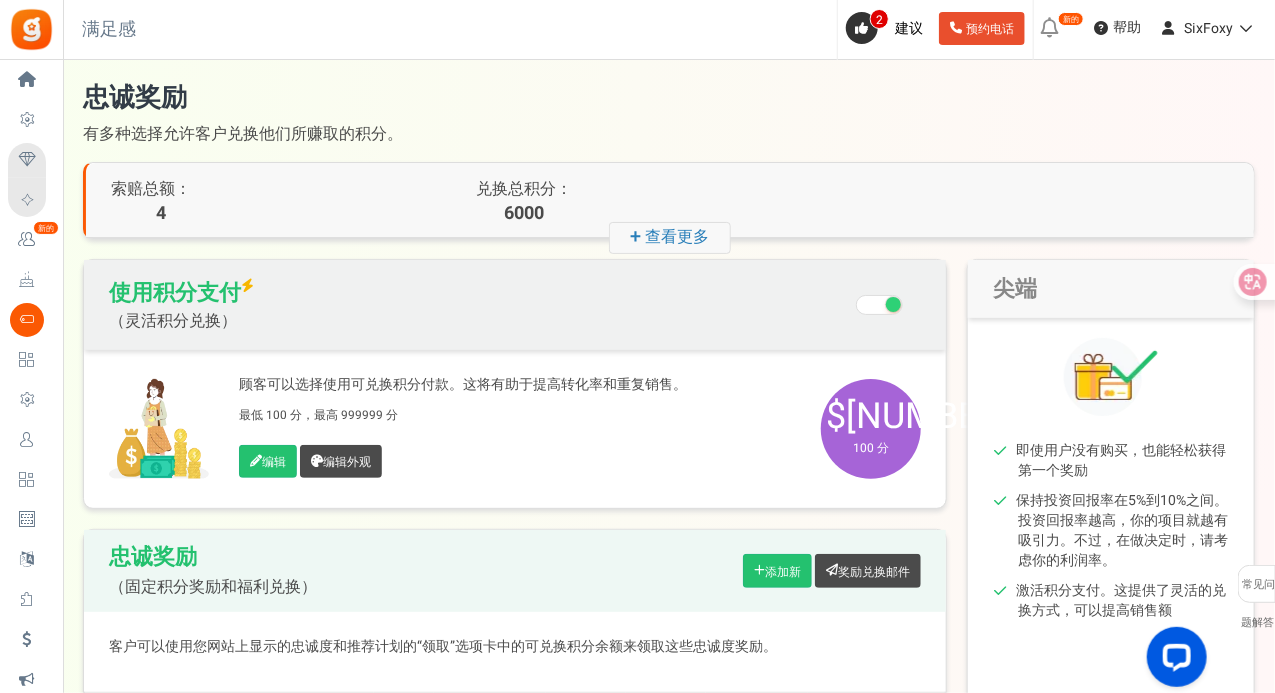 scroll, scrollTop: 100, scrollLeft: 0, axis: vertical 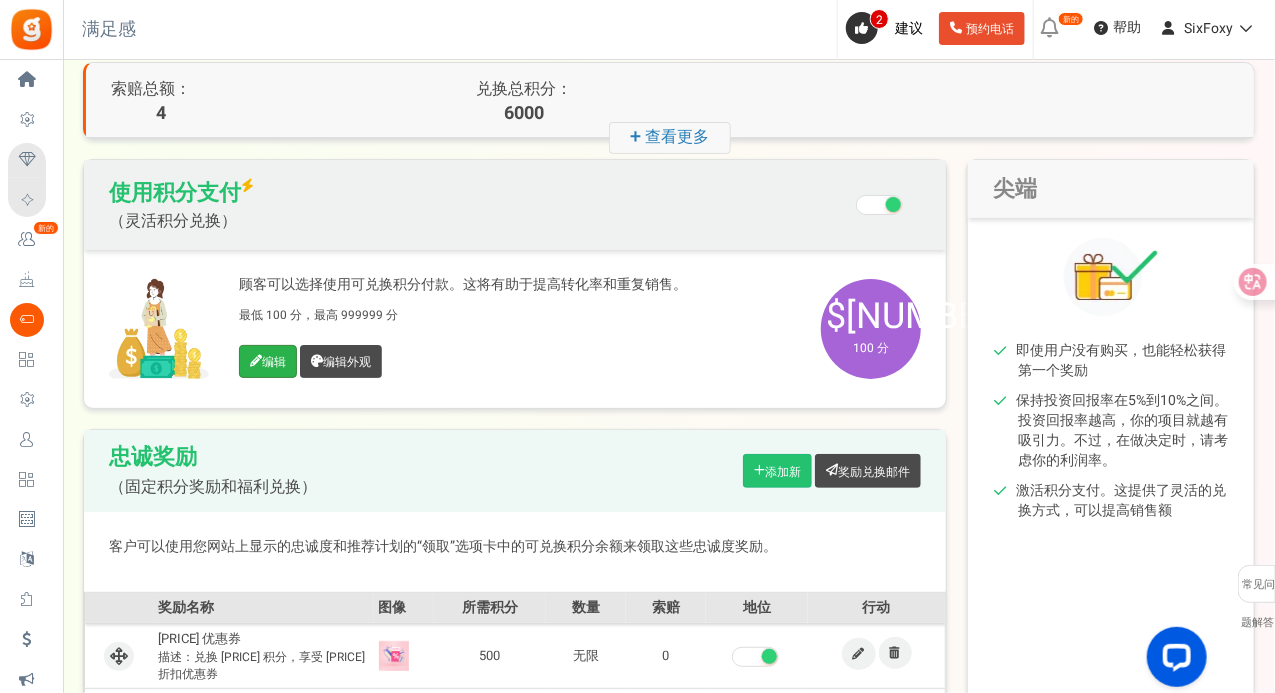 click on "编辑" at bounding box center (274, 362) 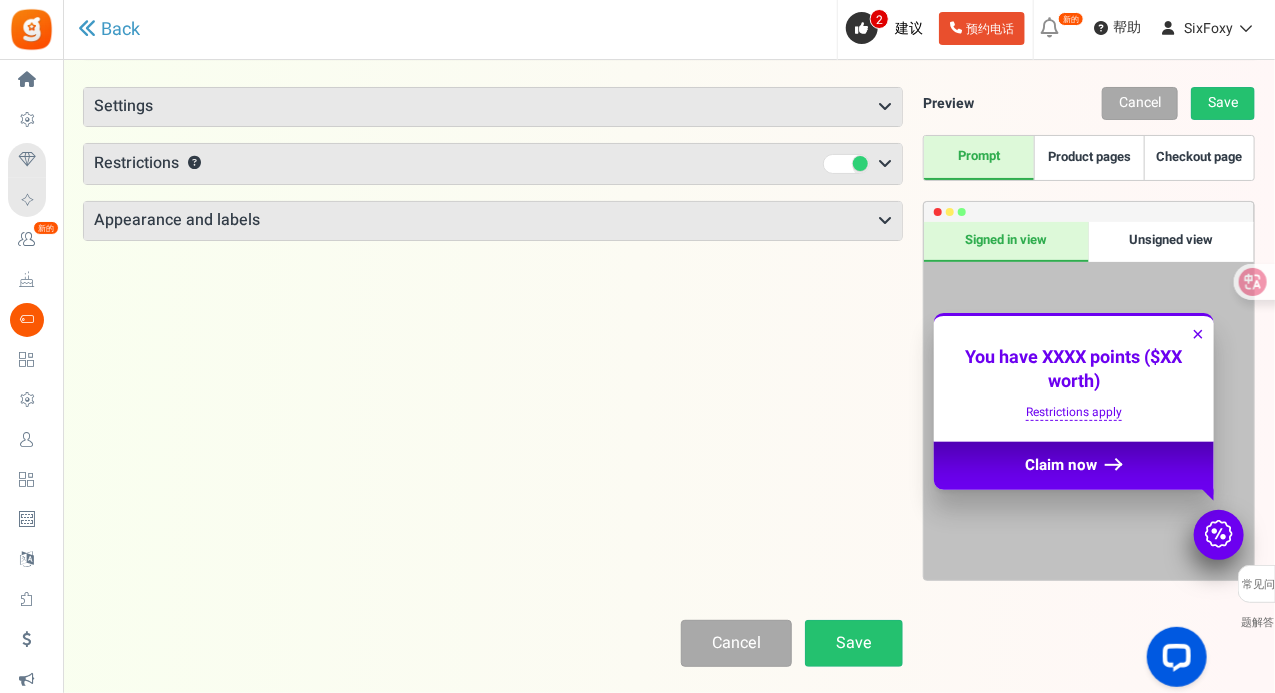 scroll, scrollTop: 0, scrollLeft: 0, axis: both 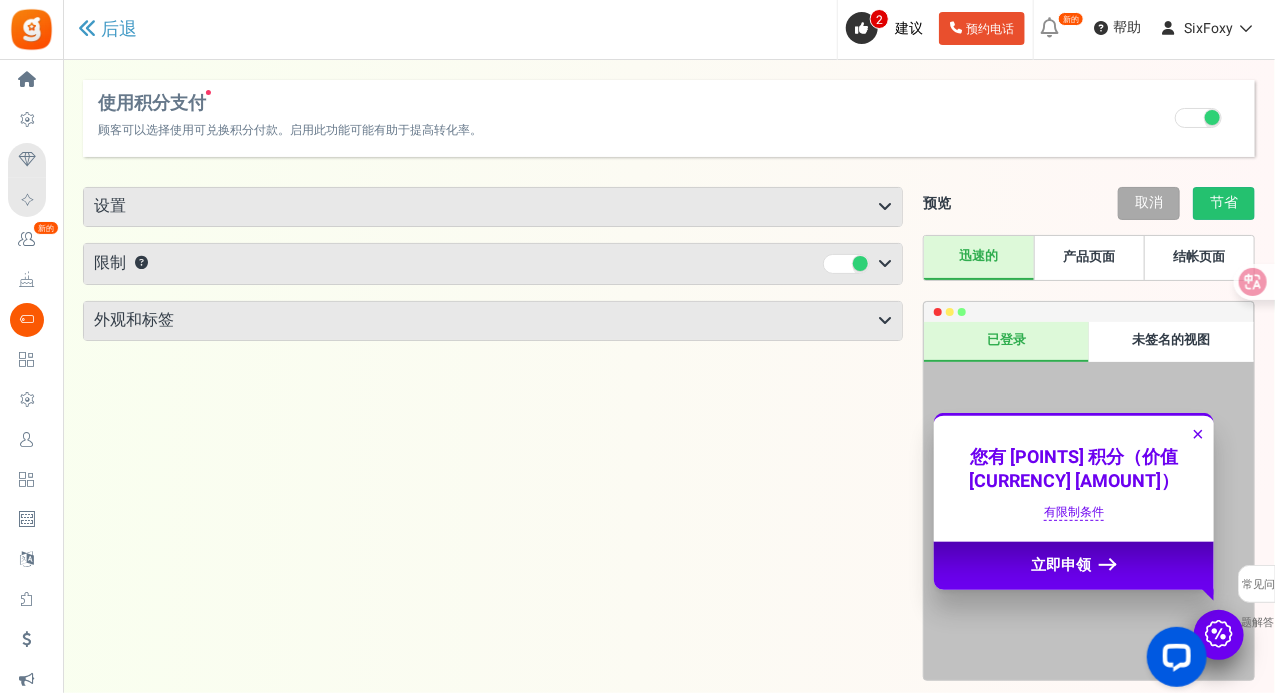 click on "限制
？" at bounding box center [493, 264] 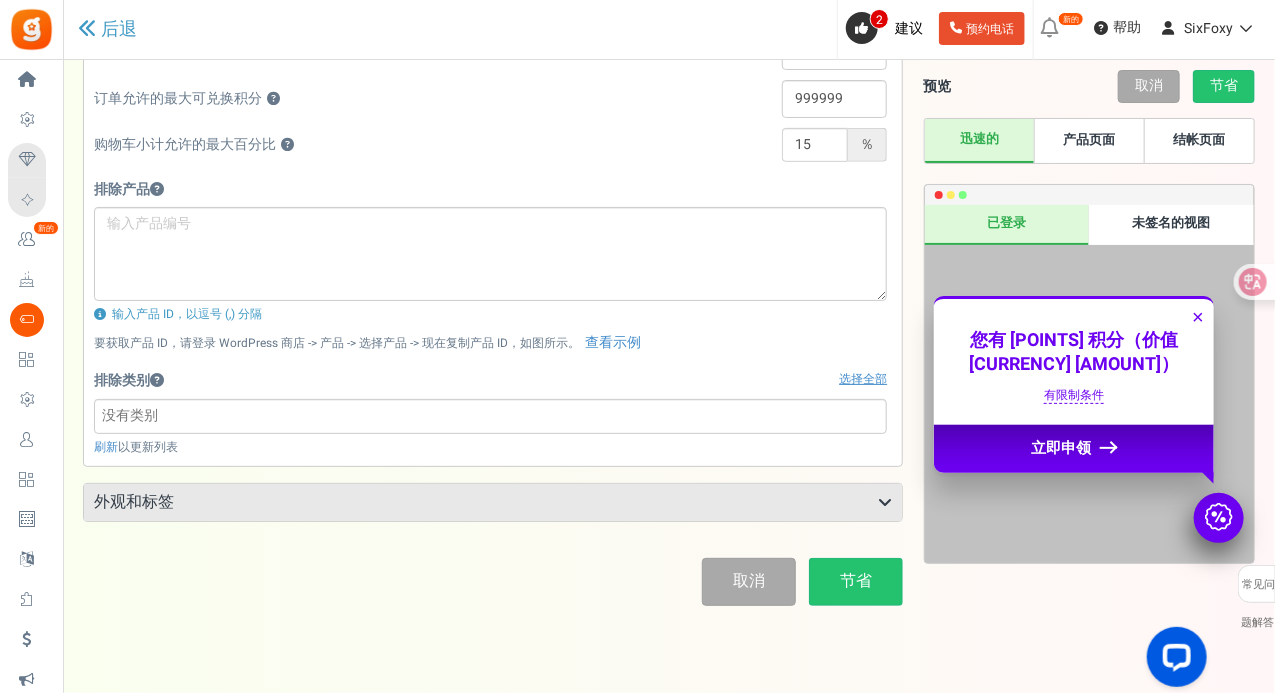 scroll, scrollTop: 295, scrollLeft: 0, axis: vertical 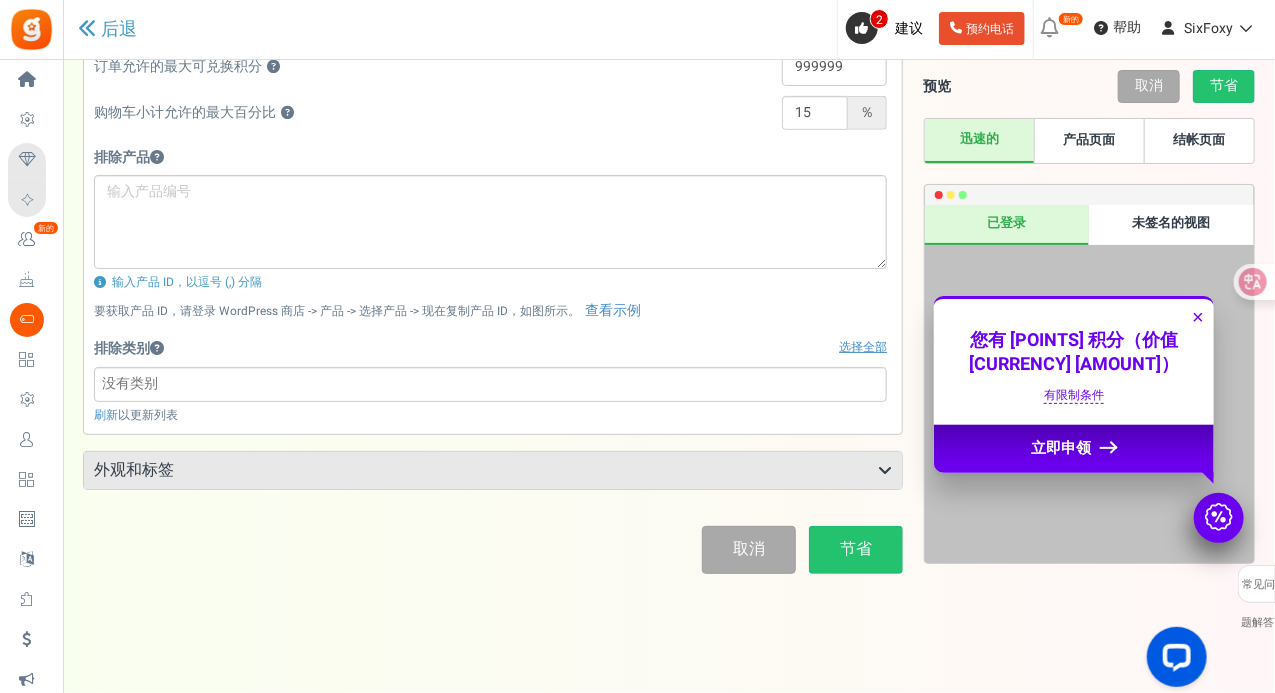 click on "外观和标签" at bounding box center [493, 471] 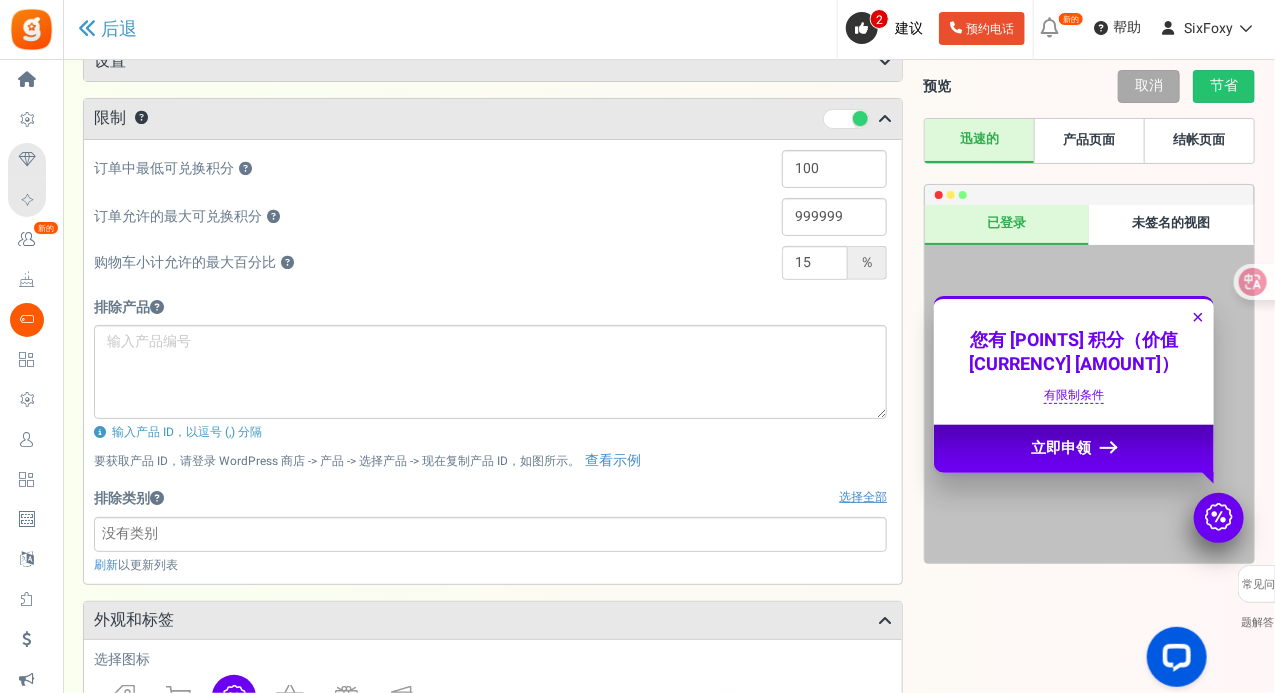scroll, scrollTop: 0, scrollLeft: 0, axis: both 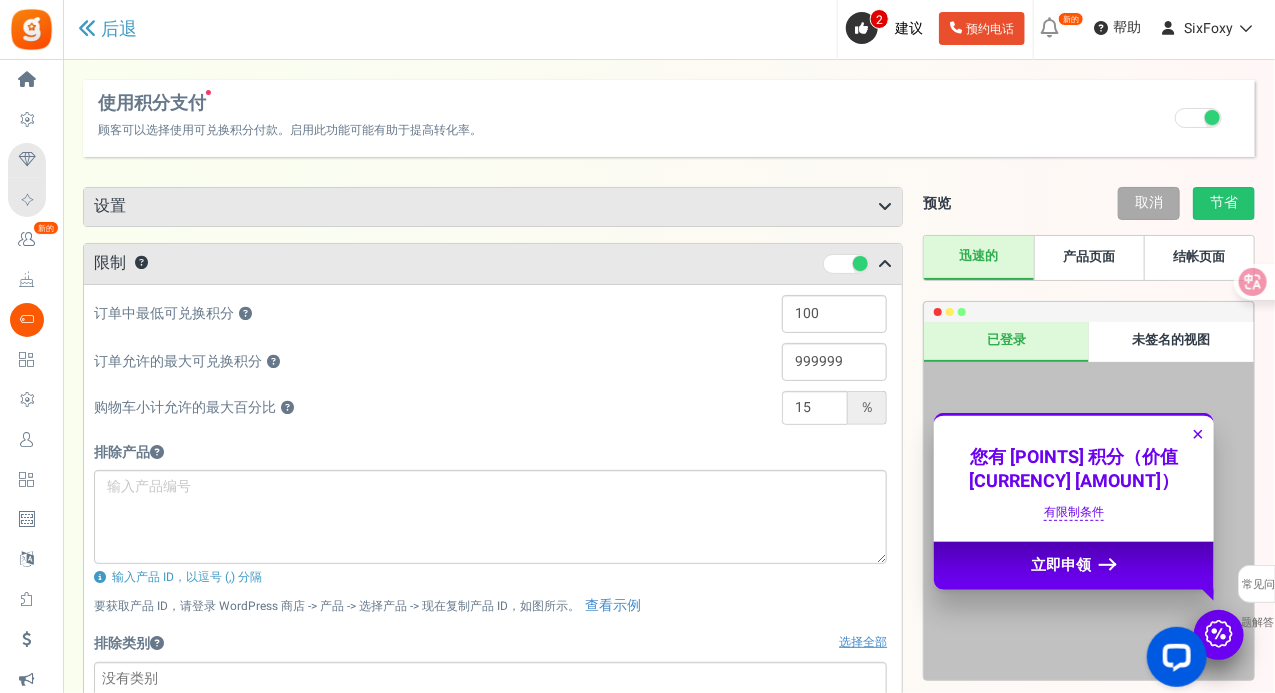 click on "设置" at bounding box center [493, 207] 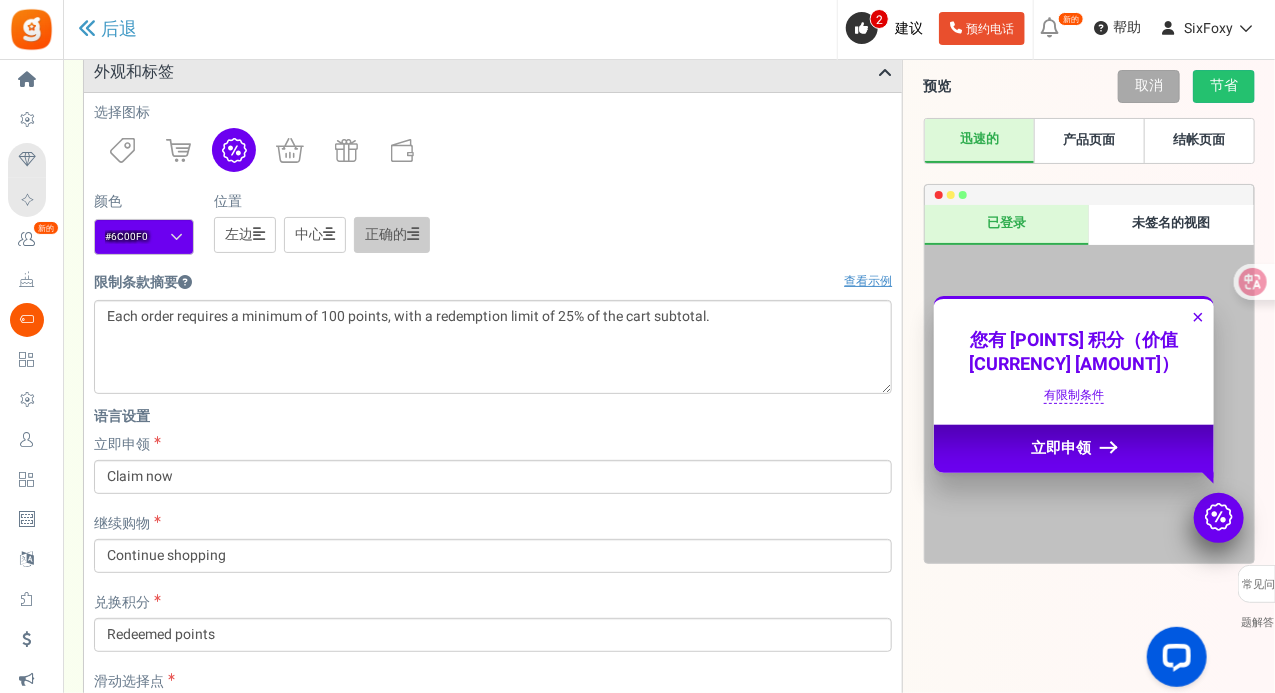 scroll, scrollTop: 1200, scrollLeft: 0, axis: vertical 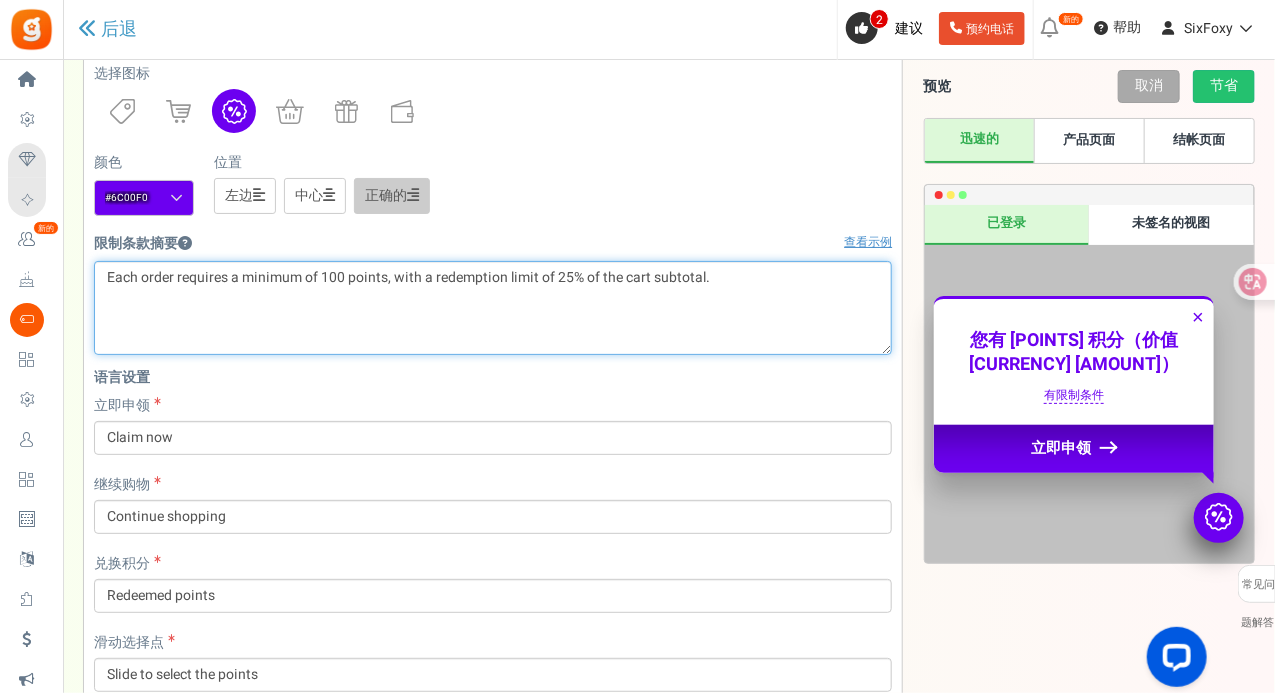 click on "{settings.redeem_restrict_terms}" at bounding box center [493, 308] 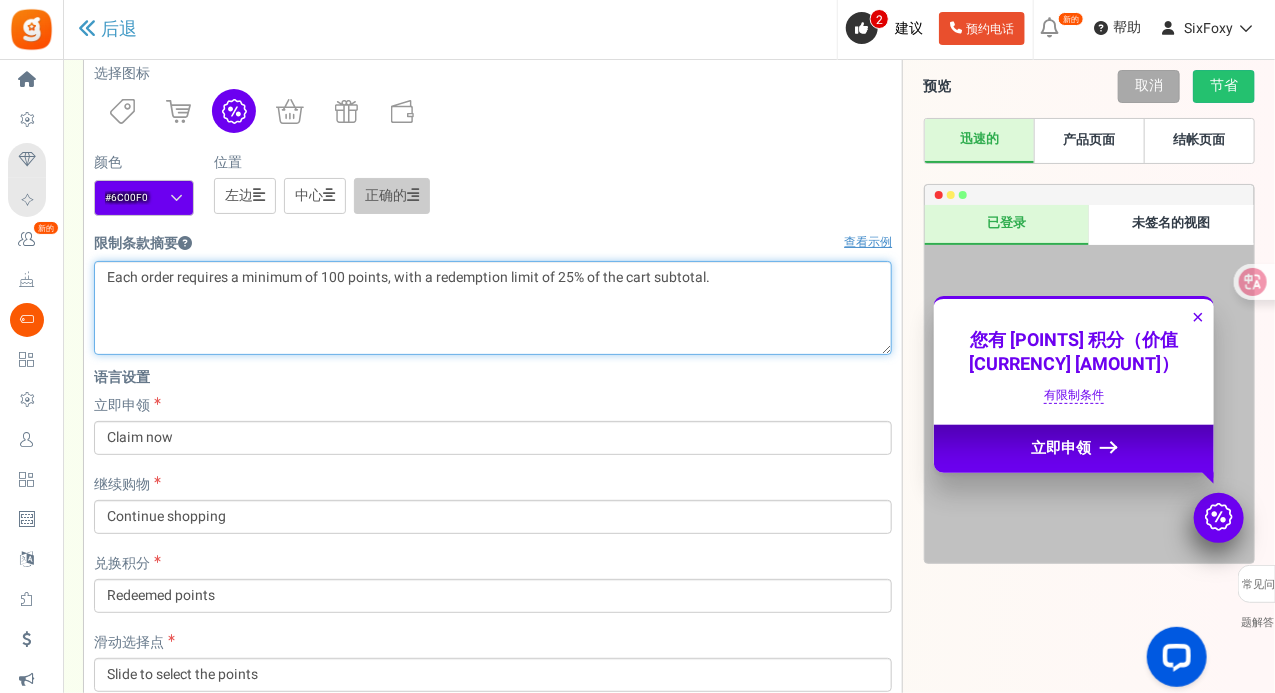 click on "{settings.redeem_restrict_terms}" at bounding box center (493, 308) 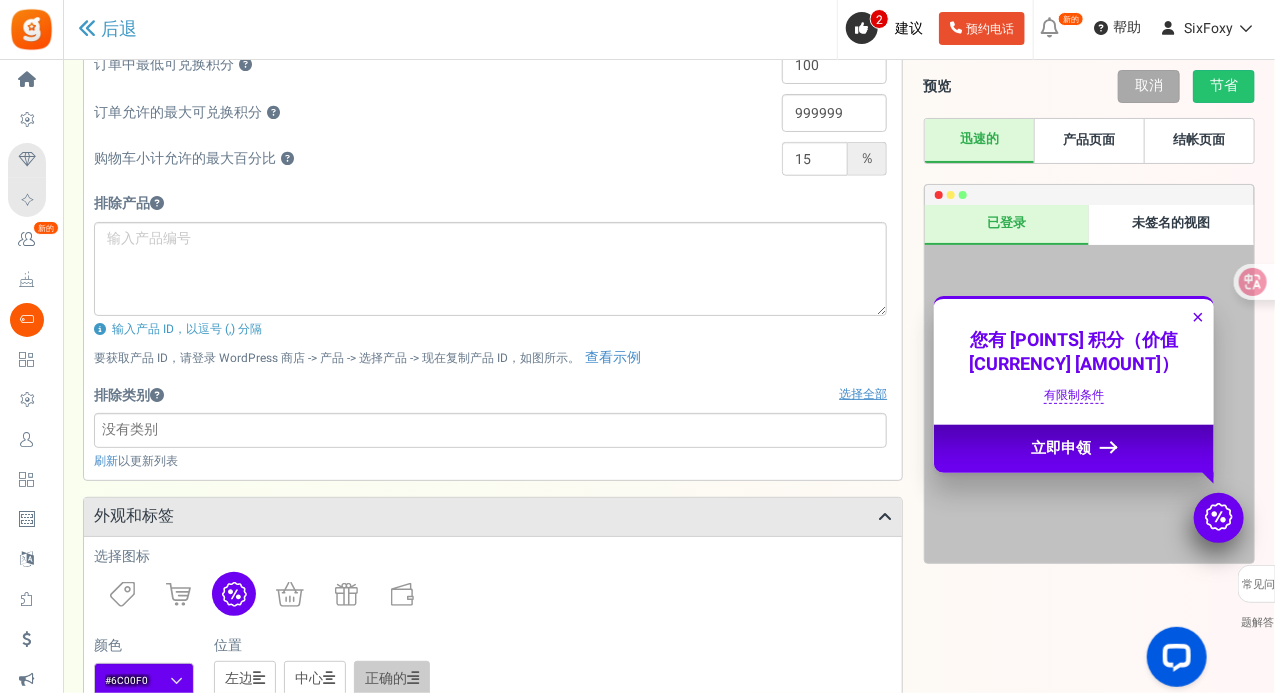 scroll, scrollTop: 700, scrollLeft: 0, axis: vertical 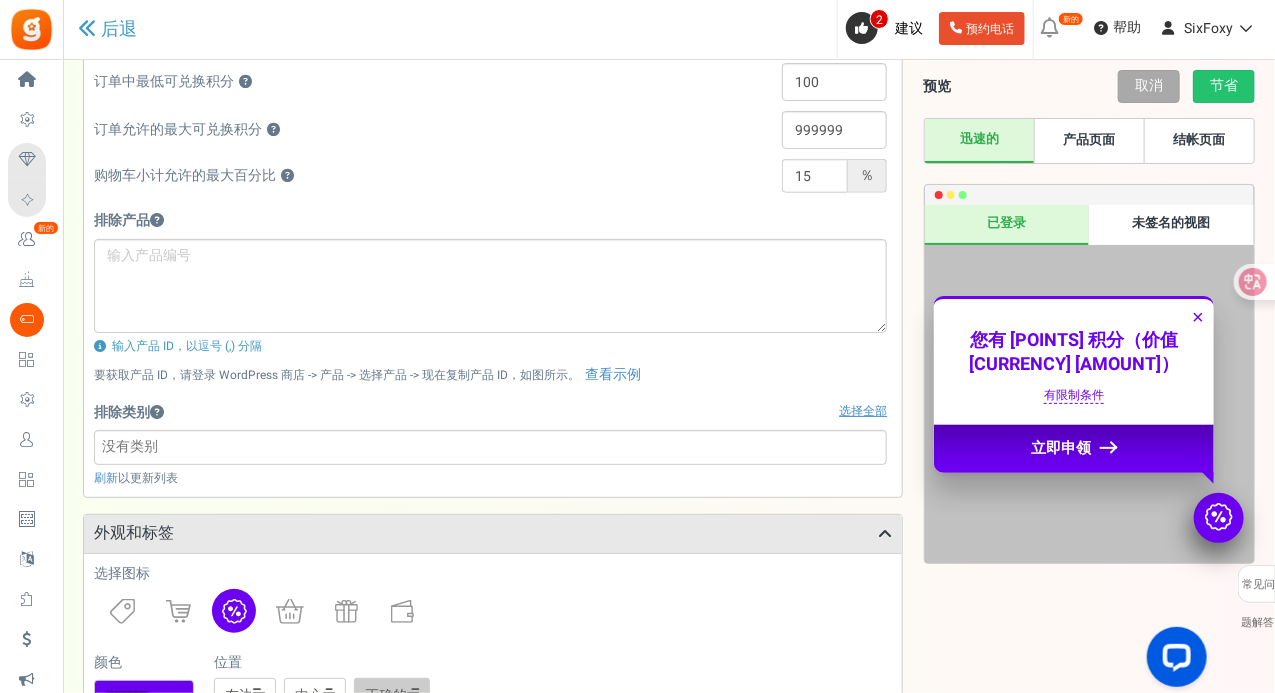 type on "Each order requires a minimum of 100 points, with a redemption limit of 20% of the cart subtotal."" 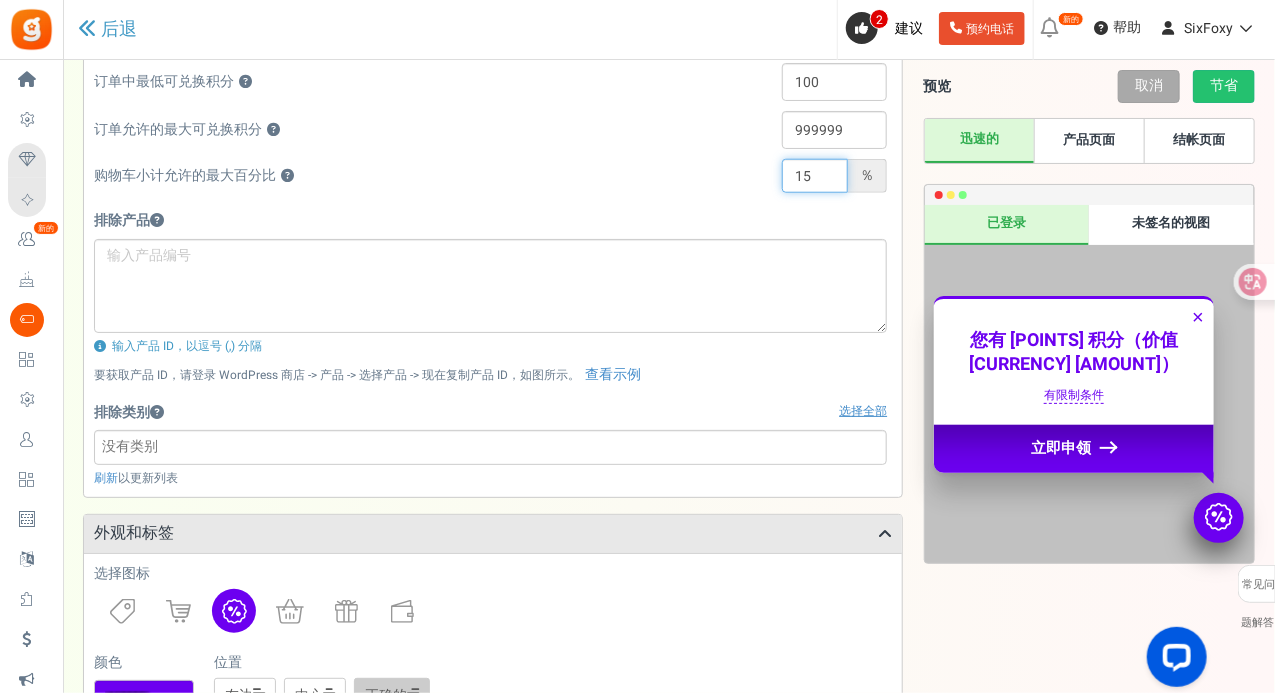 drag, startPoint x: 817, startPoint y: 176, endPoint x: 568, endPoint y: 179, distance: 249.01807 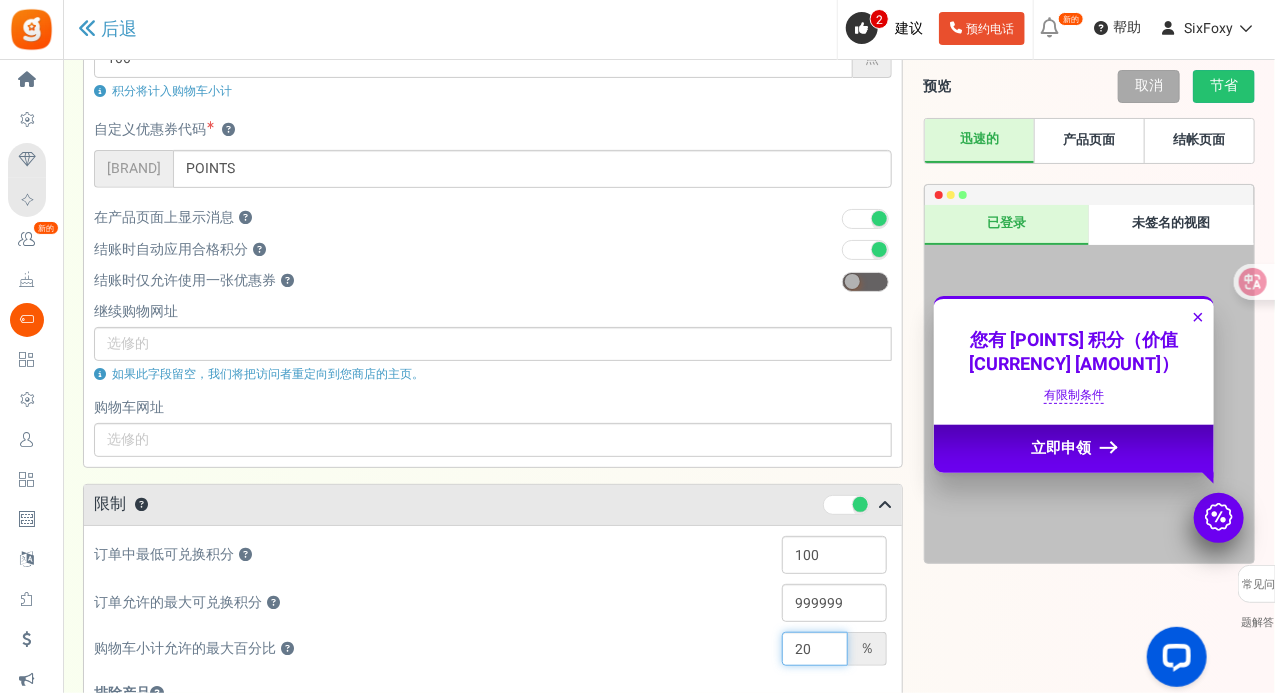 scroll, scrollTop: 200, scrollLeft: 0, axis: vertical 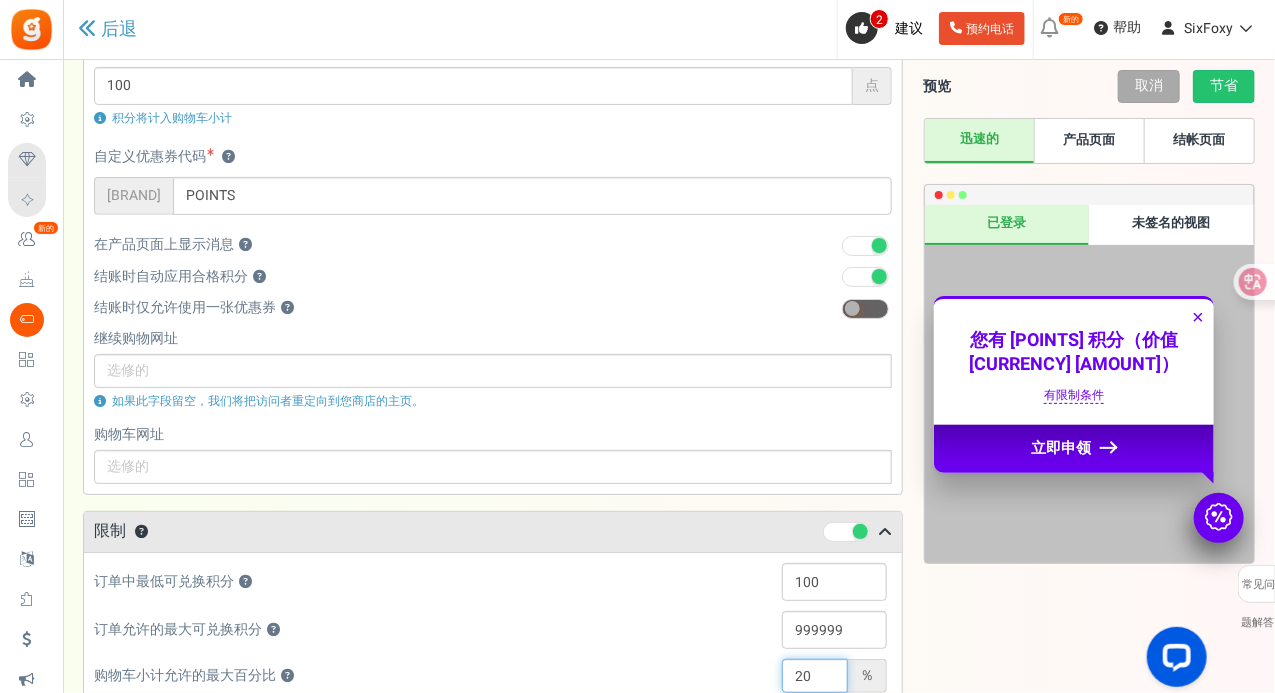 type on "20" 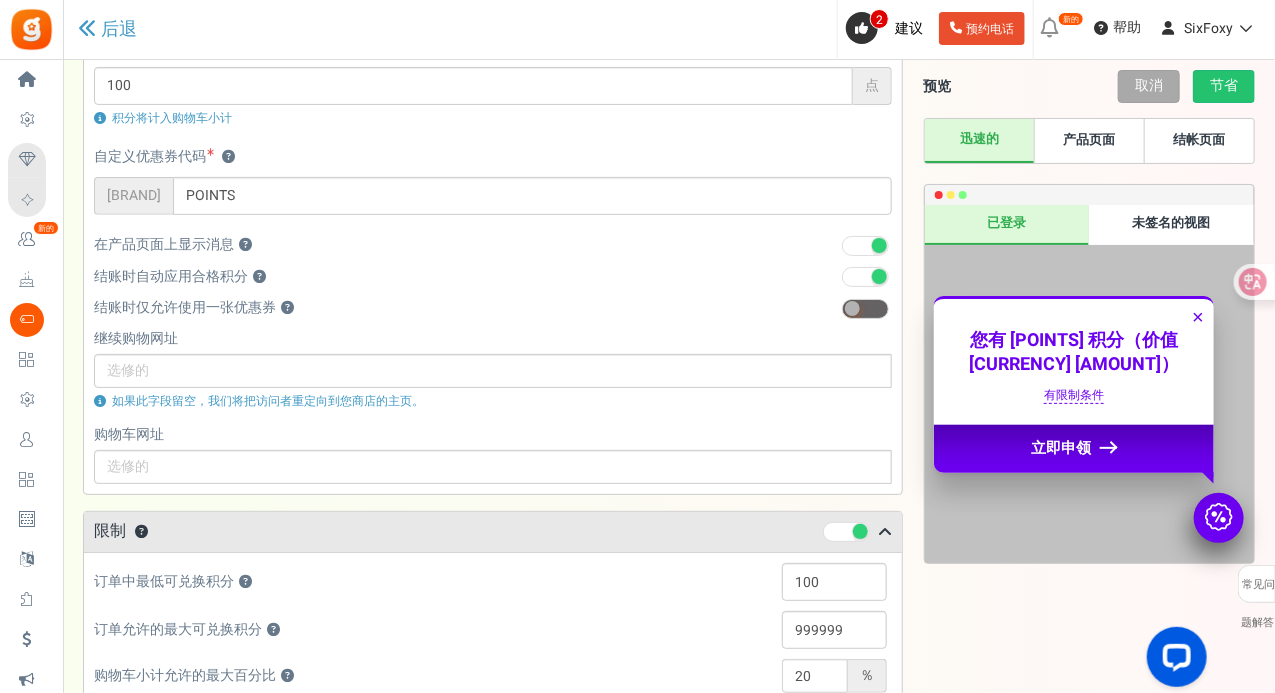 drag, startPoint x: 869, startPoint y: 319, endPoint x: 871, endPoint y: 308, distance: 11.18034 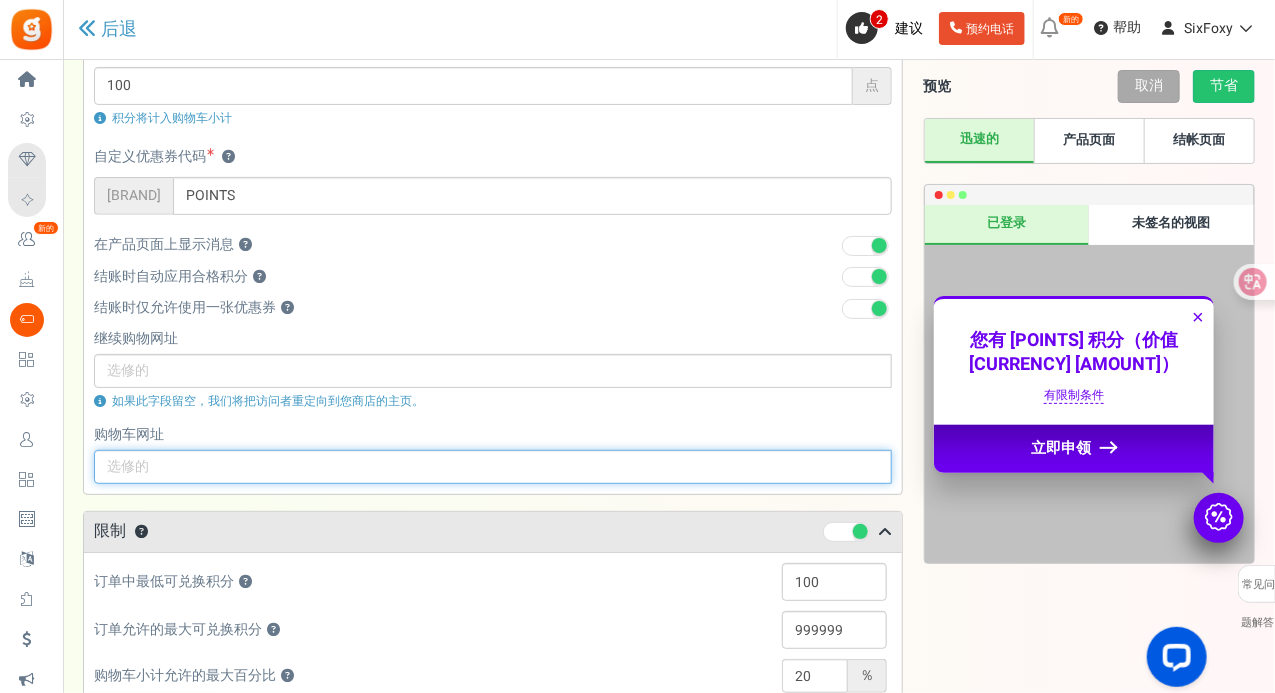 click at bounding box center [493, 467] 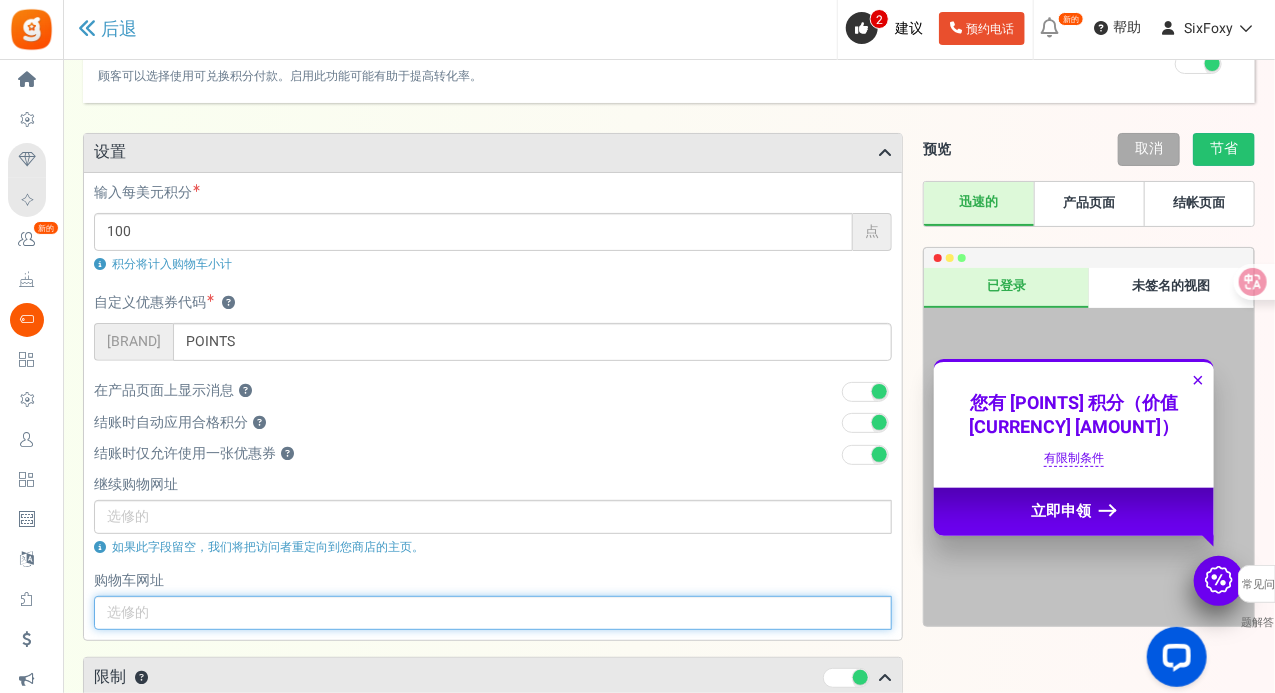 scroll, scrollTop: 0, scrollLeft: 0, axis: both 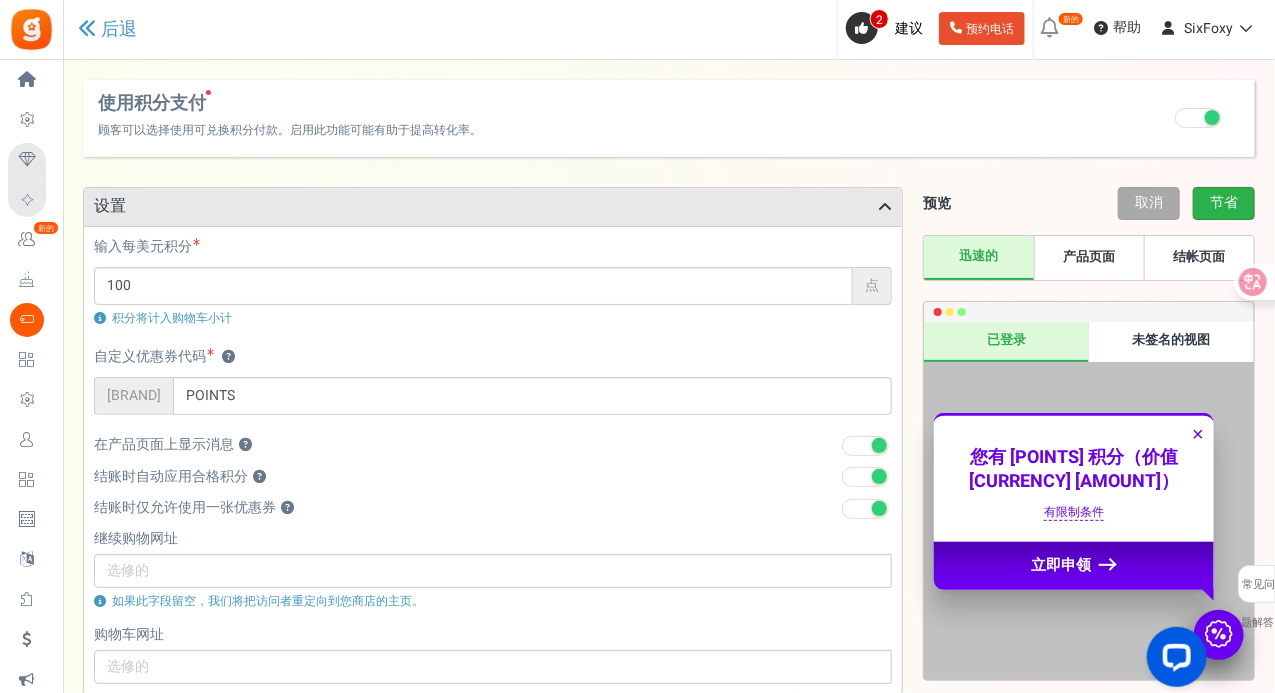 click on "节省" at bounding box center [1224, 203] 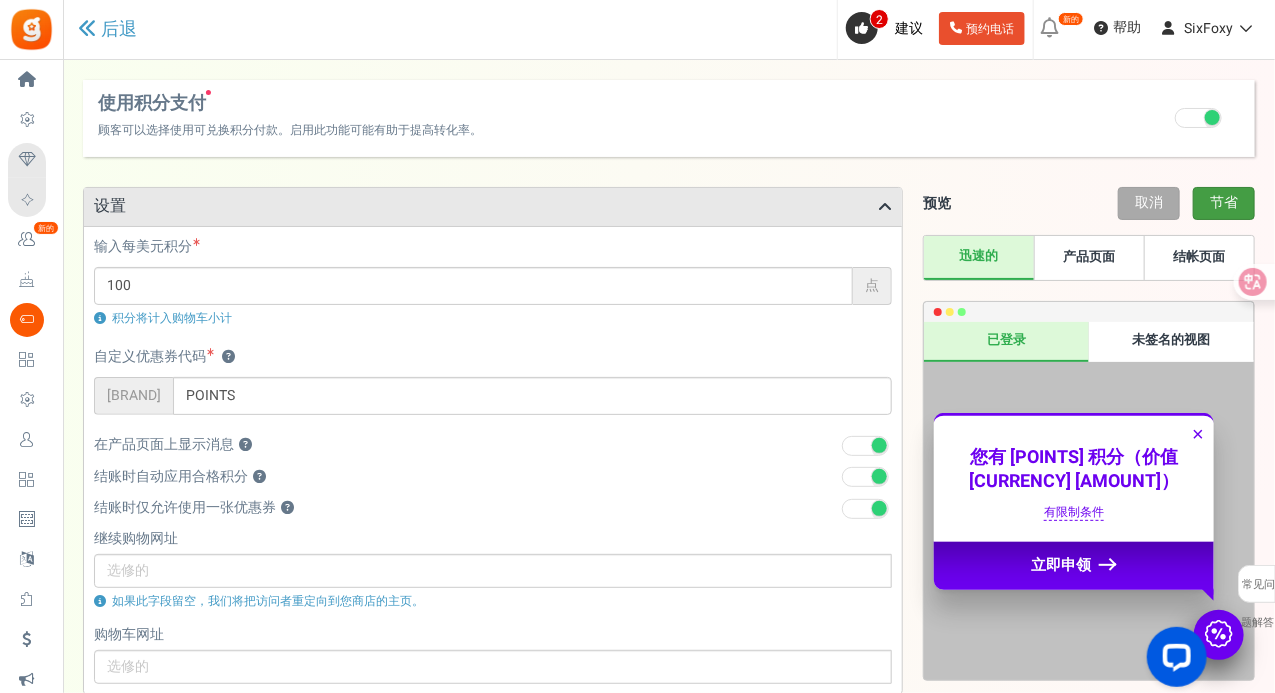 scroll, scrollTop: 66, scrollLeft: 0, axis: vertical 